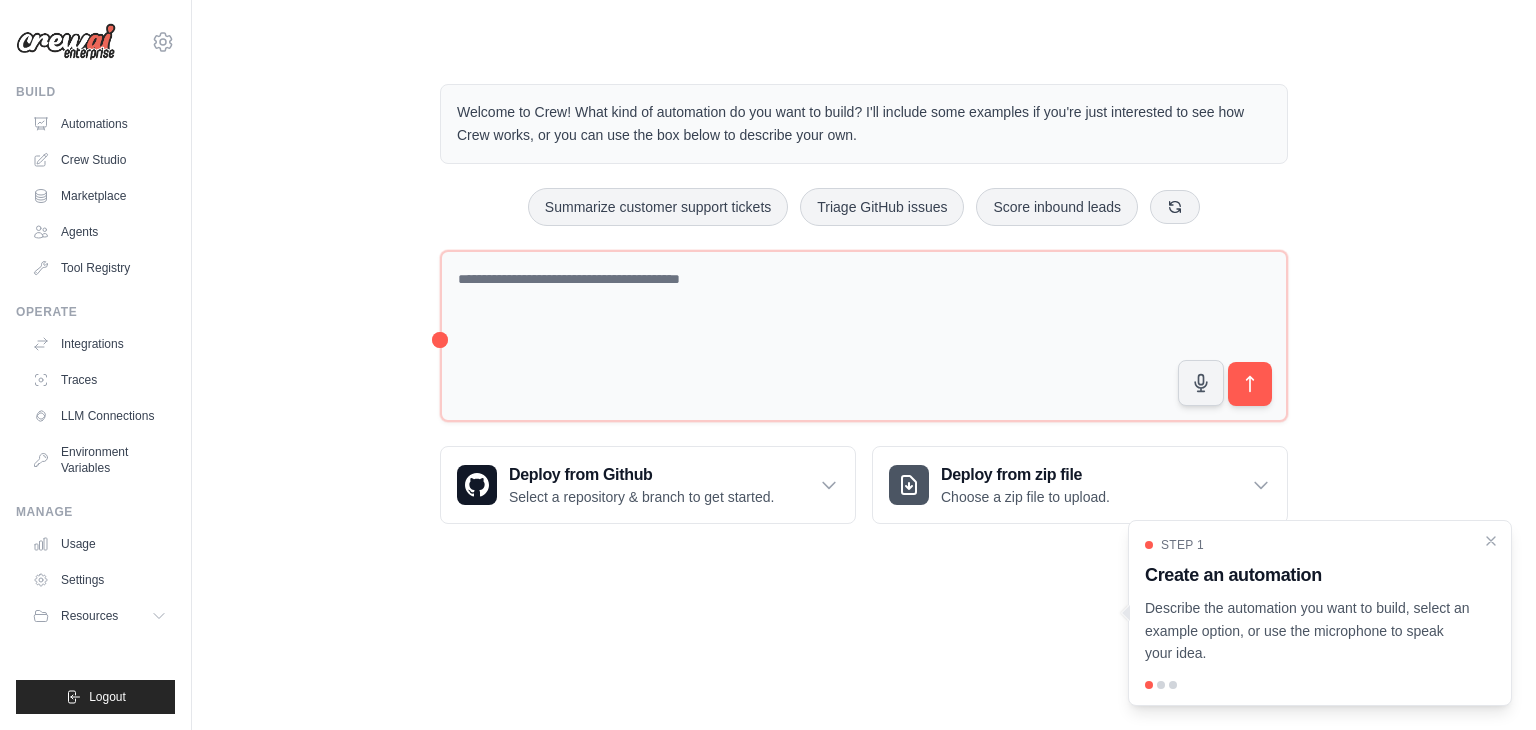 scroll, scrollTop: 0, scrollLeft: 0, axis: both 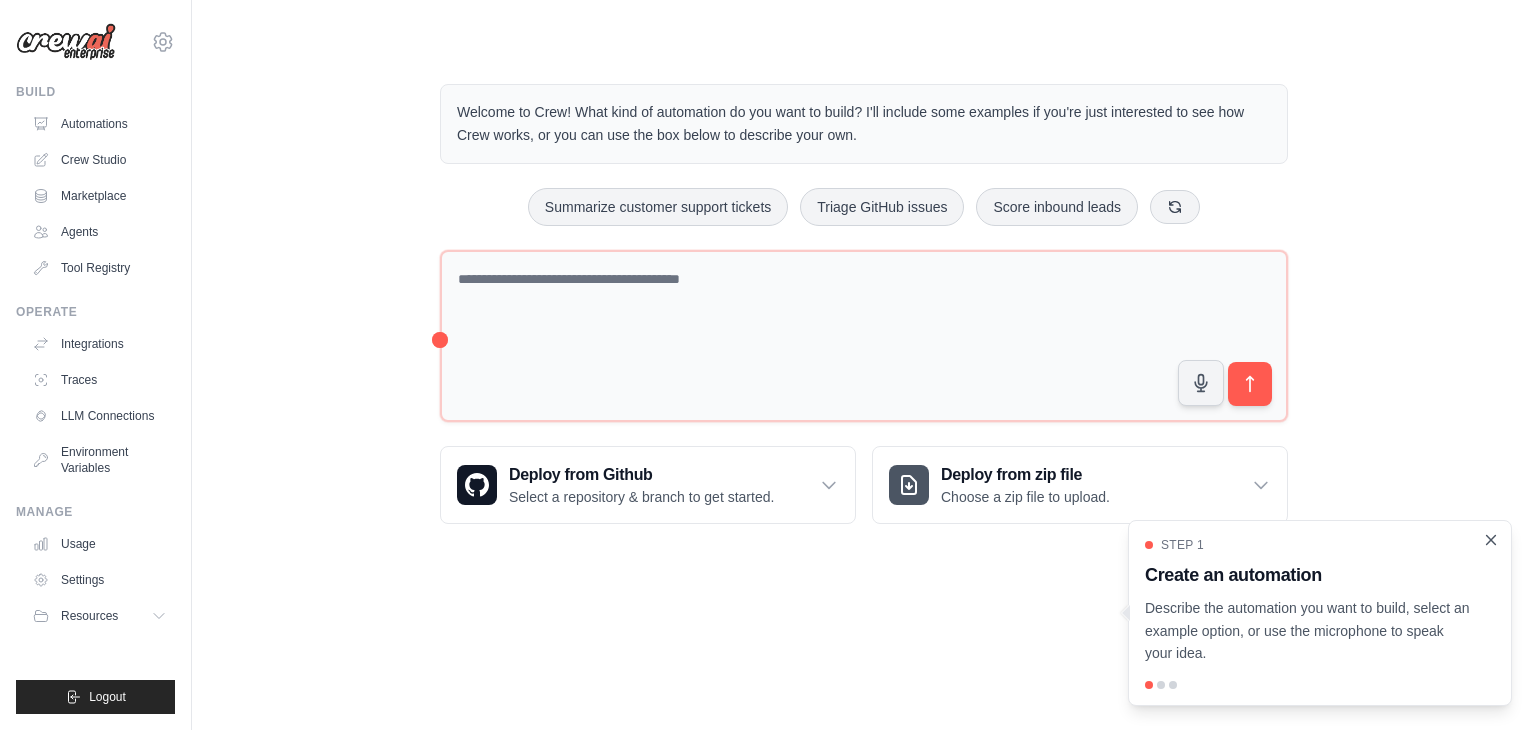 click 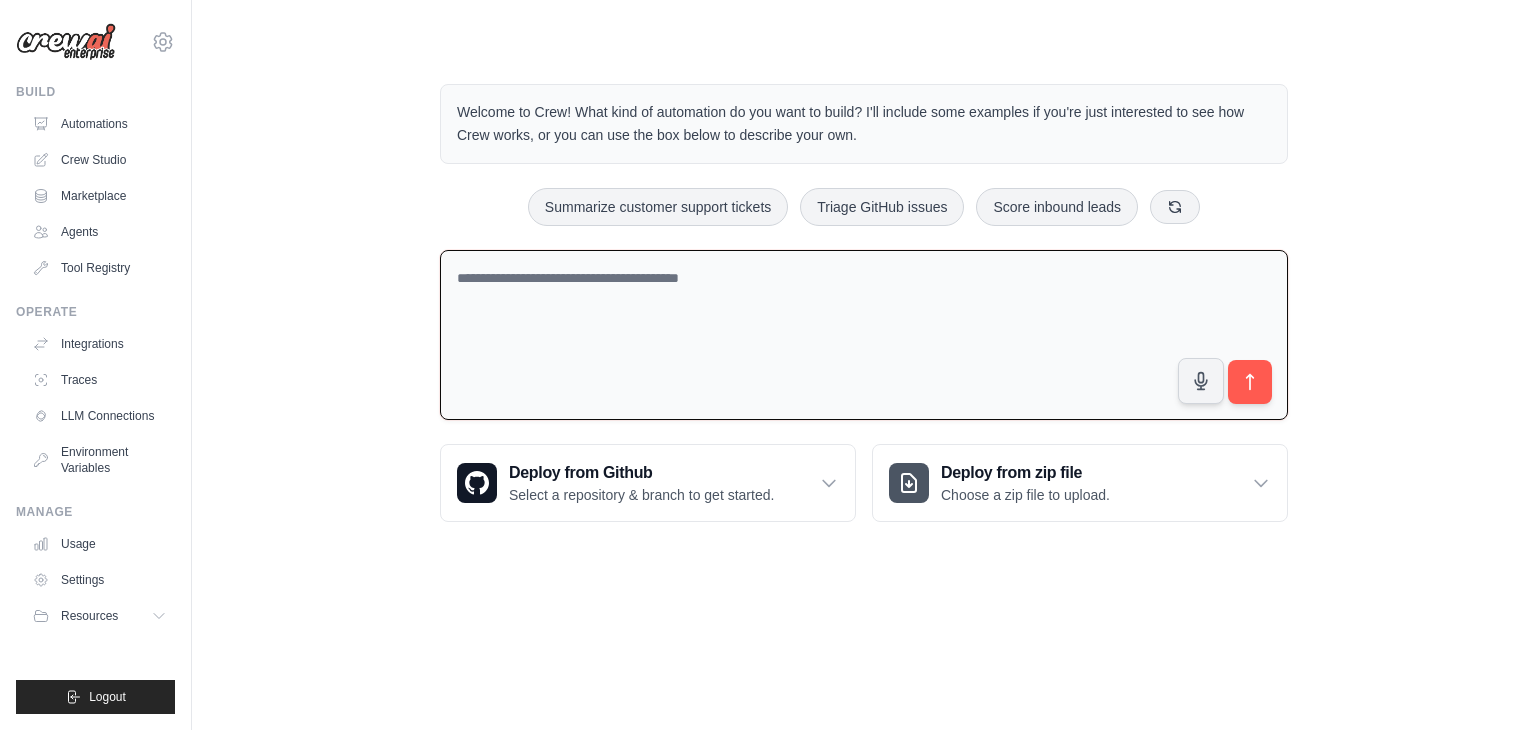 click at bounding box center [864, 335] 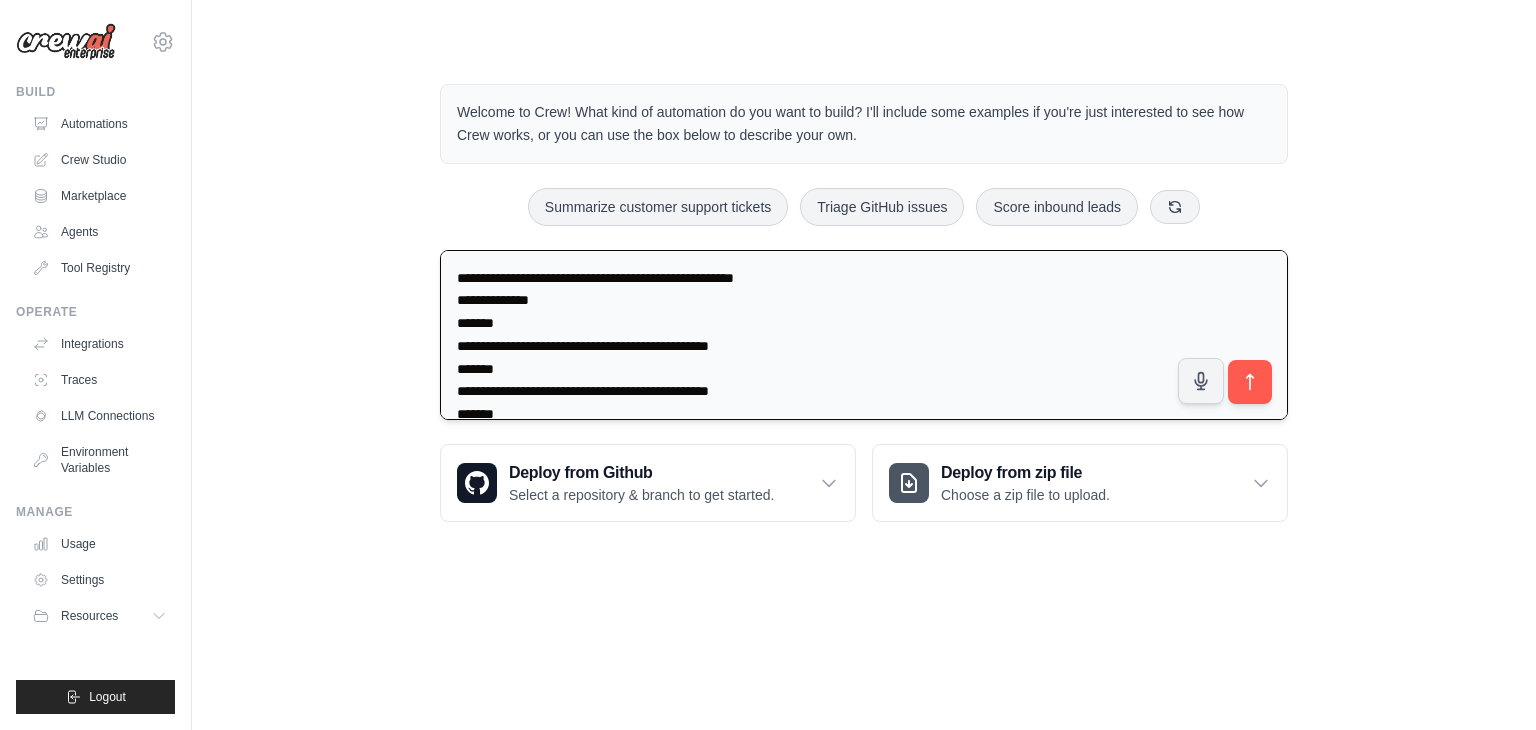scroll, scrollTop: 49, scrollLeft: 0, axis: vertical 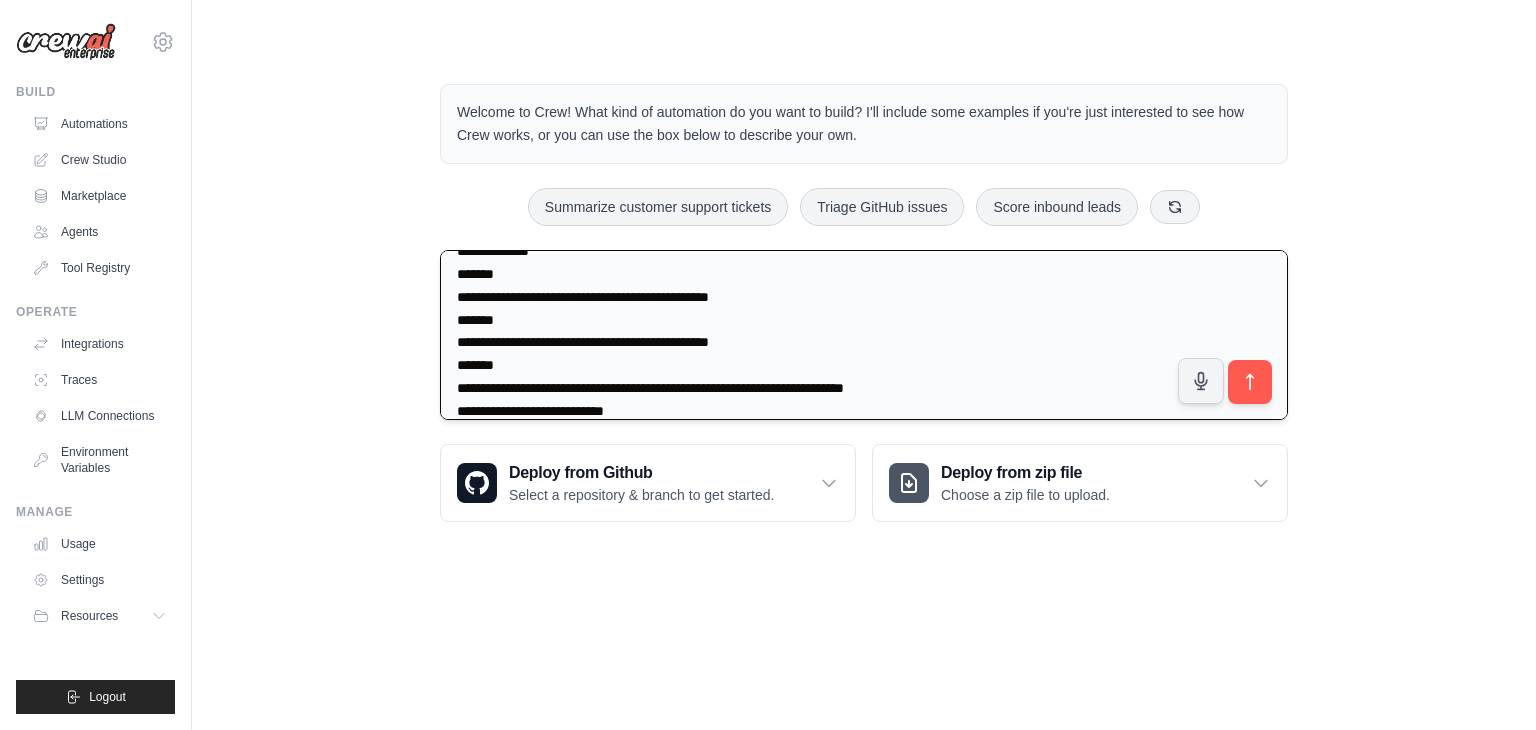type on "**********" 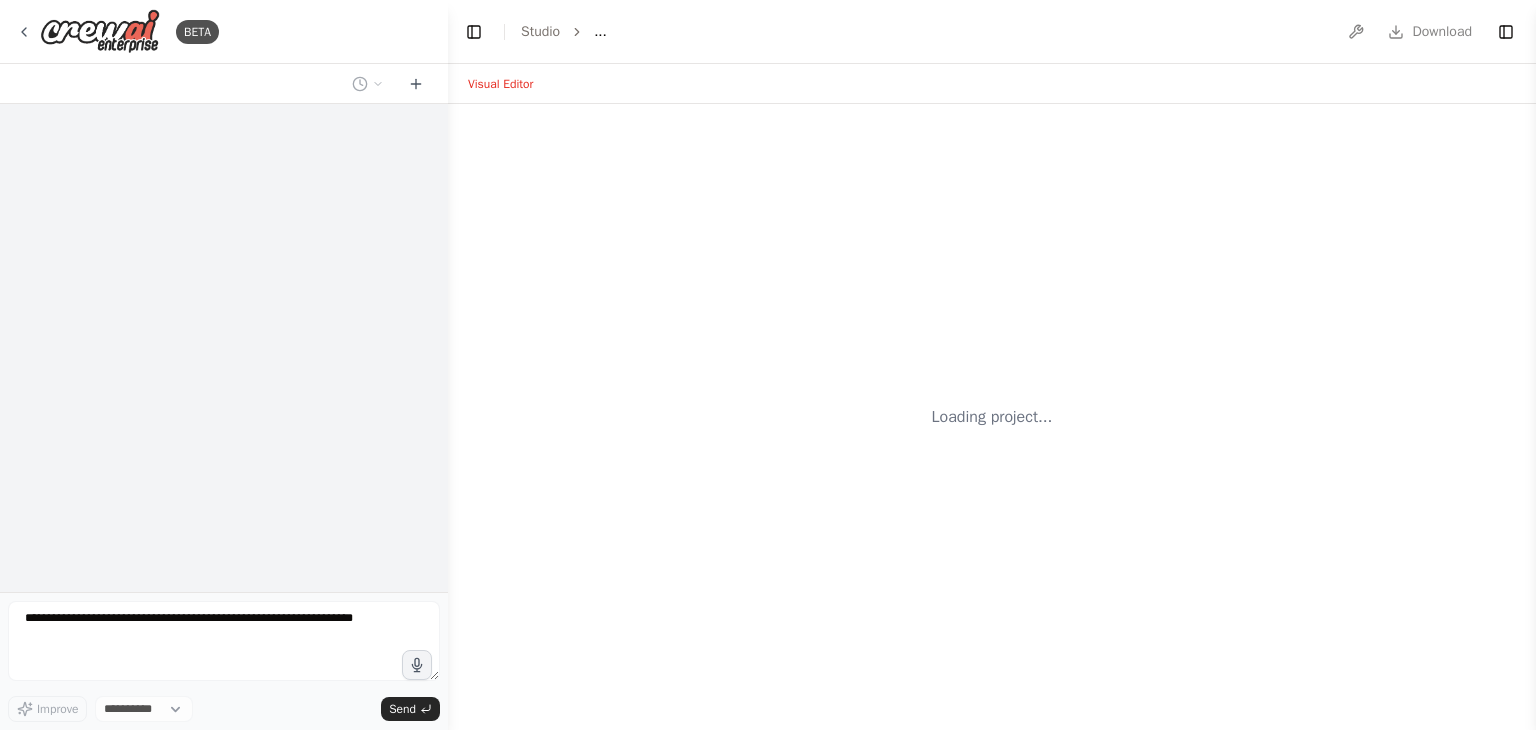 scroll, scrollTop: 0, scrollLeft: 0, axis: both 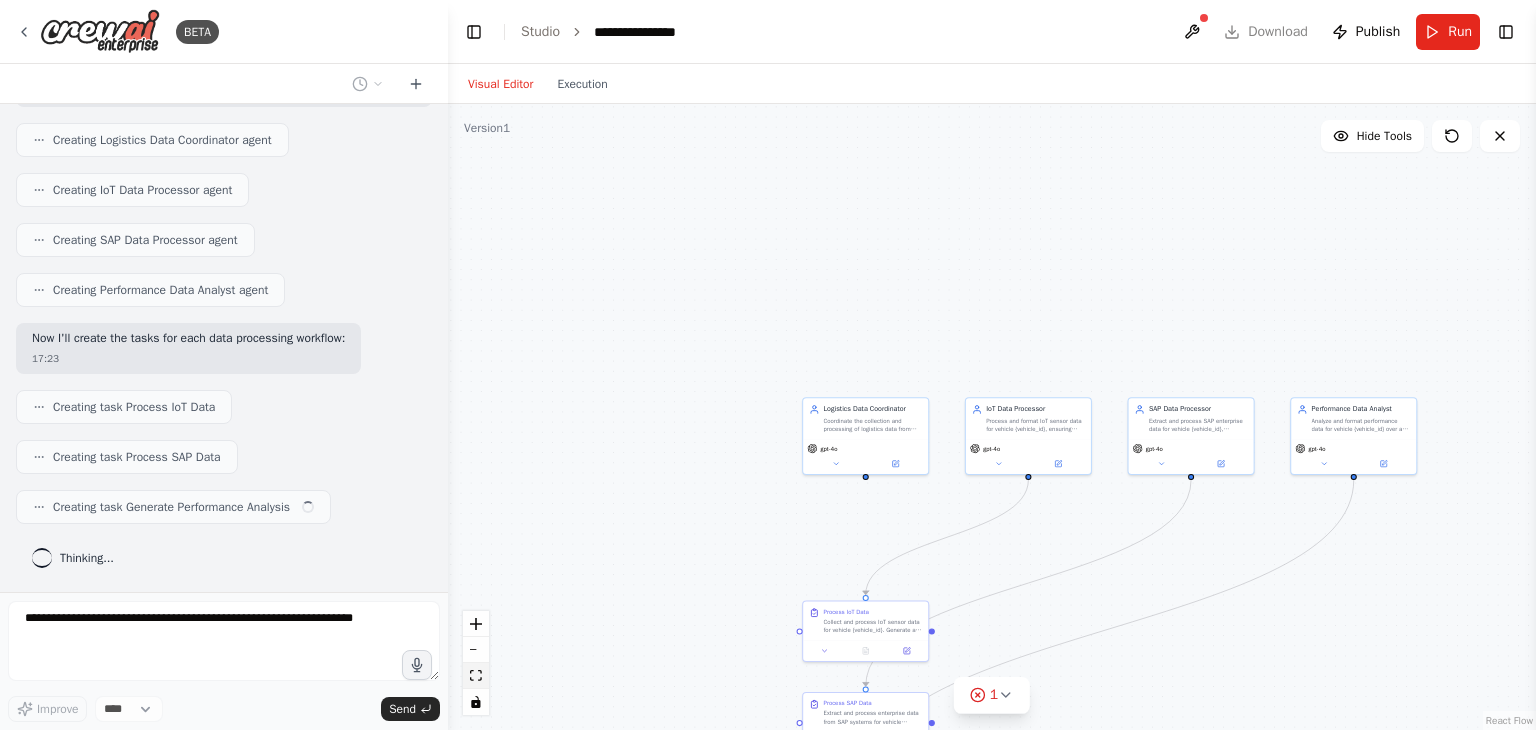 click at bounding box center (476, 676) 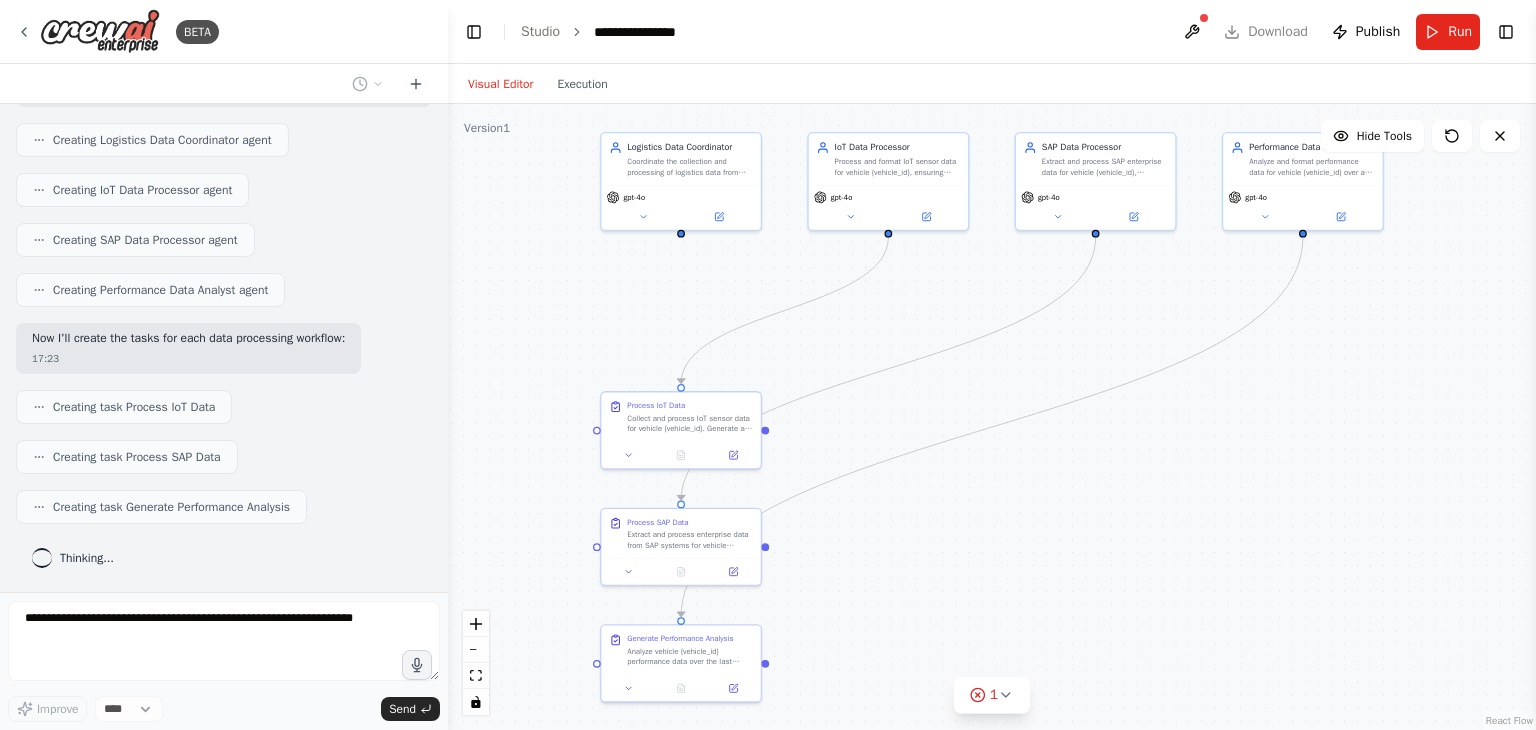 drag, startPoint x: 469, startPoint y: 683, endPoint x: 793, endPoint y: 608, distance: 332.5673 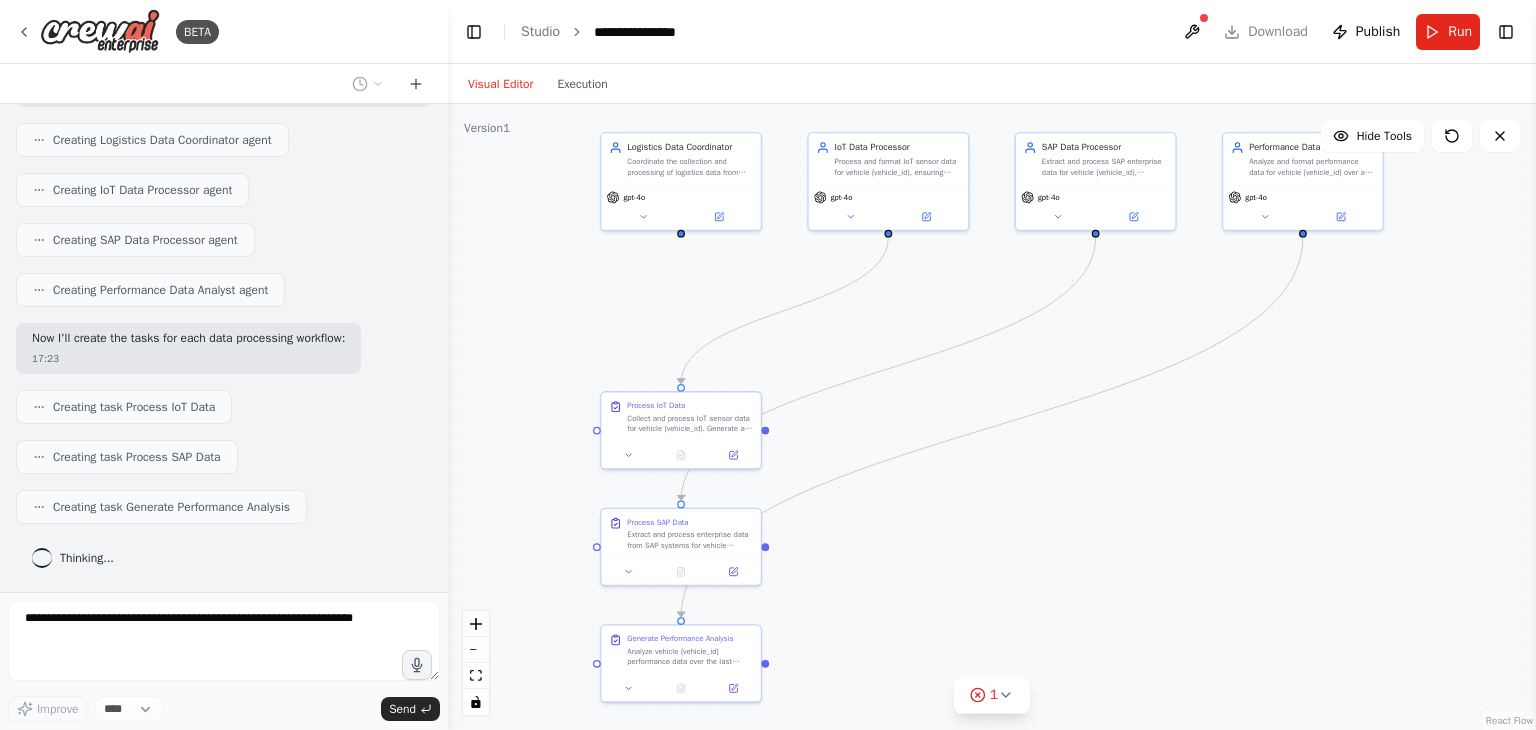 click on ".deletable-edge-delete-btn {
width: 20px;
height: 20px;
border: 0px solid #ffffff;
color: #6b7280;
background-color: #f8fafc;
cursor: pointer;
border-radius: 50%;
font-size: 12px;
padding: 3px;
display: flex;
align-items: center;
justify-content: center;
transition: all 0.2s cubic-bezier(0.4, 0, 0.2, 1);
box-shadow: 0 2px 4px rgba(0, 0, 0, 0.1);
}
.deletable-edge-delete-btn:hover {
background-color: #ef4444;
color: #ffffff;
border-color: #dc2626;
transform: scale(1.1);
box-shadow: 0 4px 12px rgba(239, 68, 68, 0.4);
}
.deletable-edge-delete-btn:active {
transform: scale(0.95);
box-shadow: 0 2px 4px rgba(239, 68, 68, 0.3);
}
Logistics Data Coordinator gpt-4o IoT Data Processor gpt-4o gpt-4o" at bounding box center [992, 417] 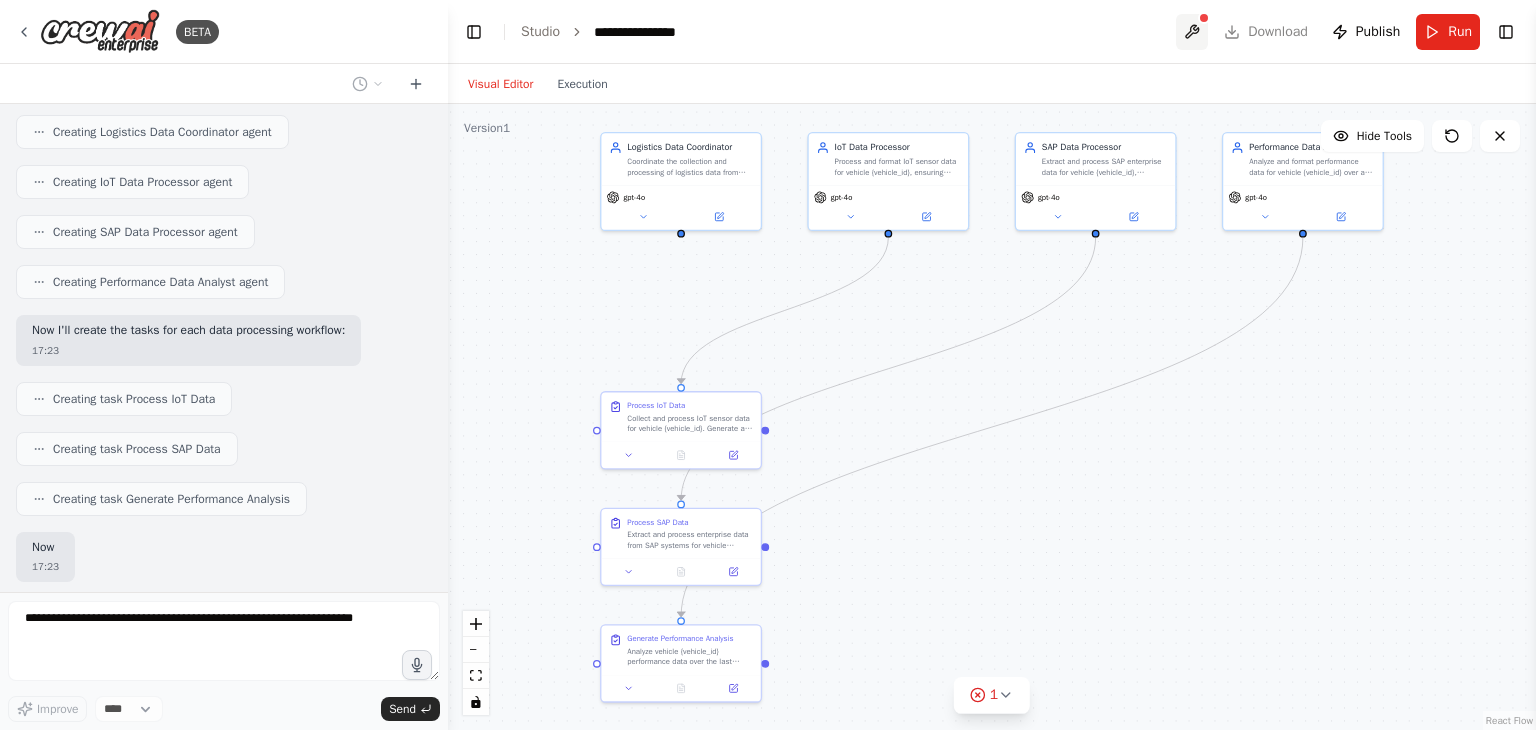 scroll, scrollTop: 1341, scrollLeft: 0, axis: vertical 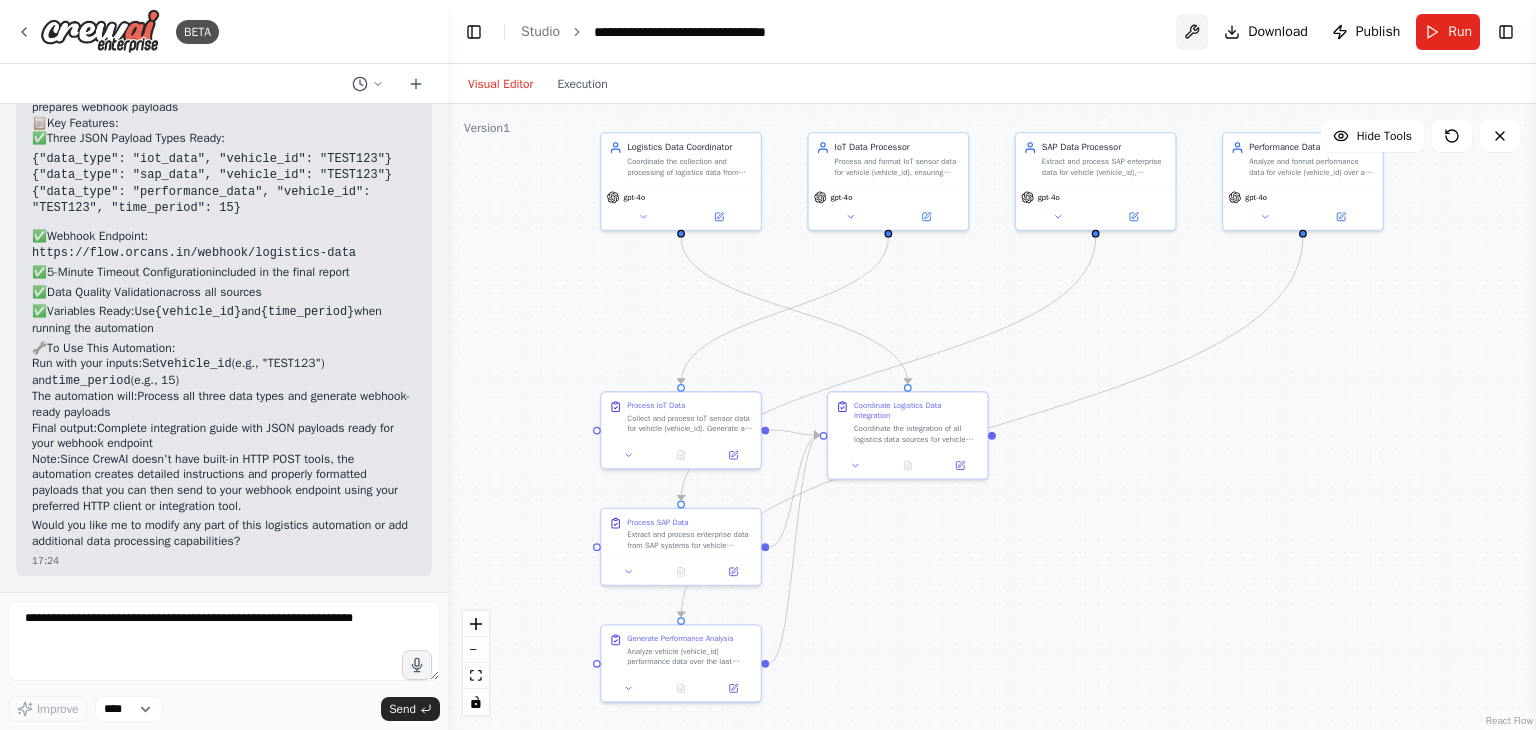 click at bounding box center (1192, 32) 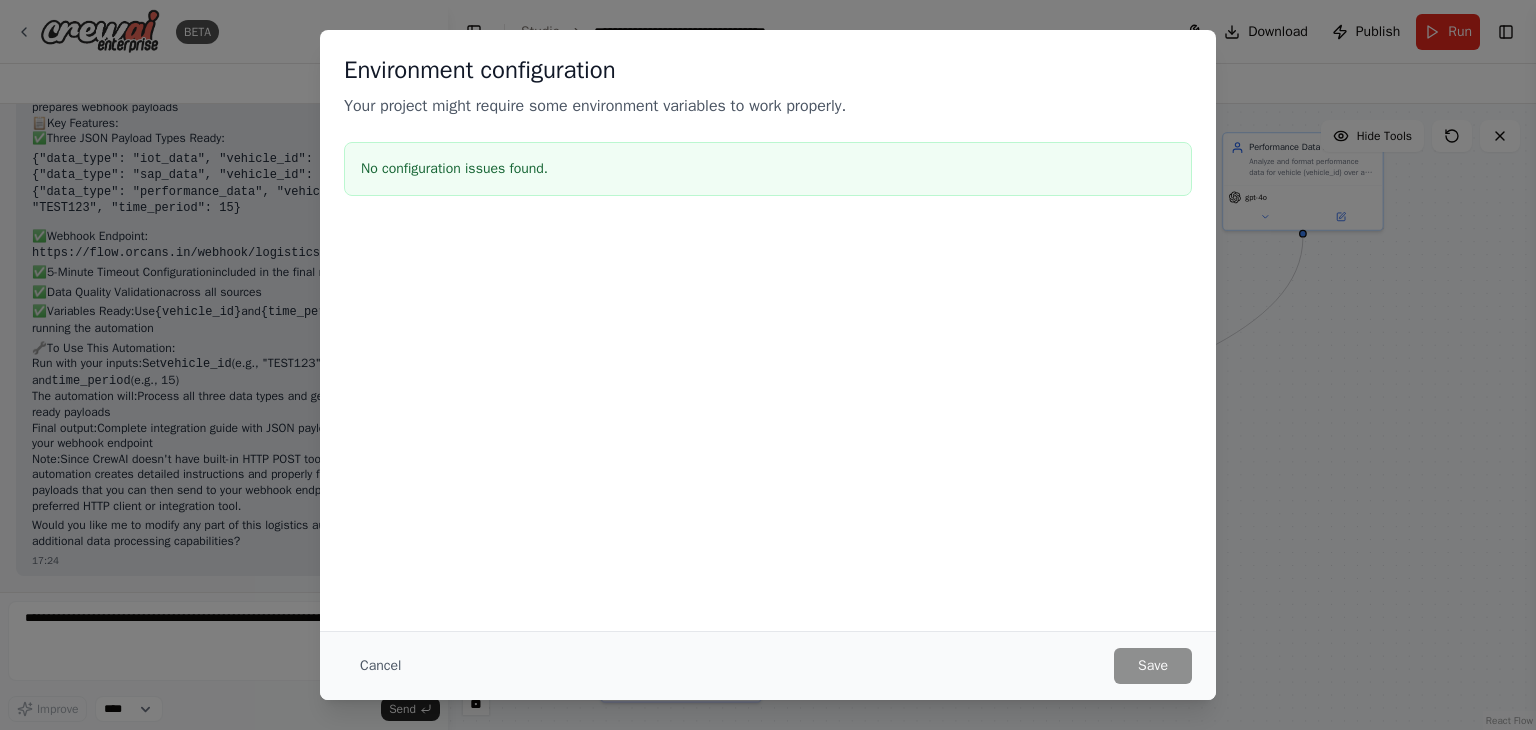click on "Environment configuration Your project might require some environment variables to work properly. No configuration issues found." at bounding box center (768, 129) 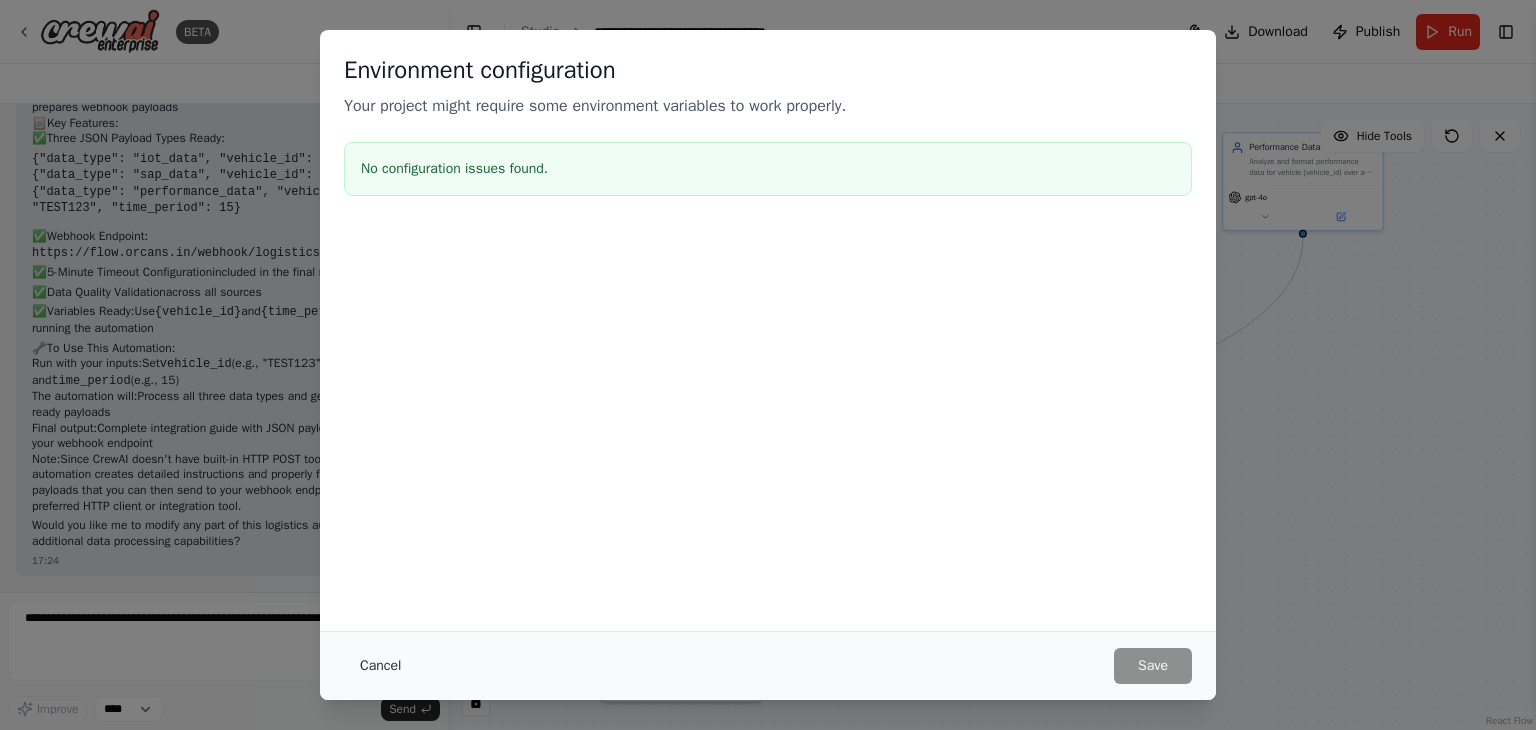 click on "Cancel" at bounding box center [380, 666] 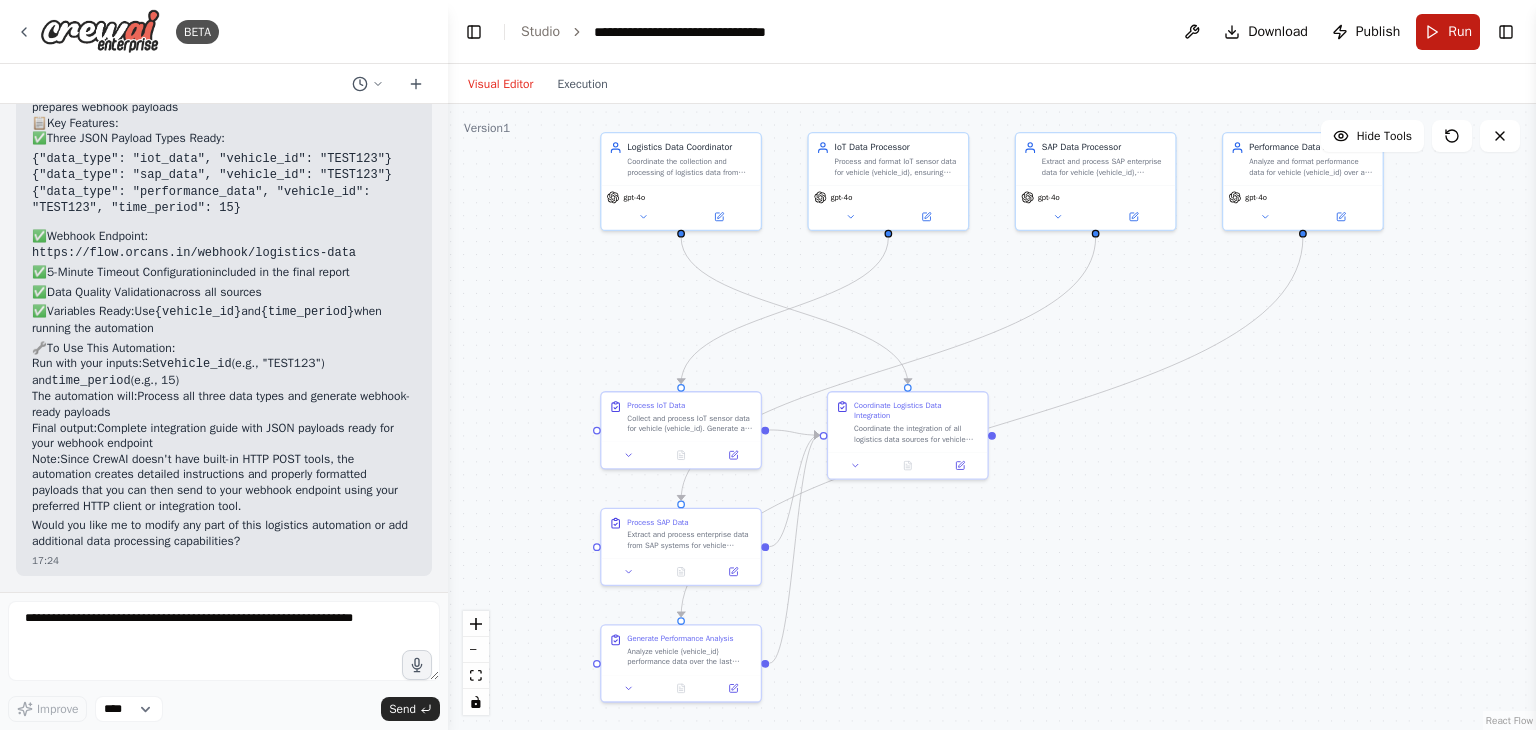 click on "Run" at bounding box center (1448, 32) 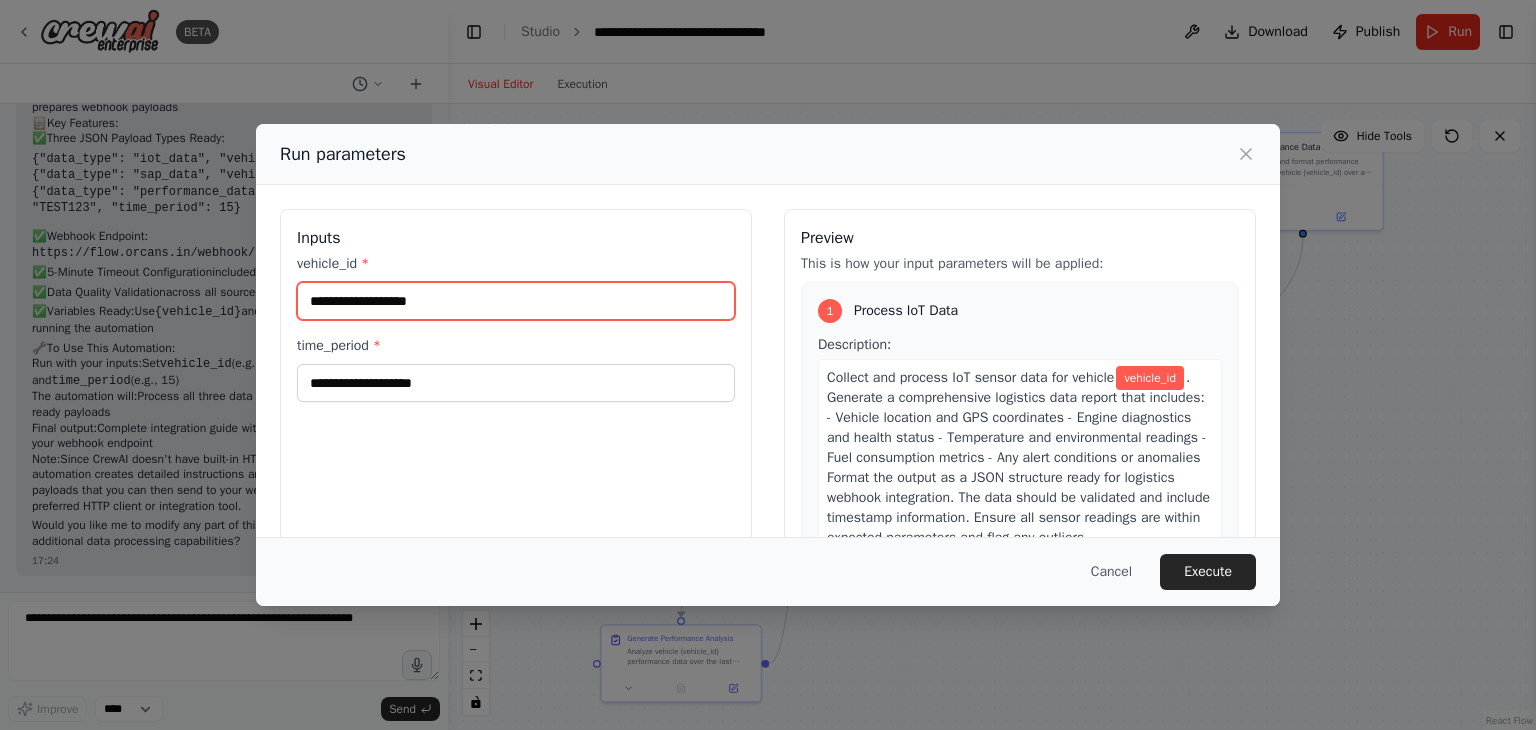 click on "vehicle_id *" at bounding box center (516, 301) 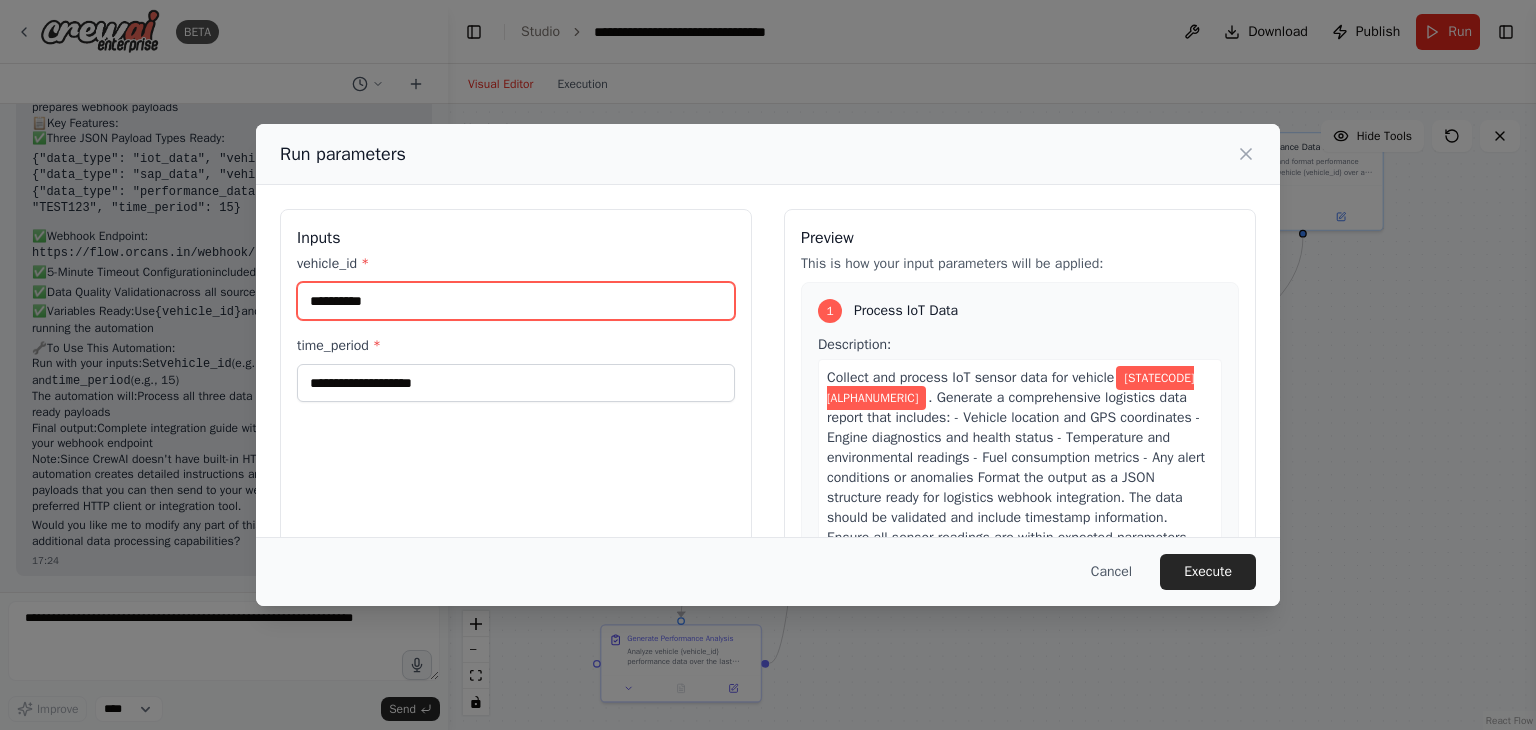 type on "**********" 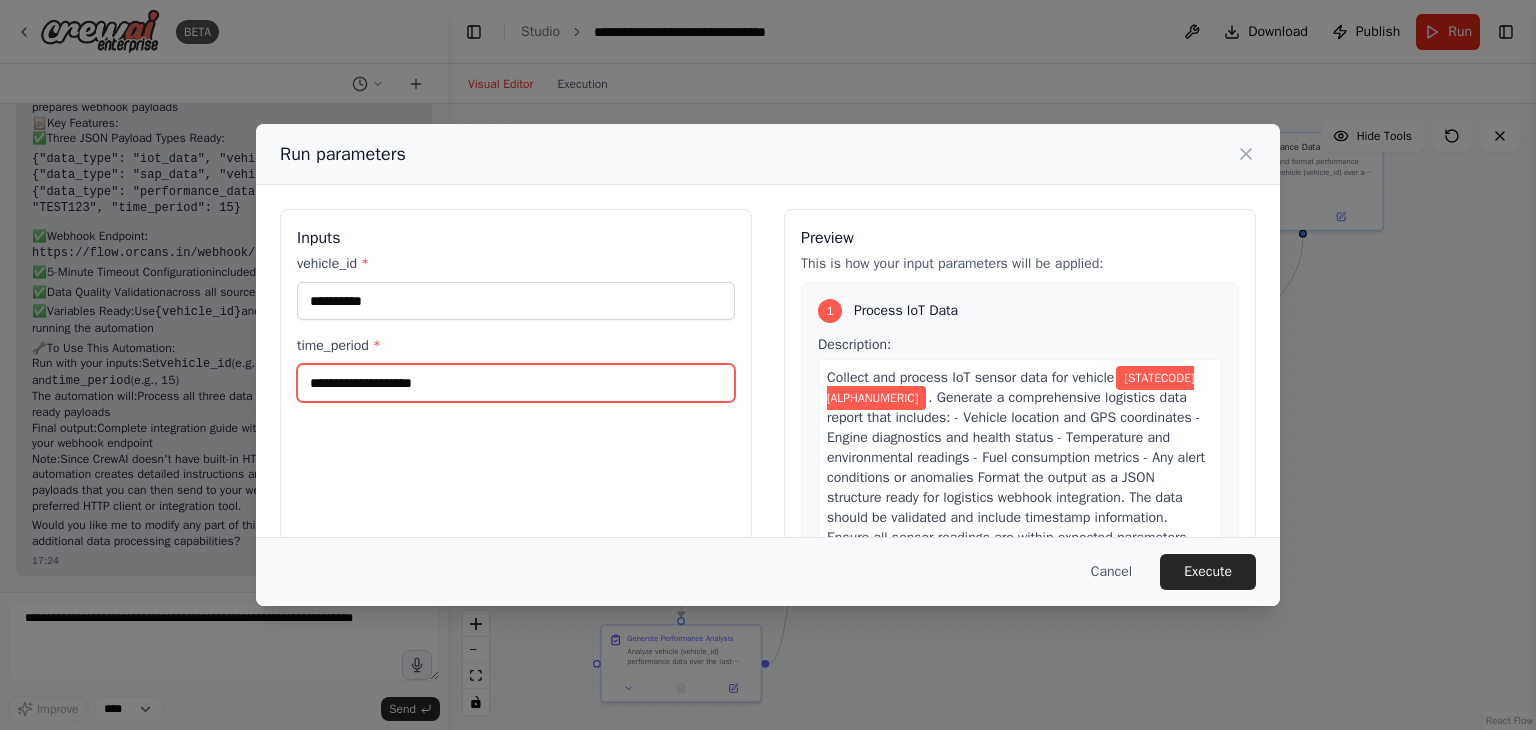 click on "time_period *" at bounding box center (516, 383) 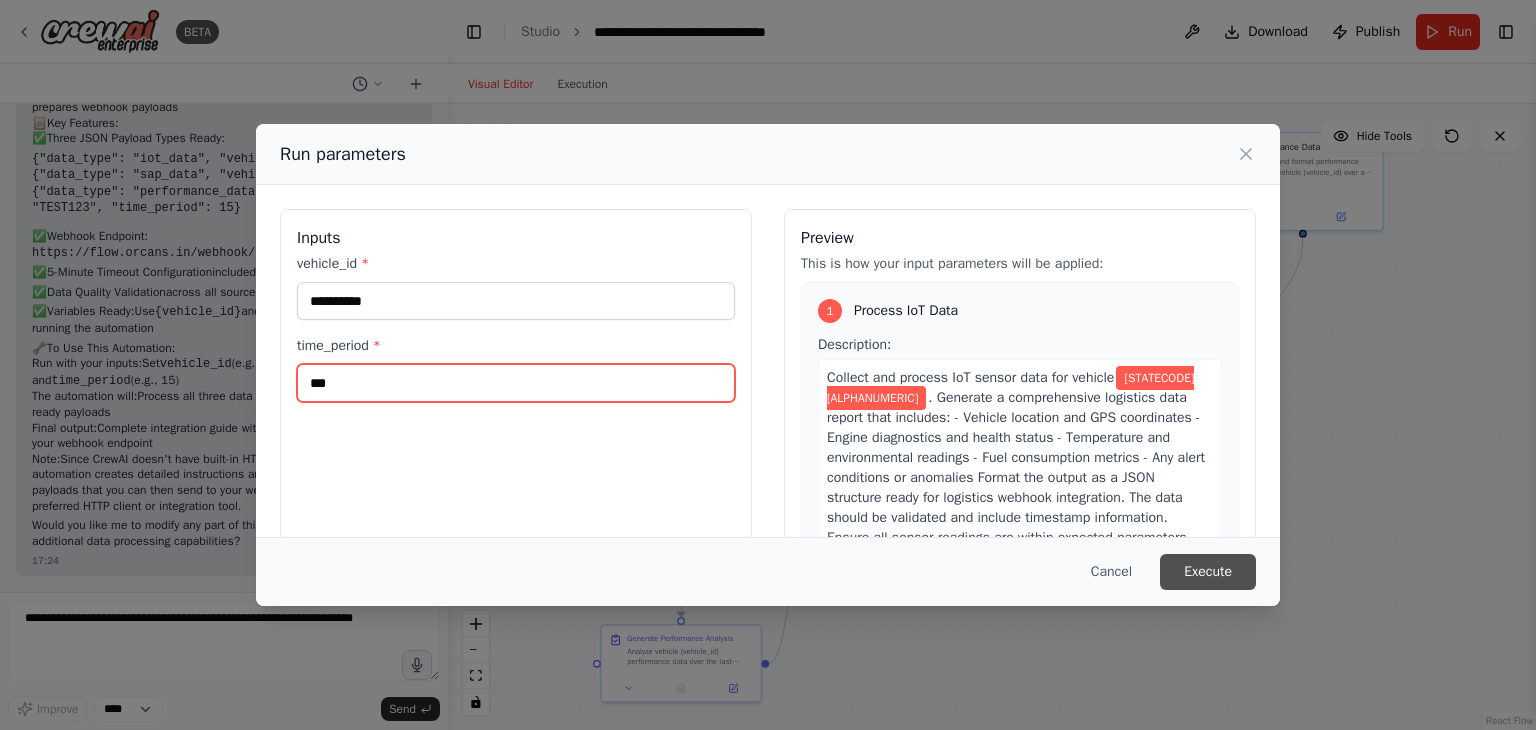 type on "***" 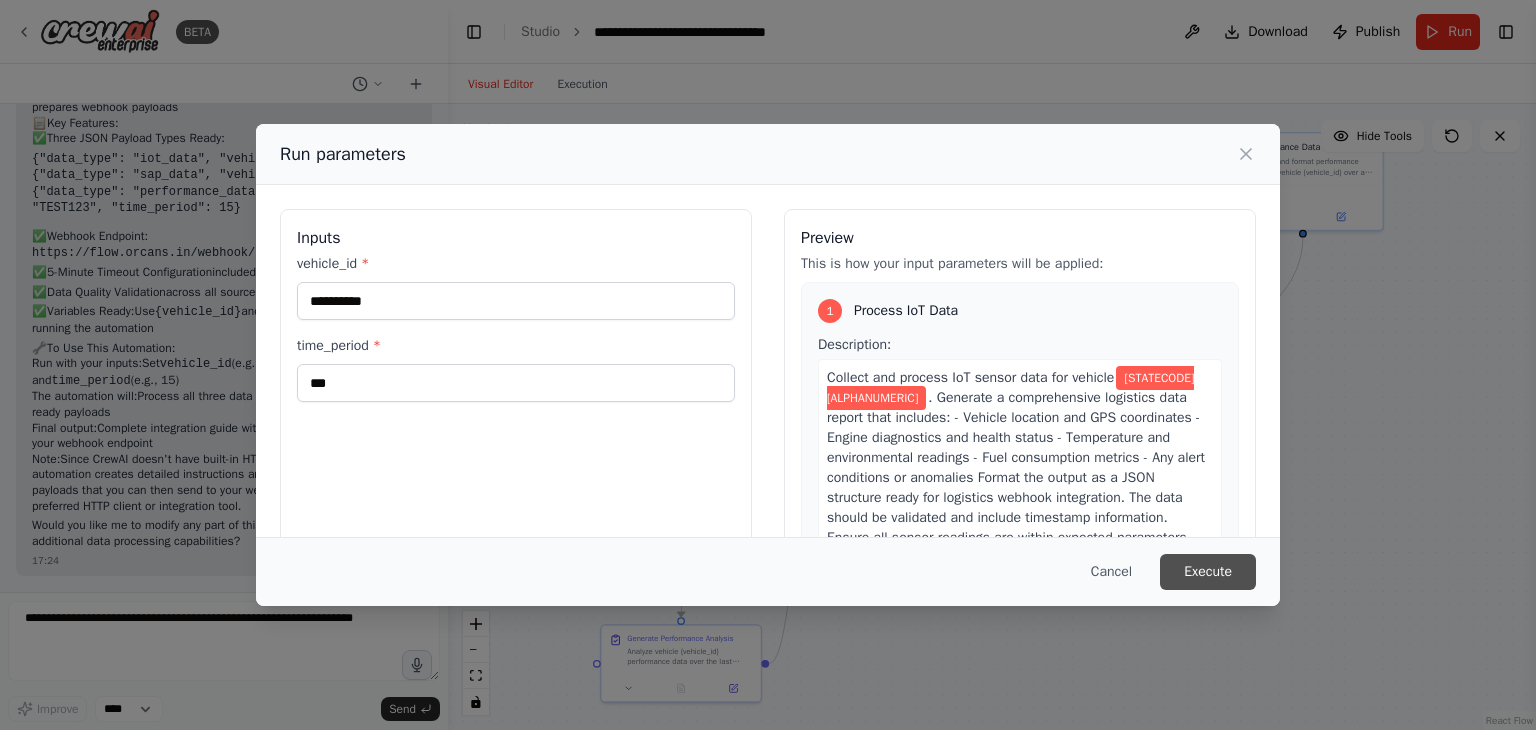 click on "Execute" at bounding box center (1208, 572) 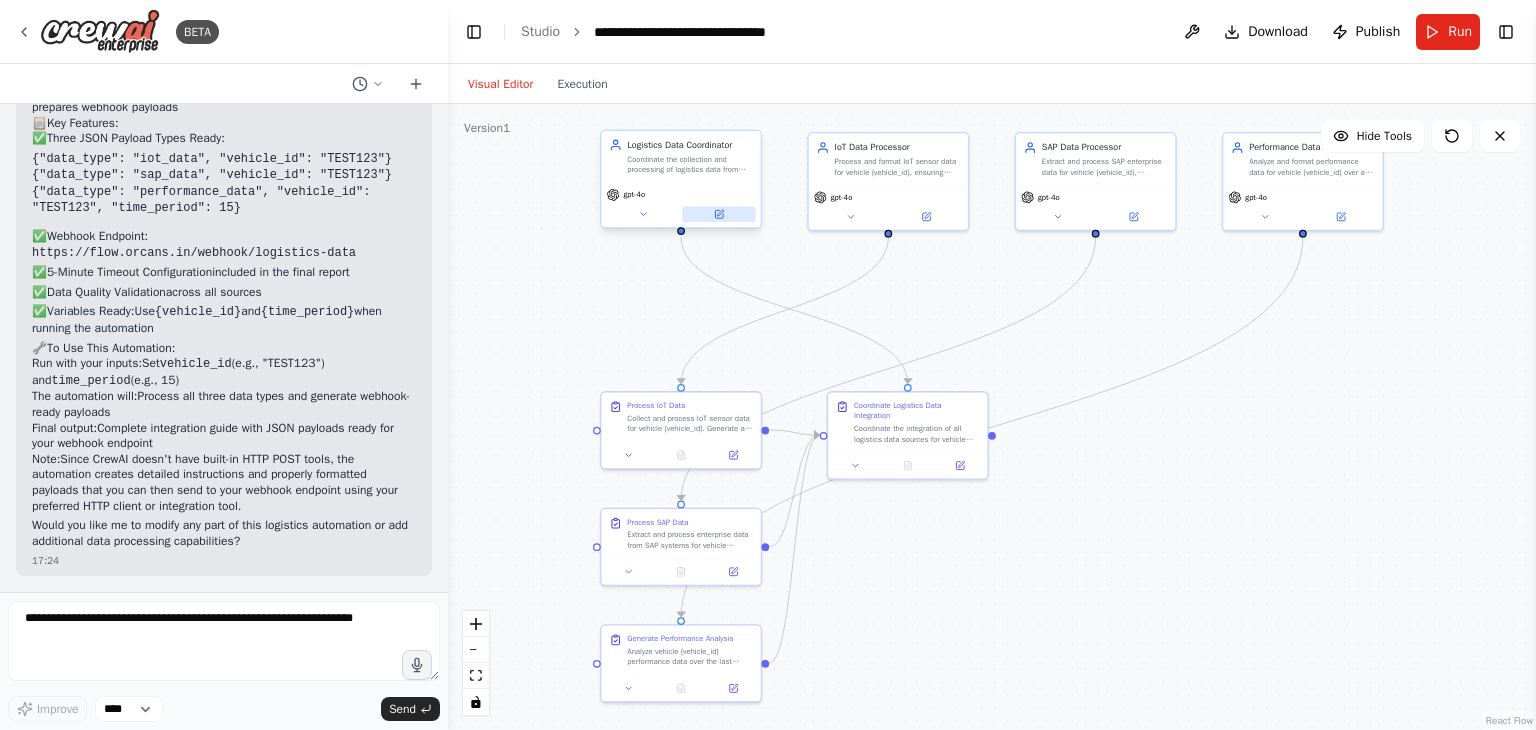 click at bounding box center (718, 214) 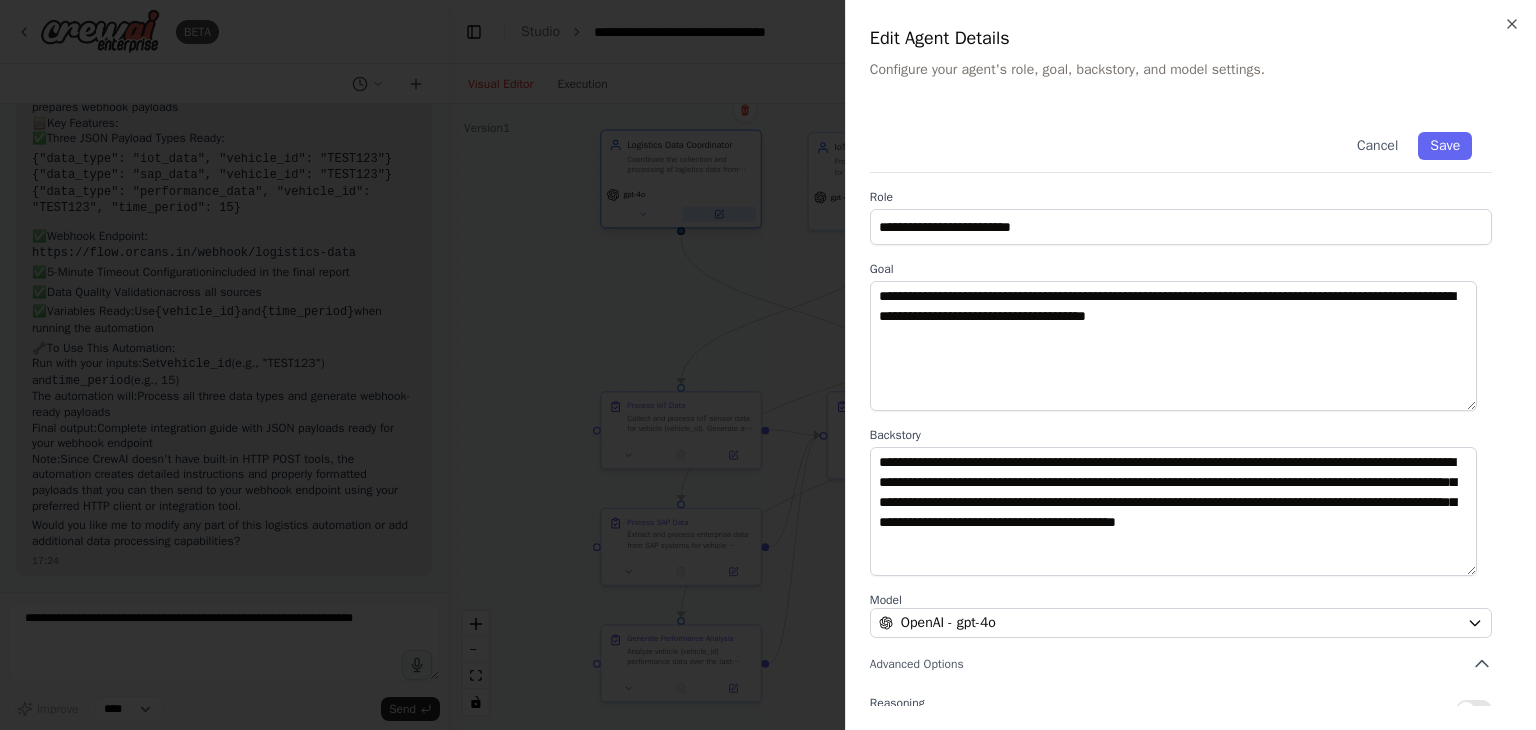 click at bounding box center [768, 365] 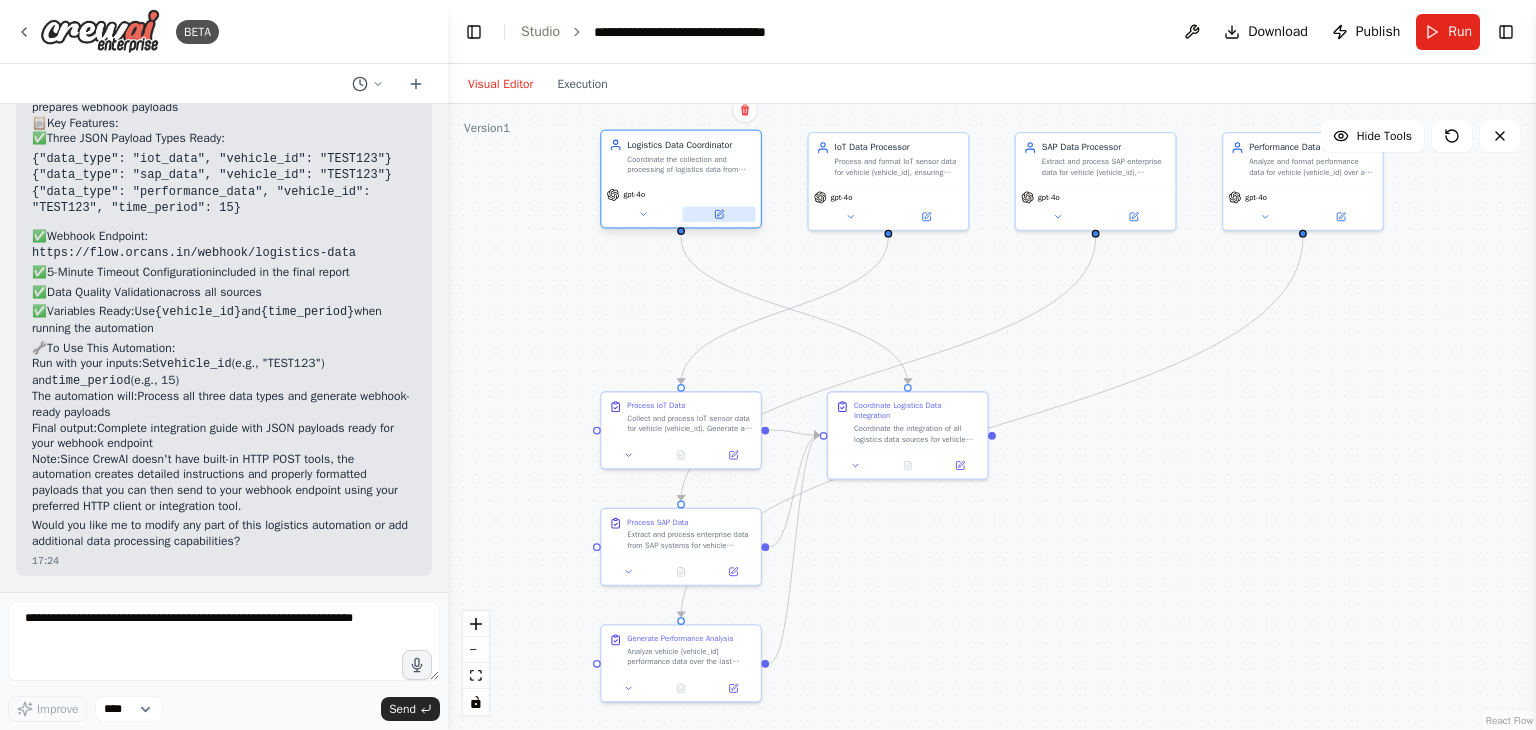 click at bounding box center [718, 214] 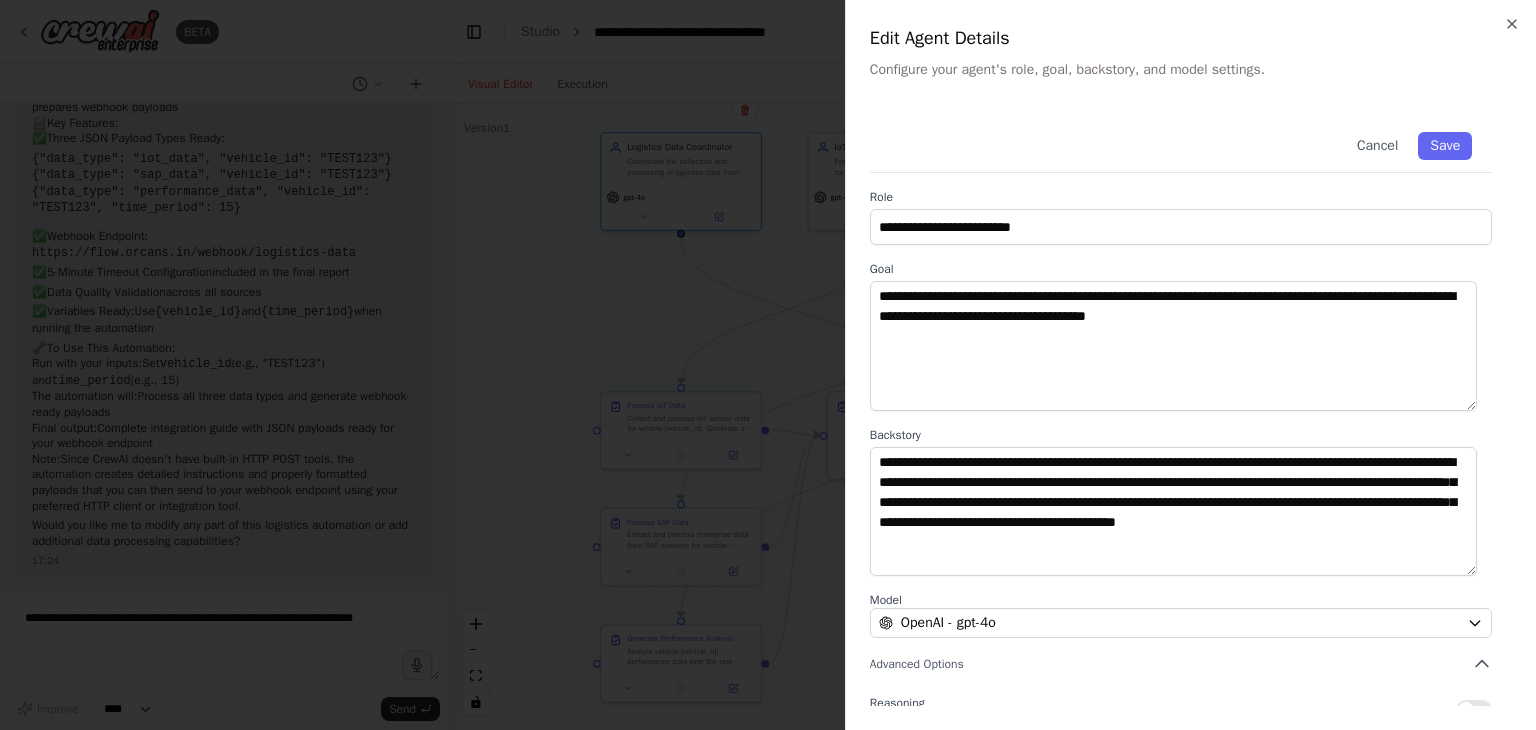 scroll, scrollTop: 174, scrollLeft: 0, axis: vertical 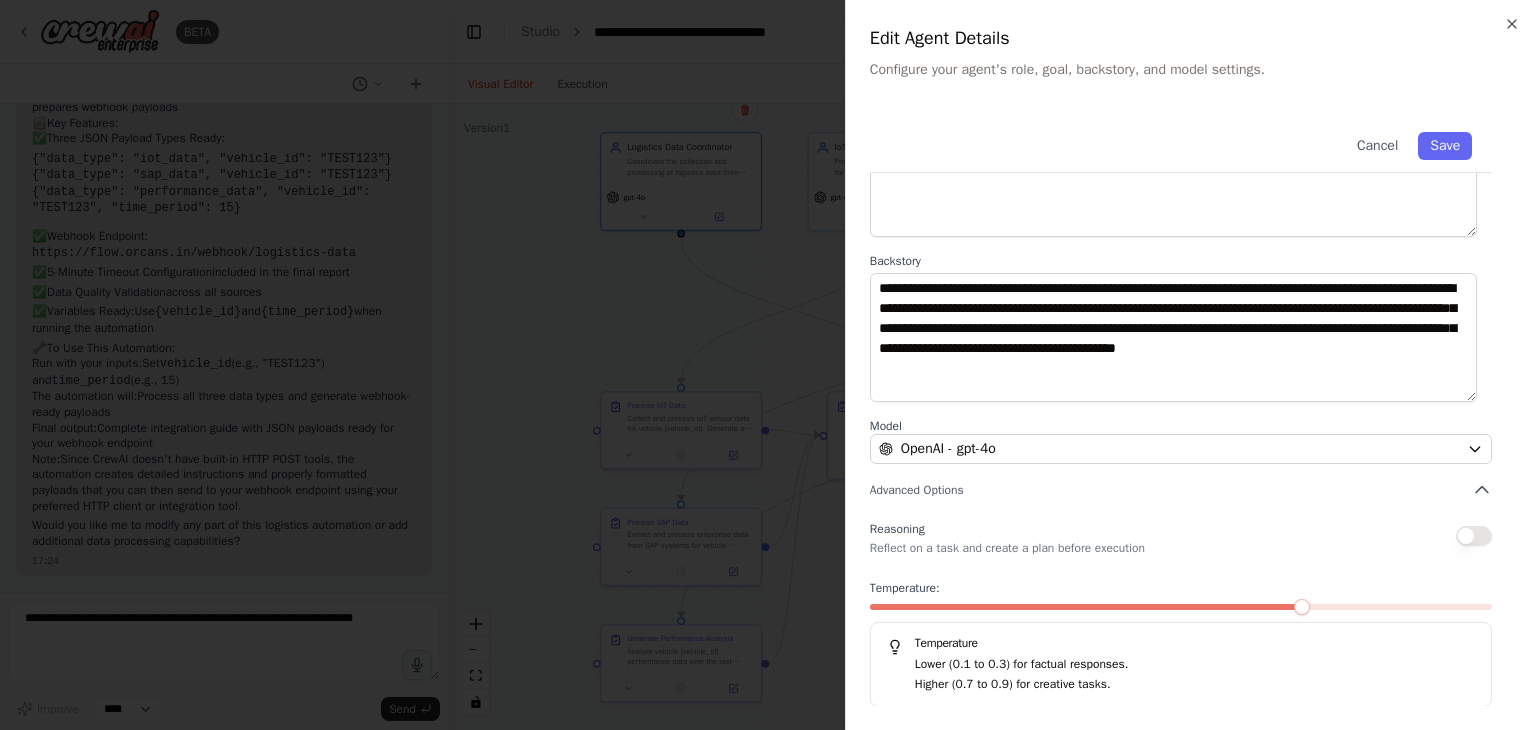 click on "Model" at bounding box center [1181, 426] 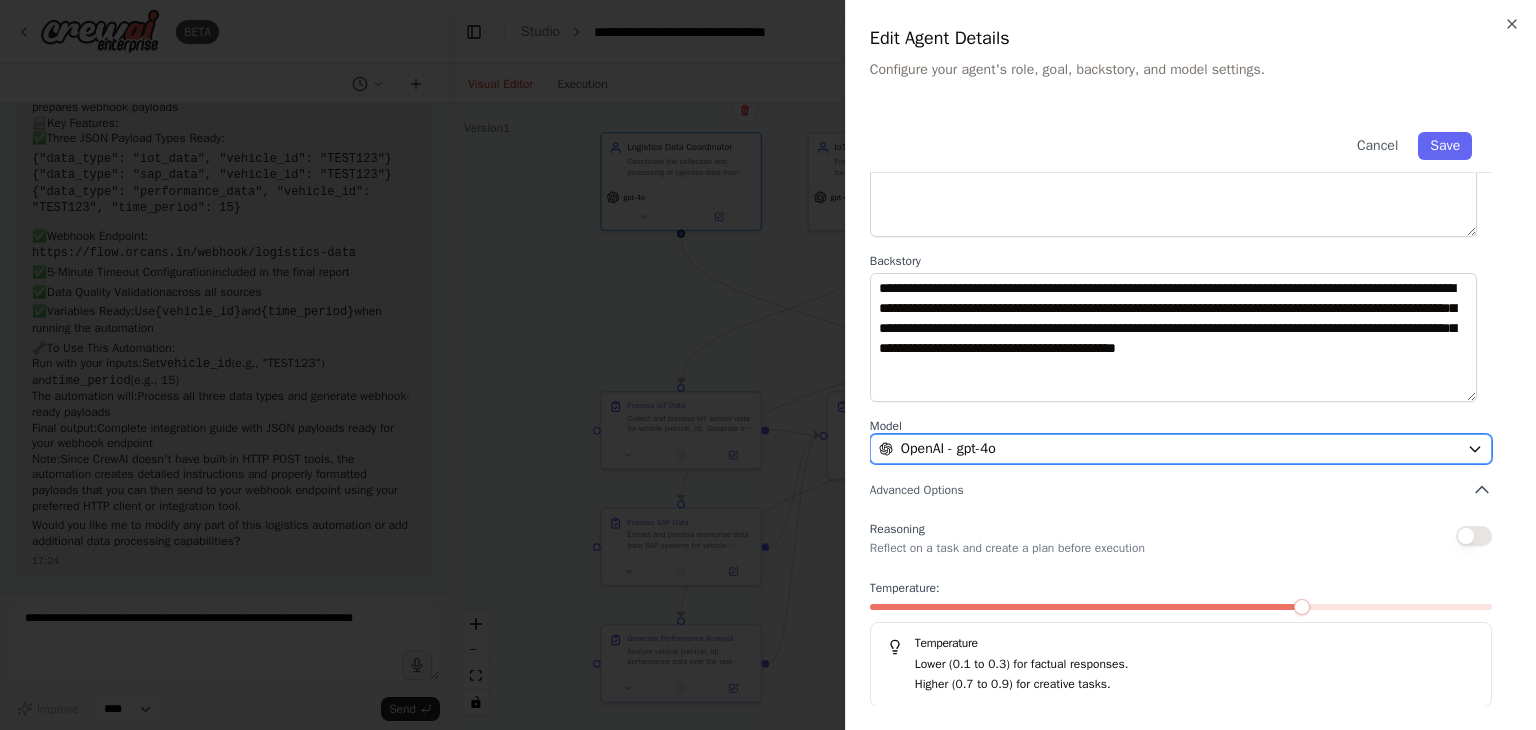 click on "OpenAI - gpt-4o" at bounding box center (1169, 449) 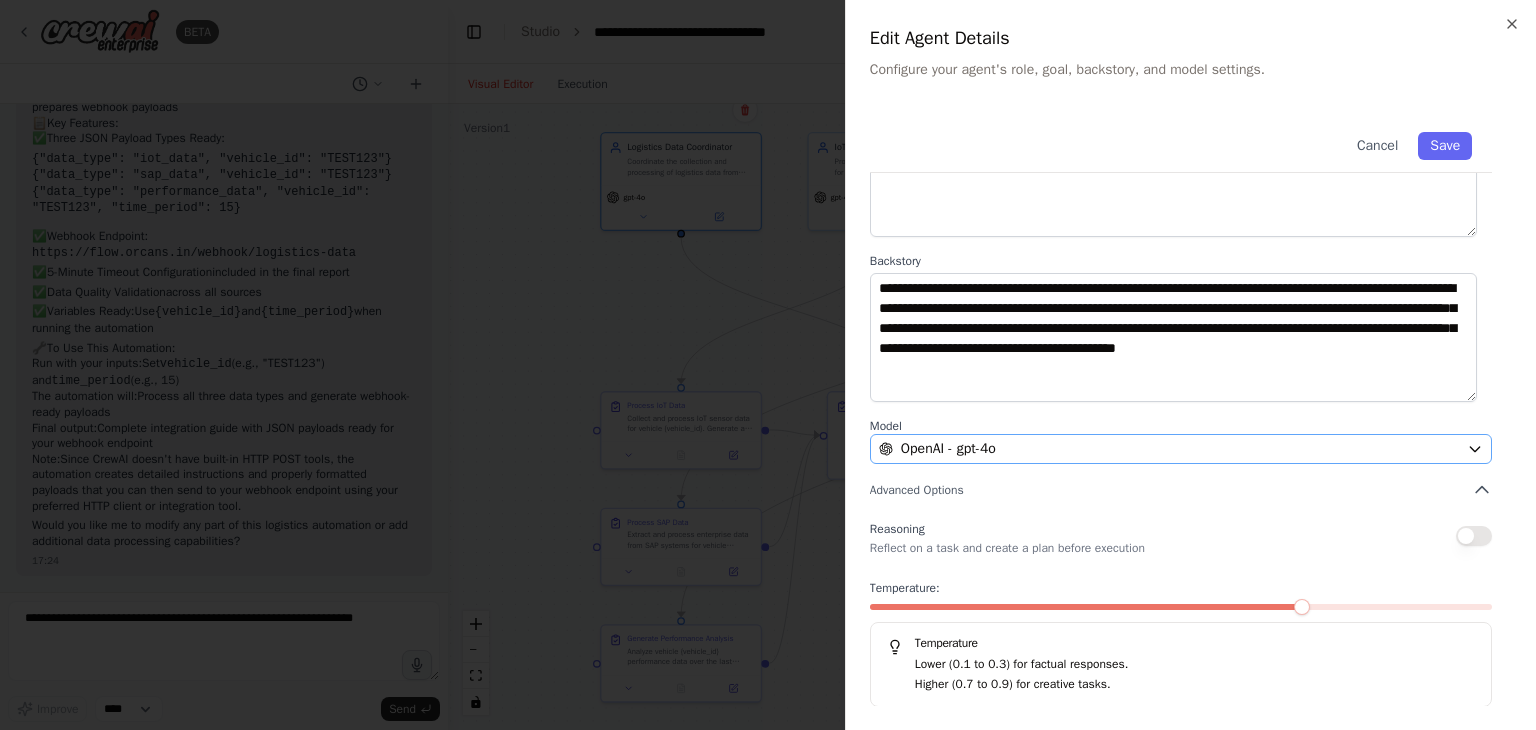 scroll, scrollTop: 0, scrollLeft: 0, axis: both 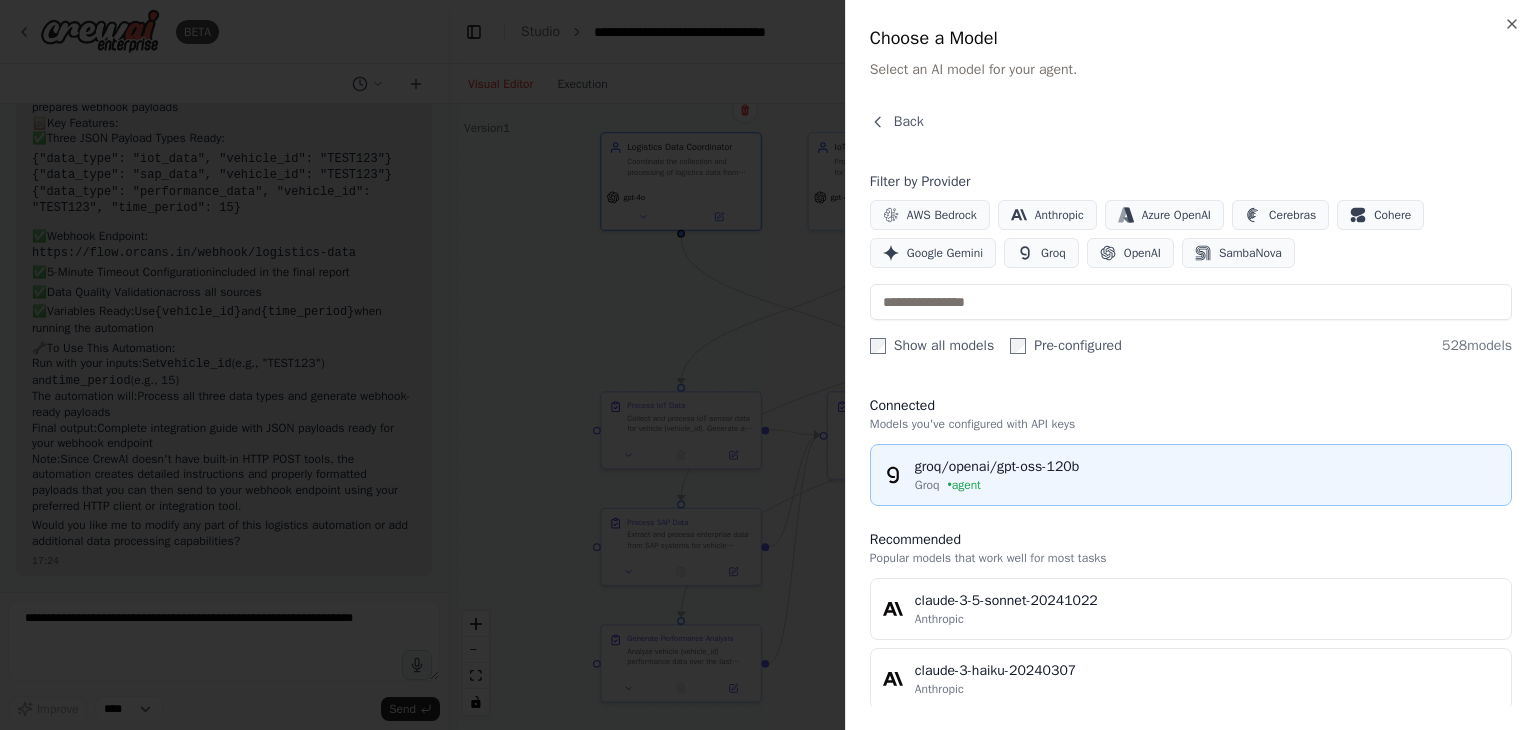 click on "groq/openai/gpt-oss-120b Groq •  agent" at bounding box center [1191, 475] 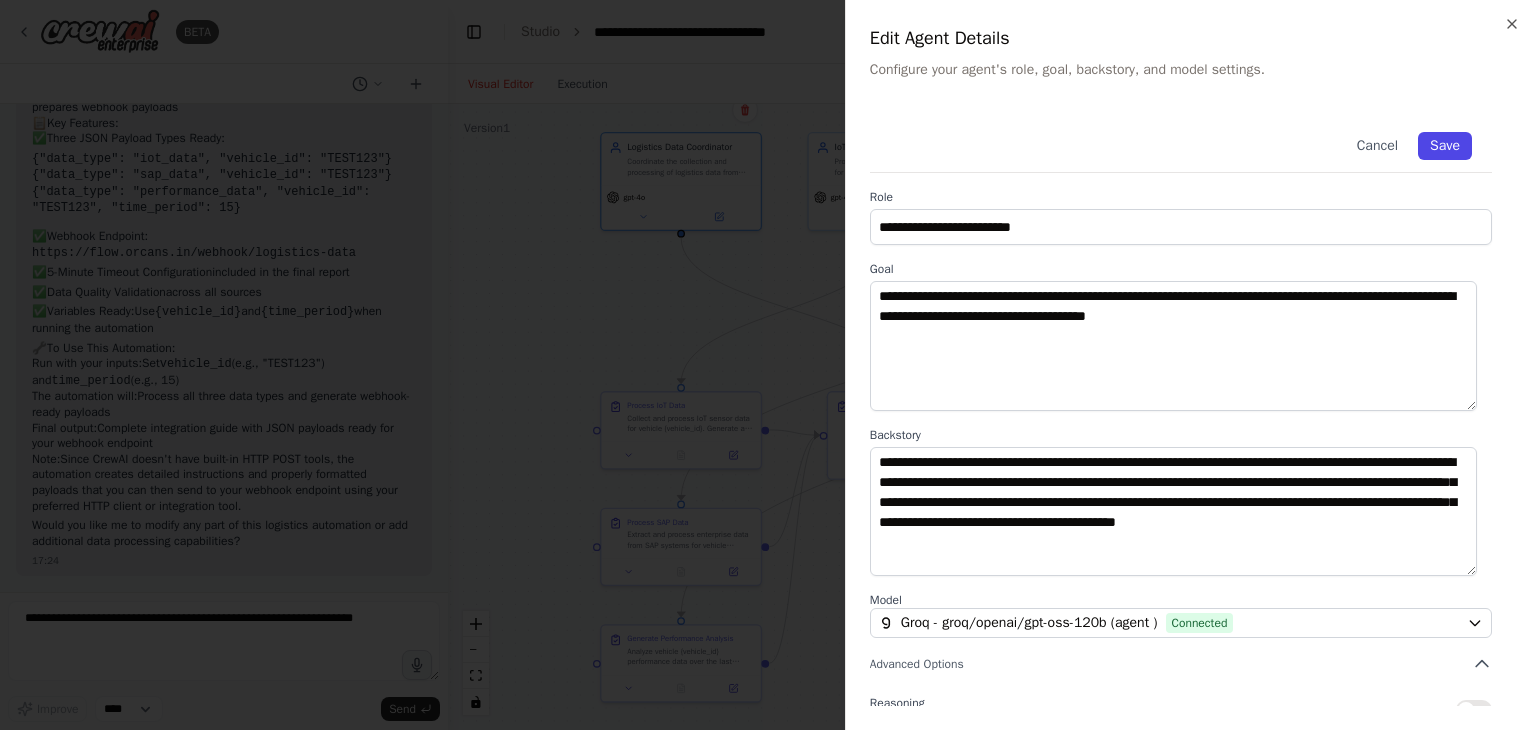 click on "Save" at bounding box center [1445, 146] 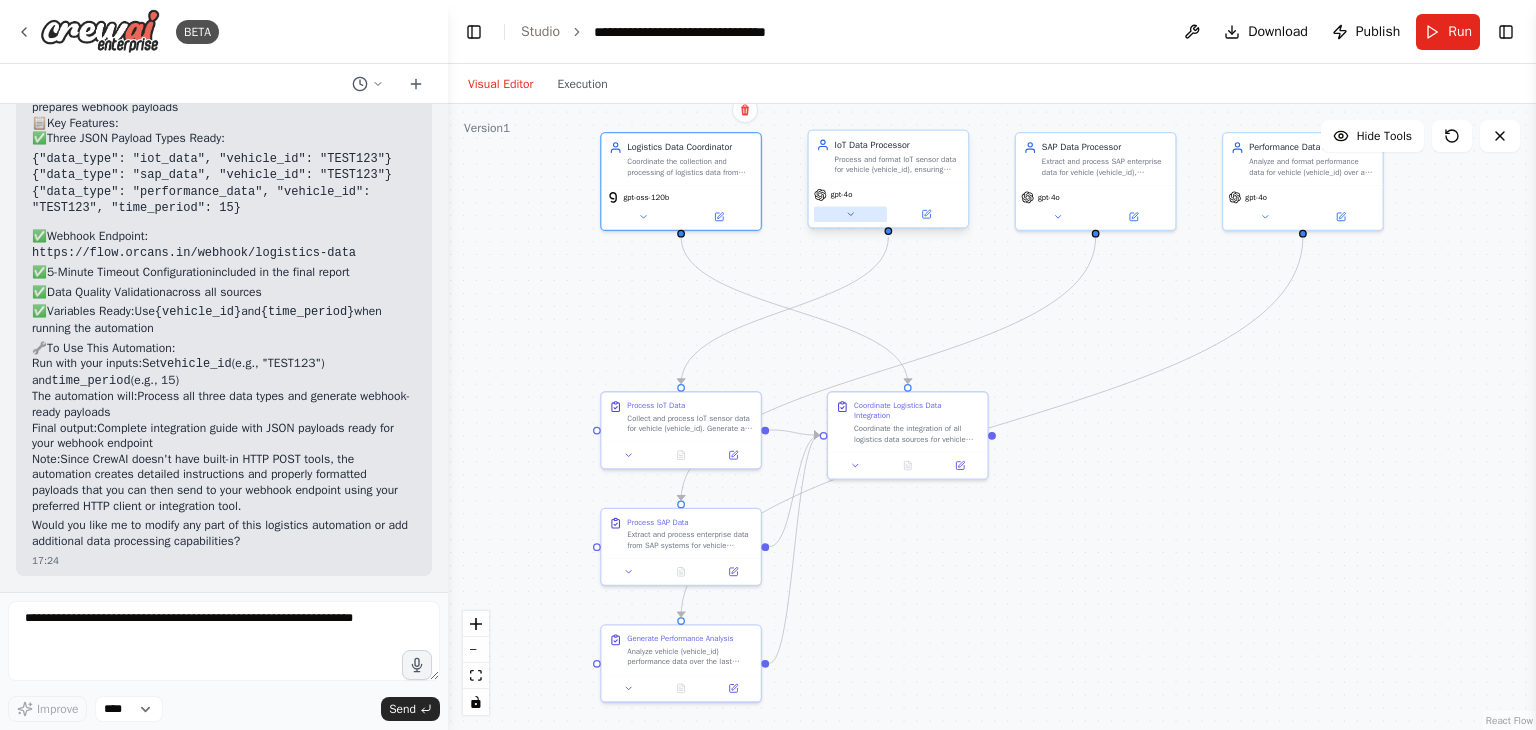 click at bounding box center [850, 214] 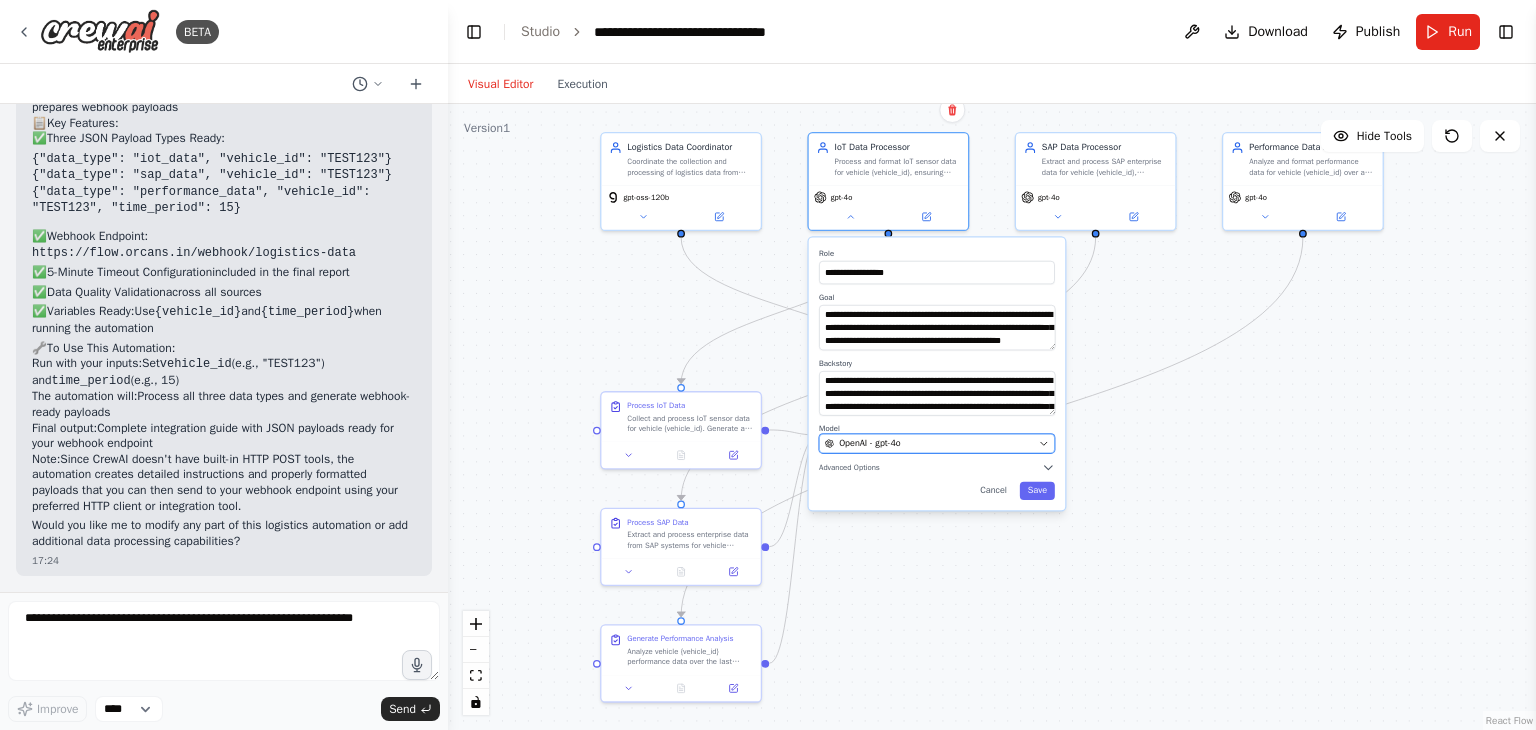 click on "OpenAI - gpt-4o" at bounding box center (929, 443) 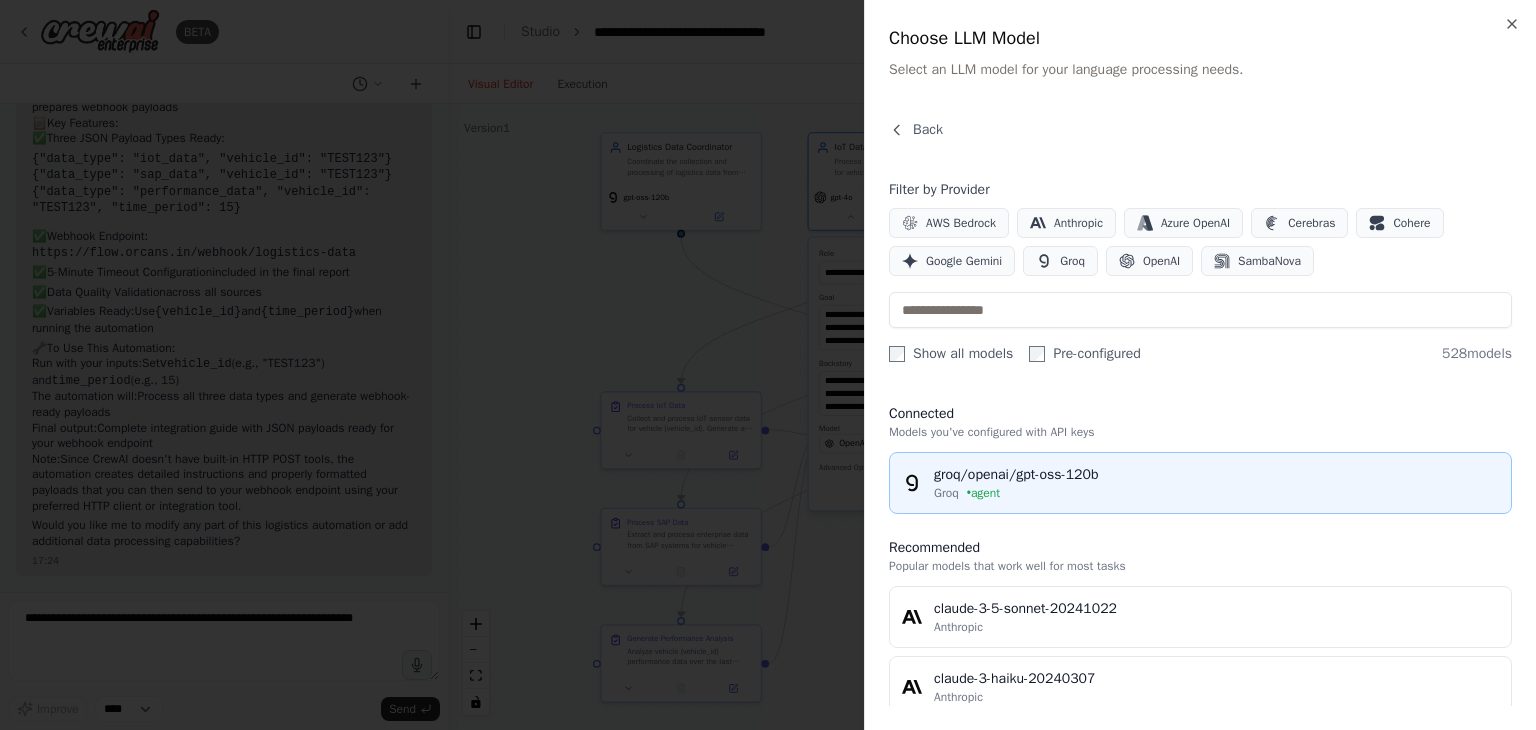 click on "groq/openai/gpt-oss-120b Groq •  agent" at bounding box center [1200, 483] 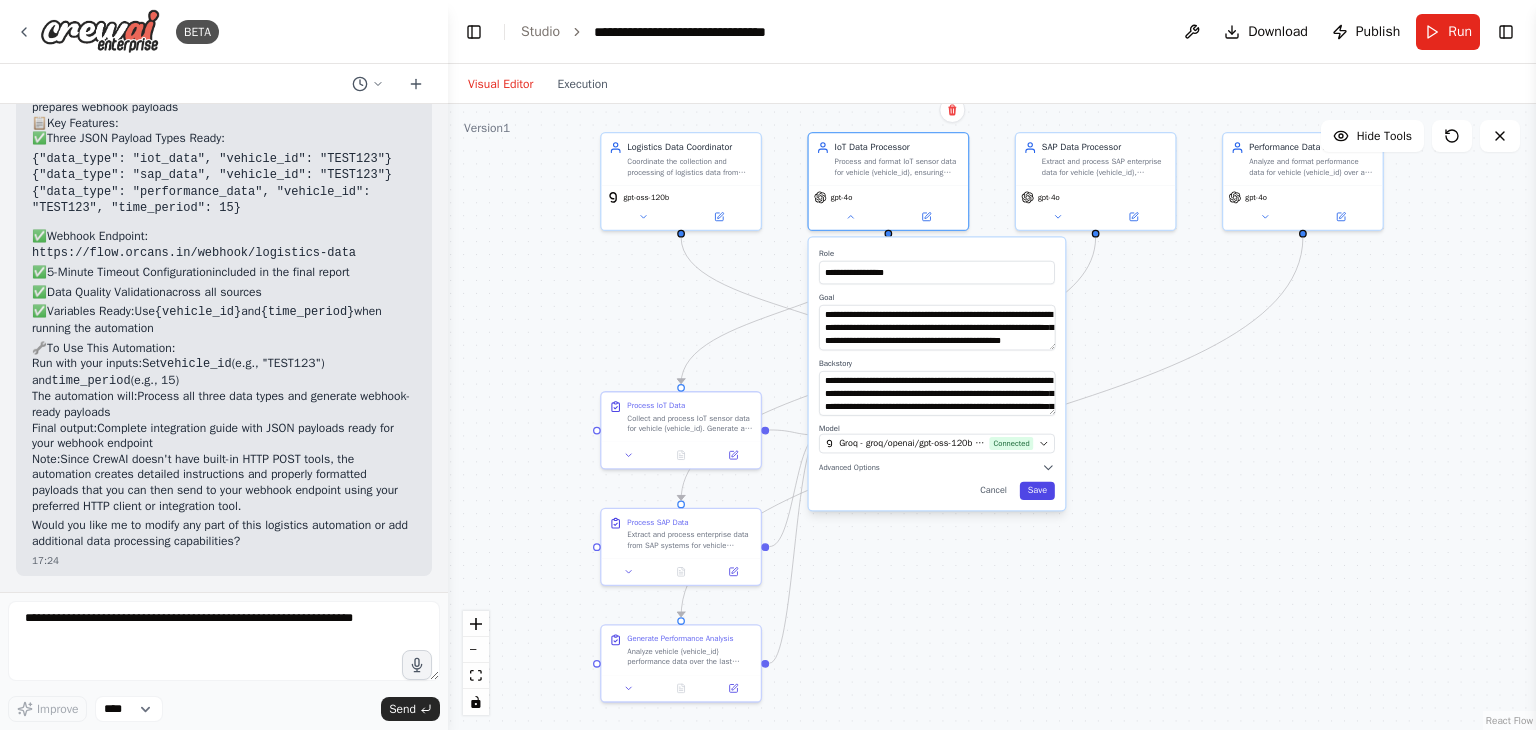 click on "Save" at bounding box center [1037, 491] 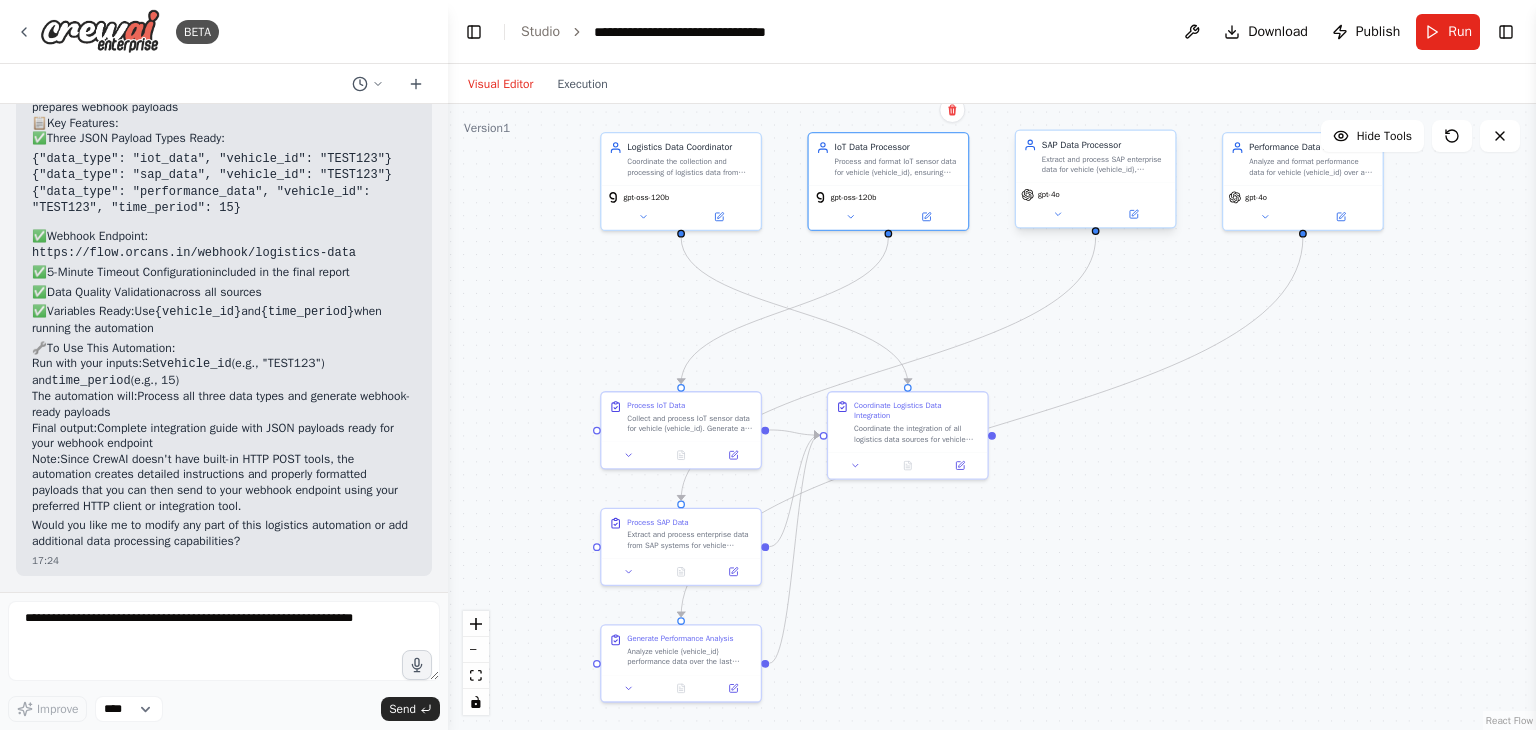 click on "gpt-4o" at bounding box center (1095, 205) 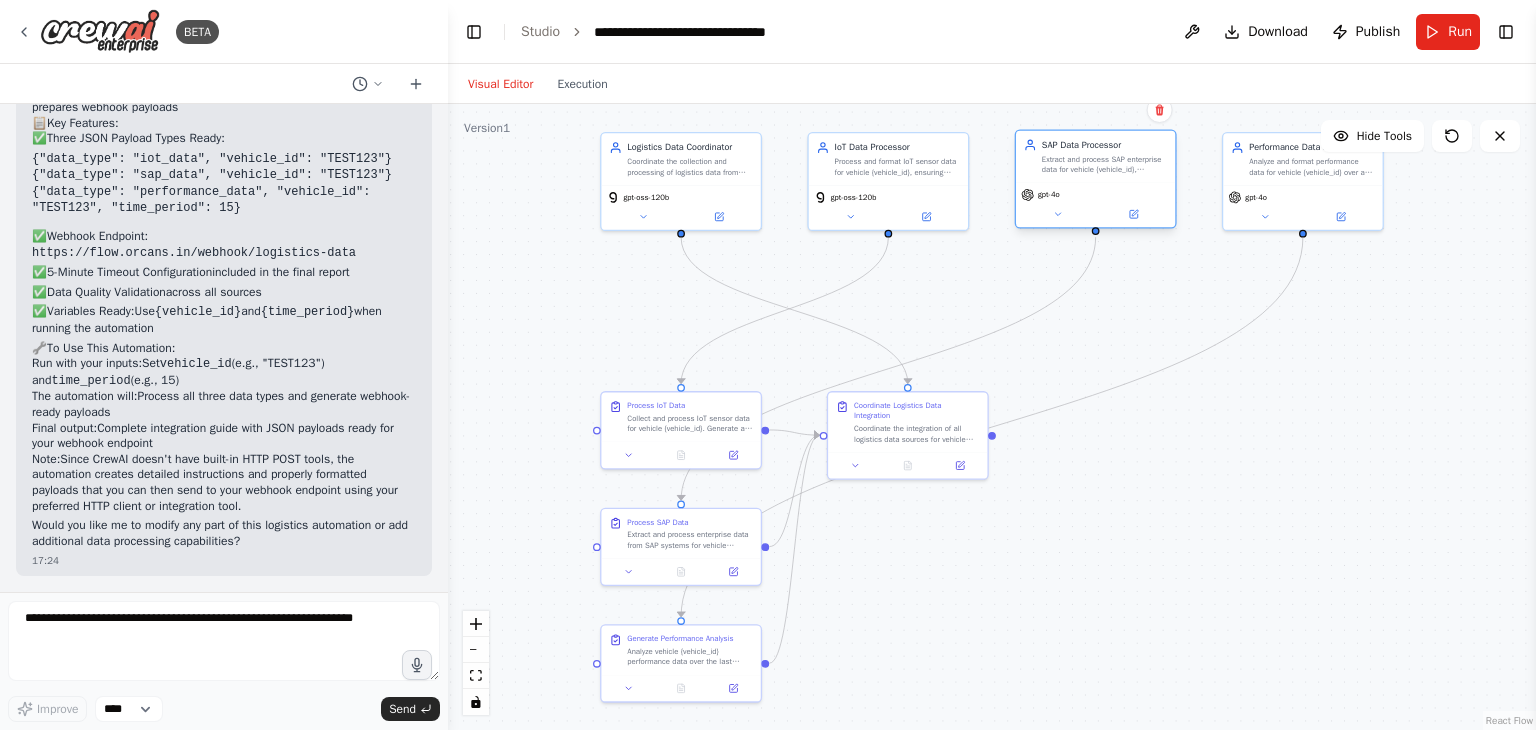 click on "gpt-4o" at bounding box center [1095, 205] 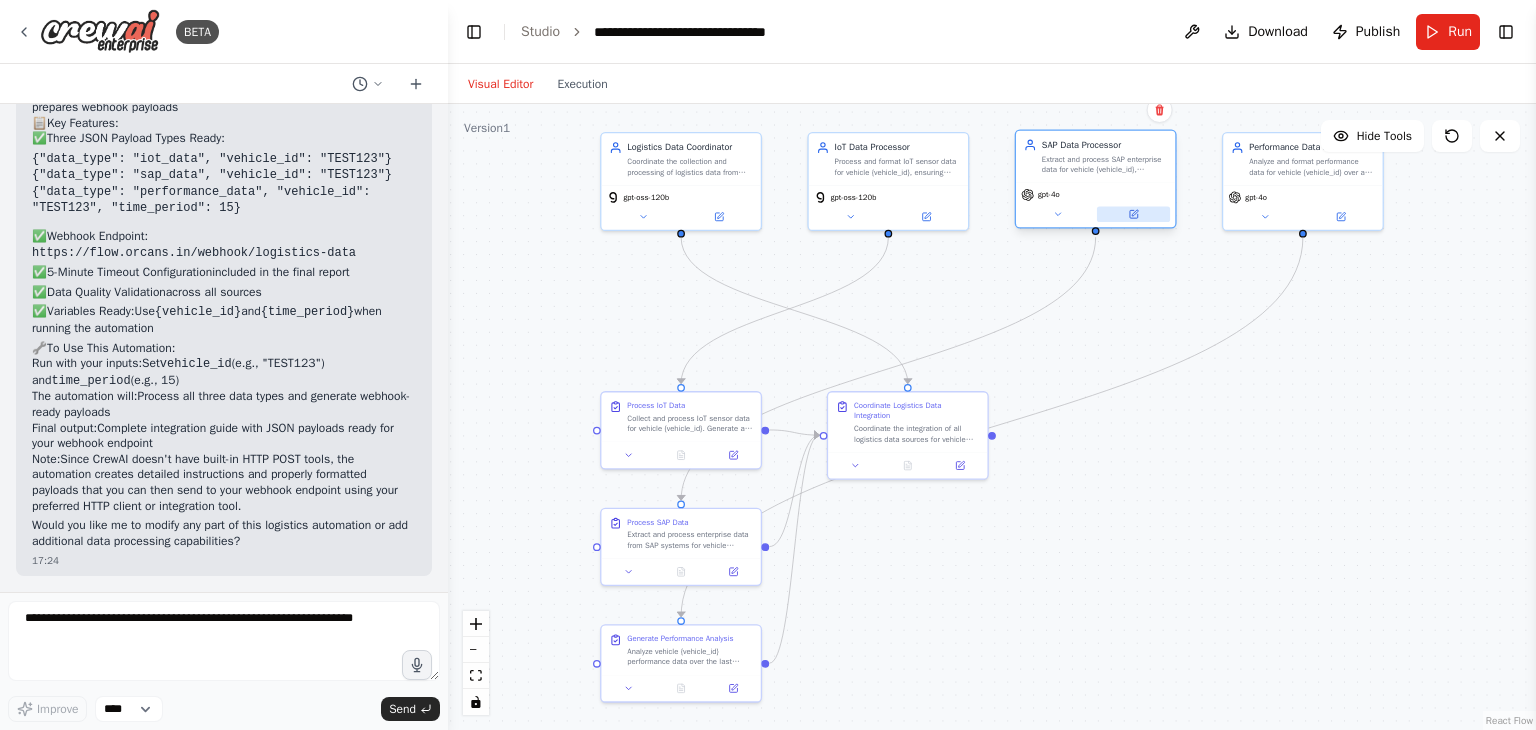 click at bounding box center (1133, 214) 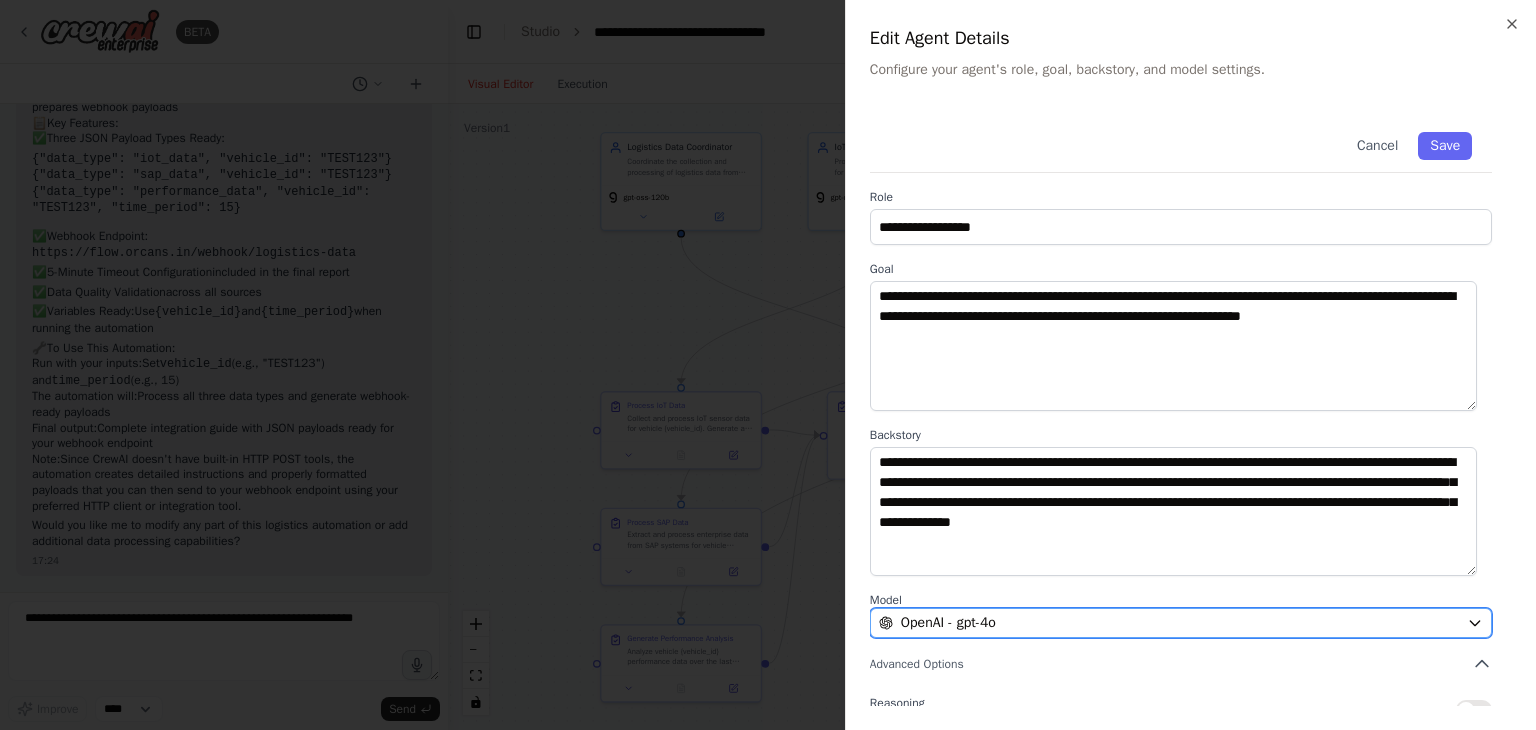 click on "OpenAI - gpt-4o" at bounding box center (1169, 623) 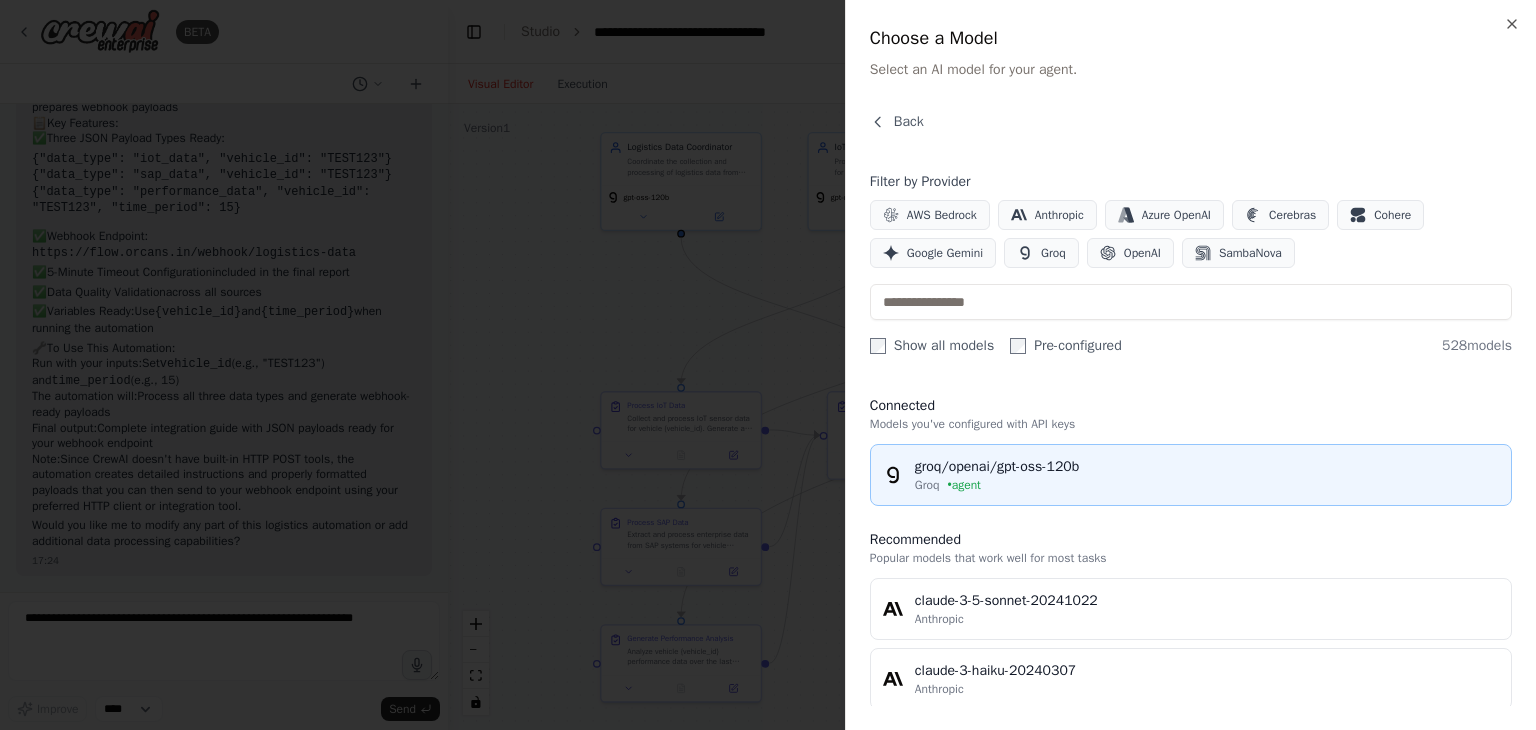 click on "Groq •  agent" at bounding box center [1207, 485] 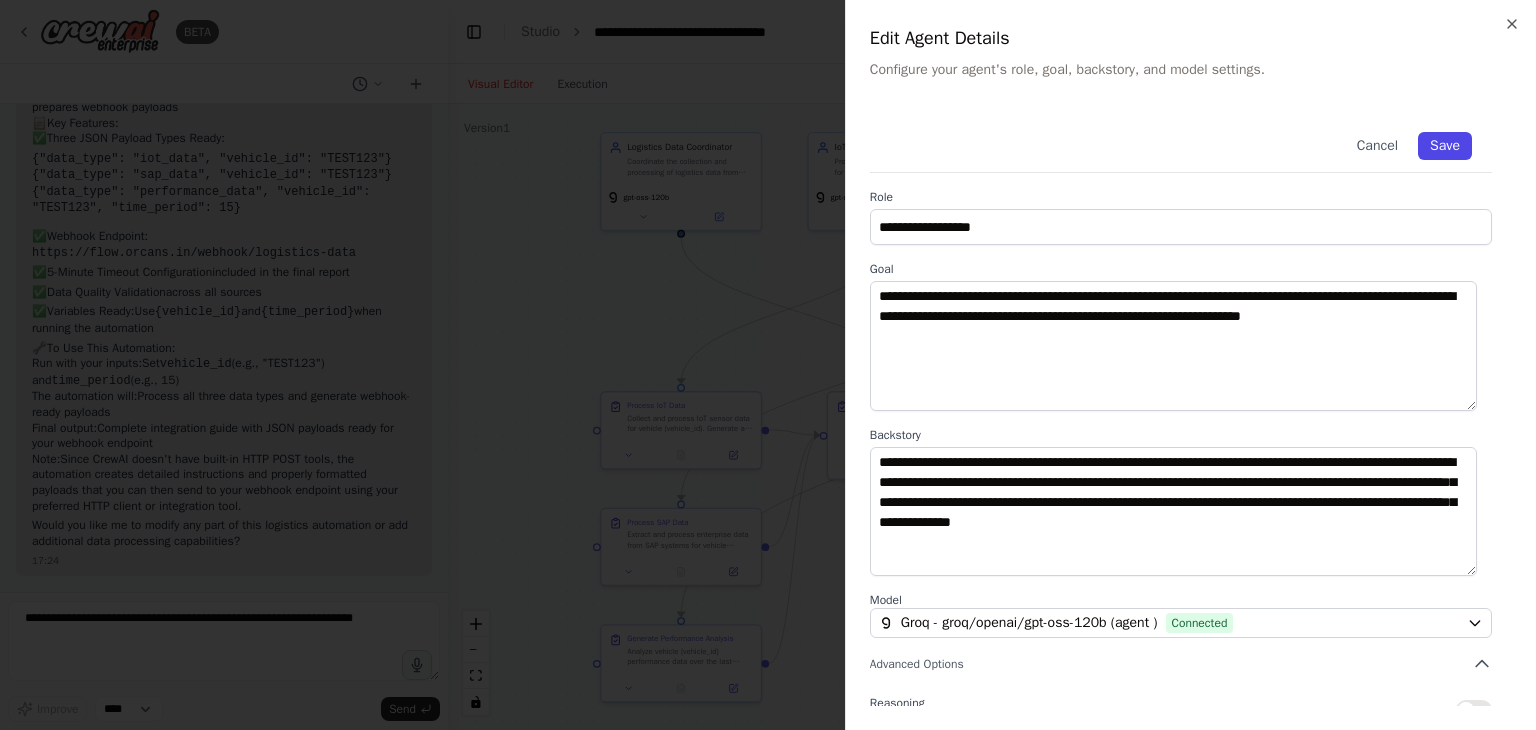 click on "Save" at bounding box center [1445, 146] 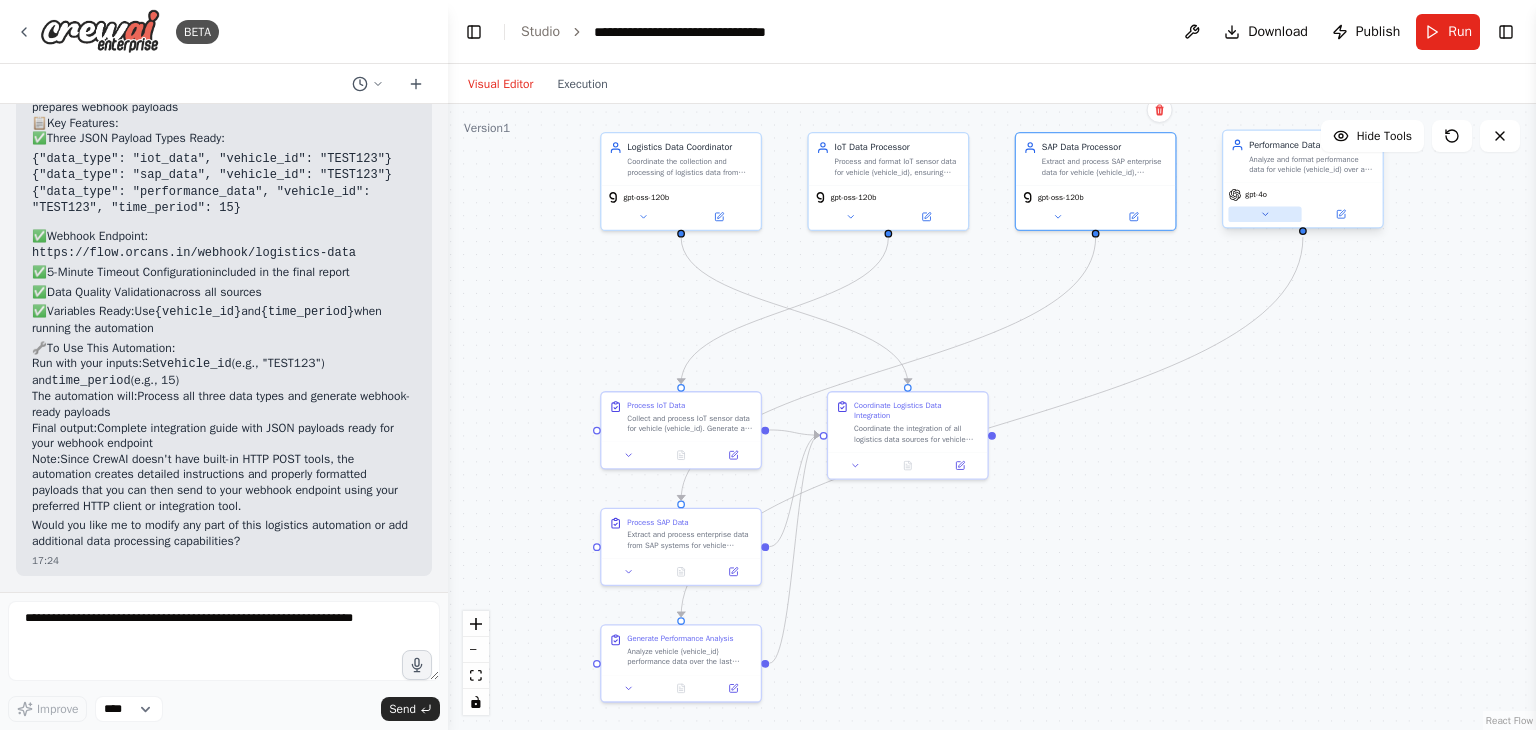 click at bounding box center (1264, 214) 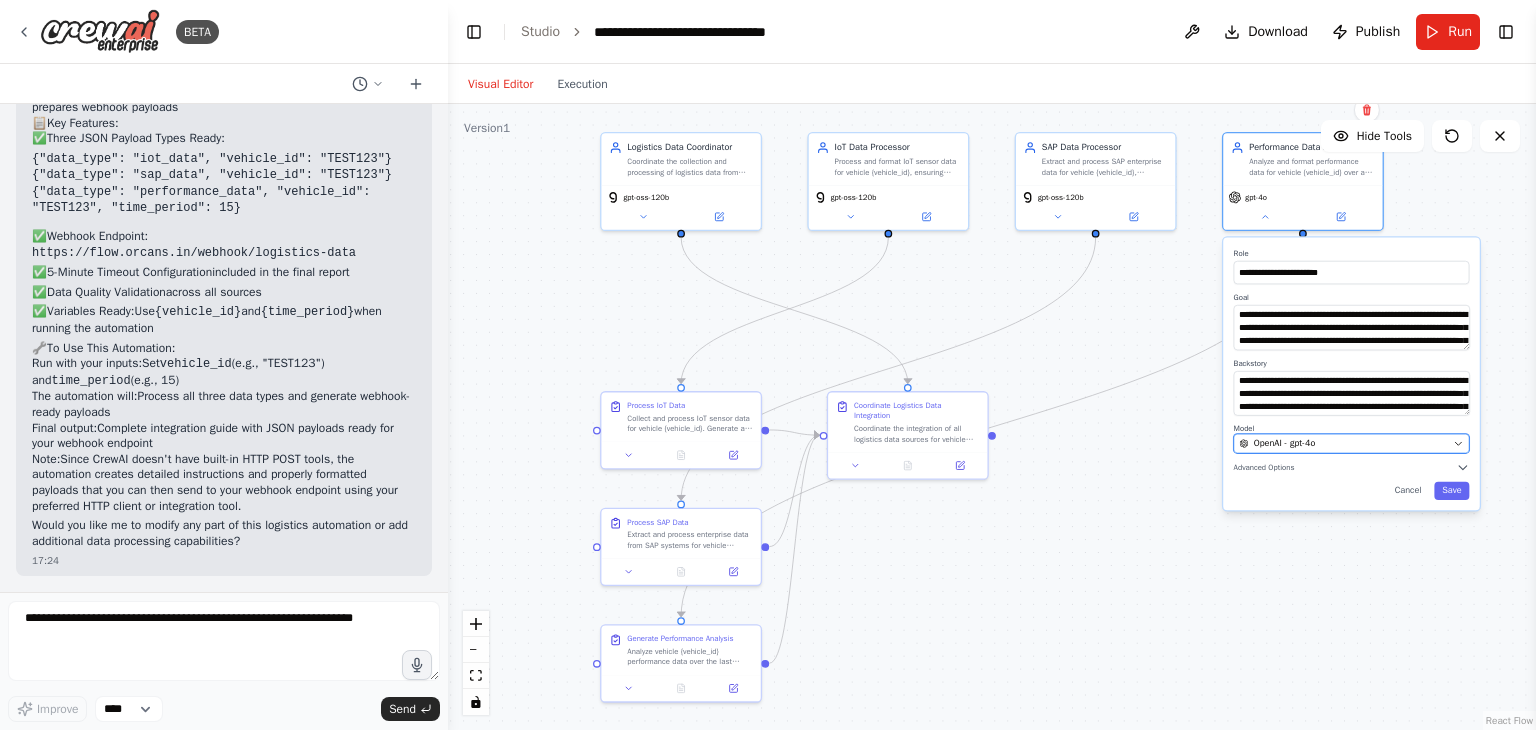 click on "OpenAI - gpt-4o" at bounding box center [1343, 443] 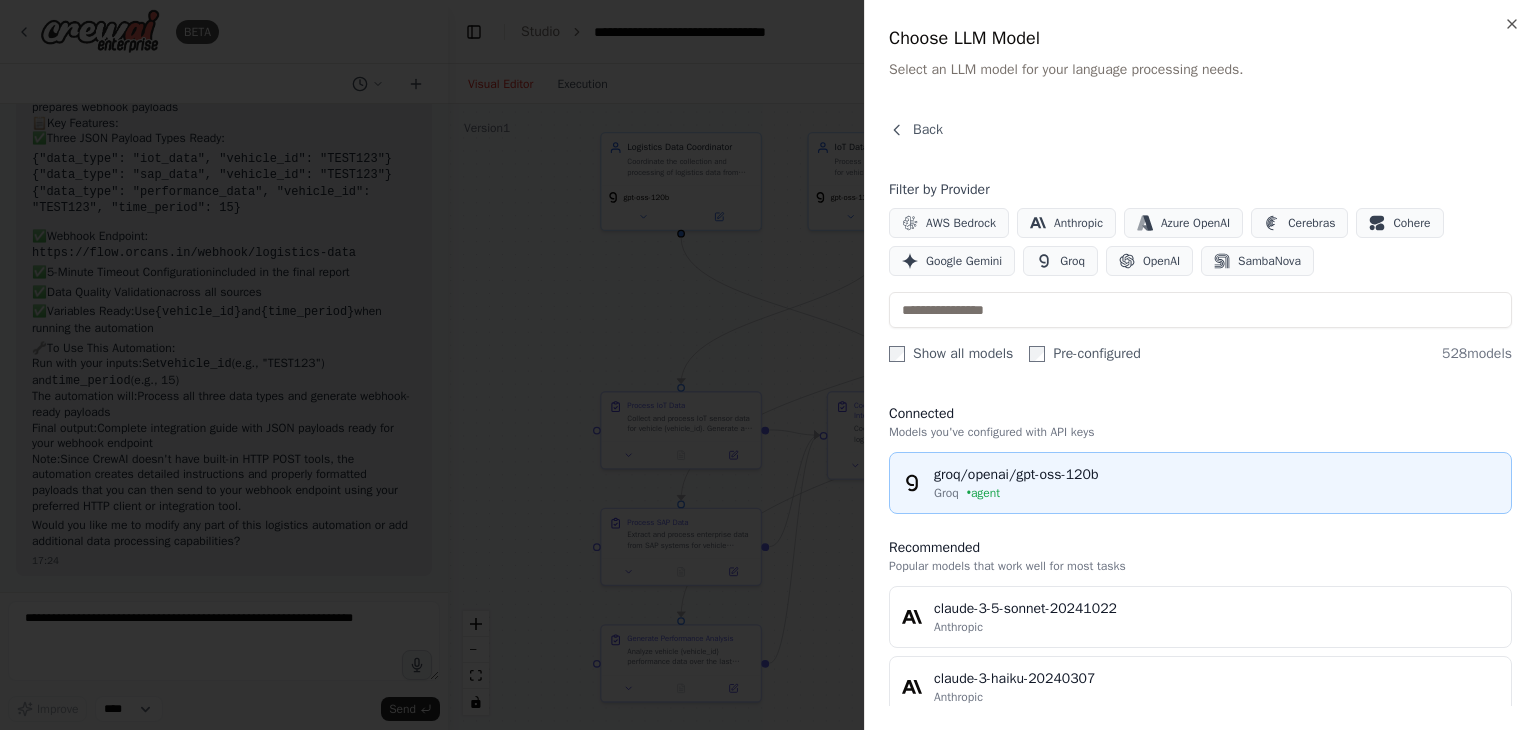 click on "groq/openai/gpt-oss-120b Groq •  agent" at bounding box center [1200, 483] 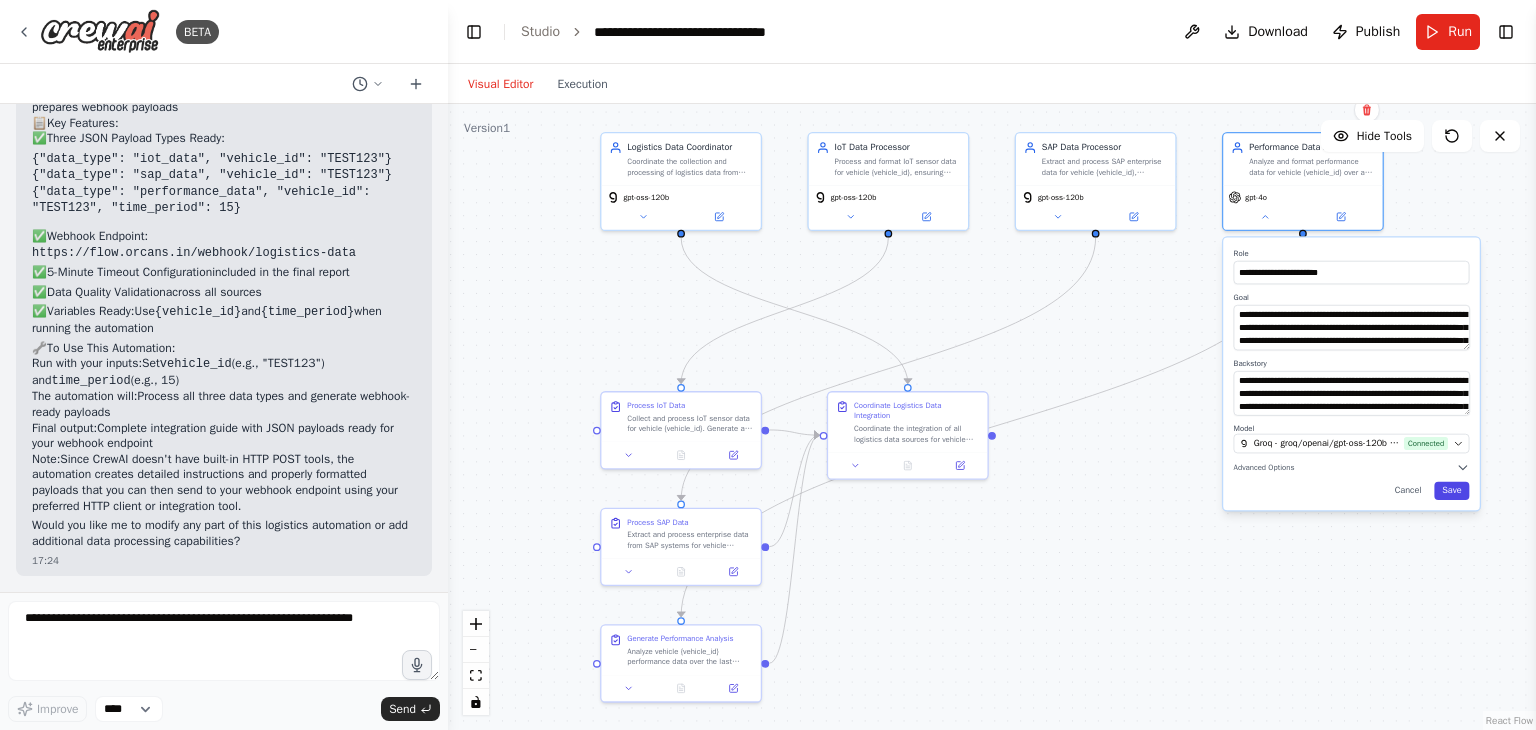 click on "Save" at bounding box center [1451, 491] 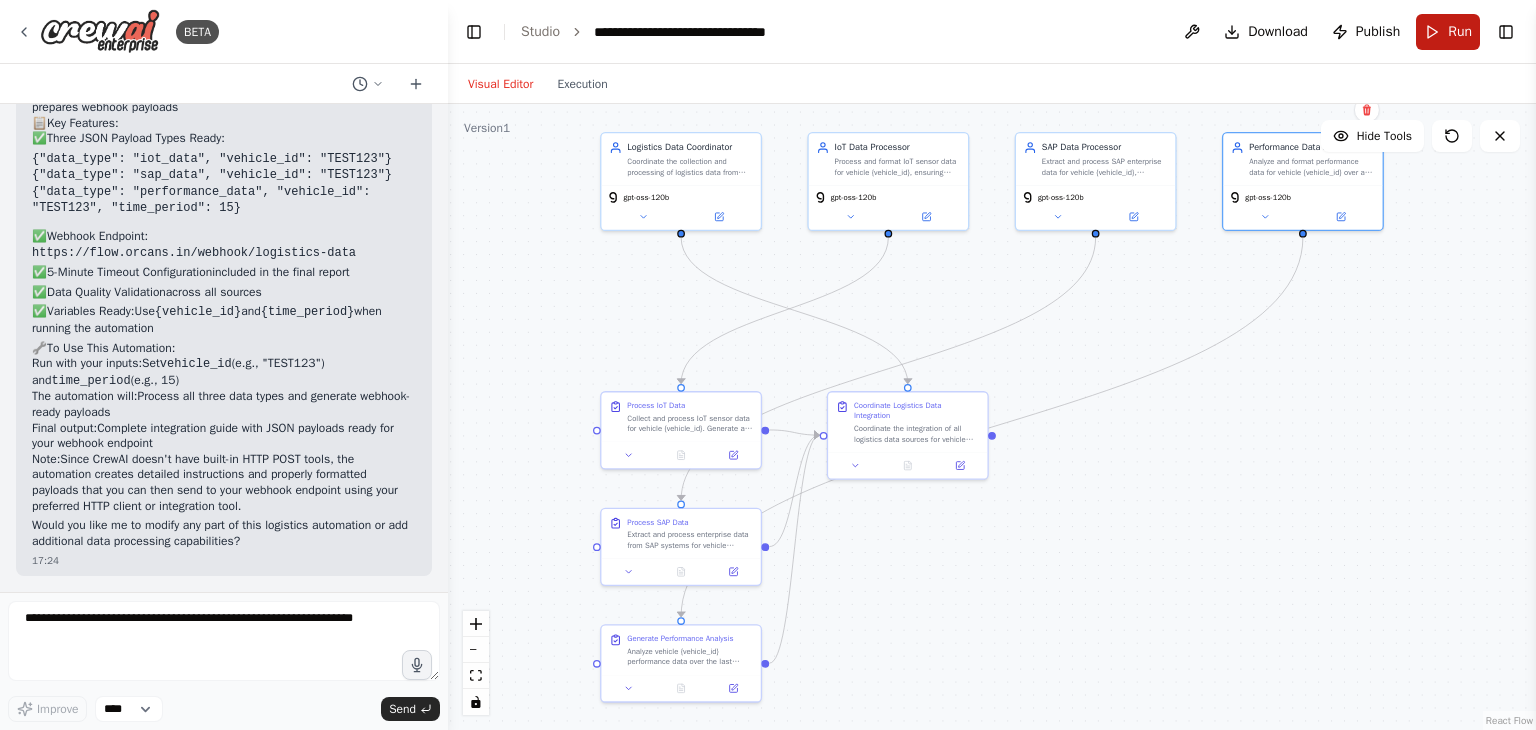 click on "Run" at bounding box center [1448, 32] 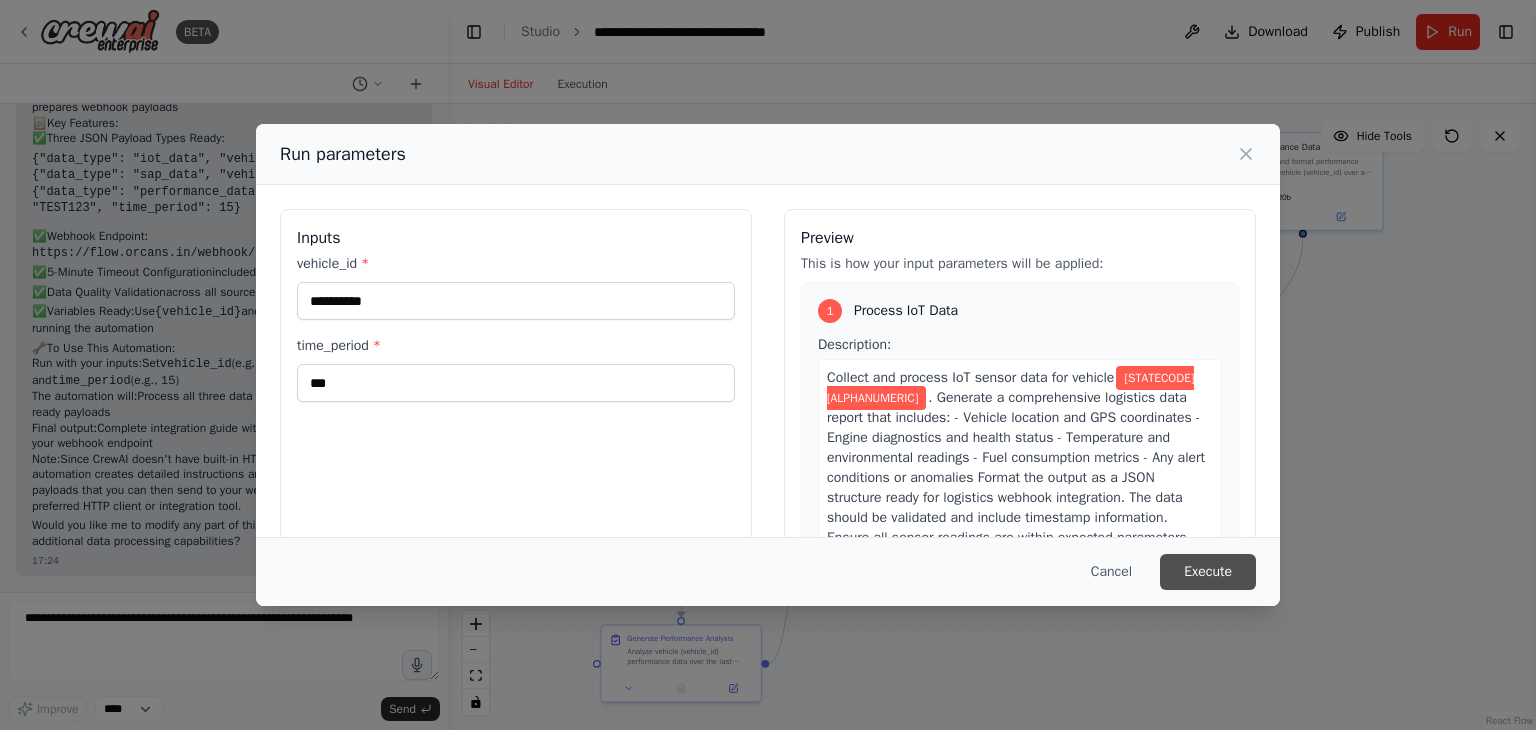 click on "Execute" at bounding box center (1208, 572) 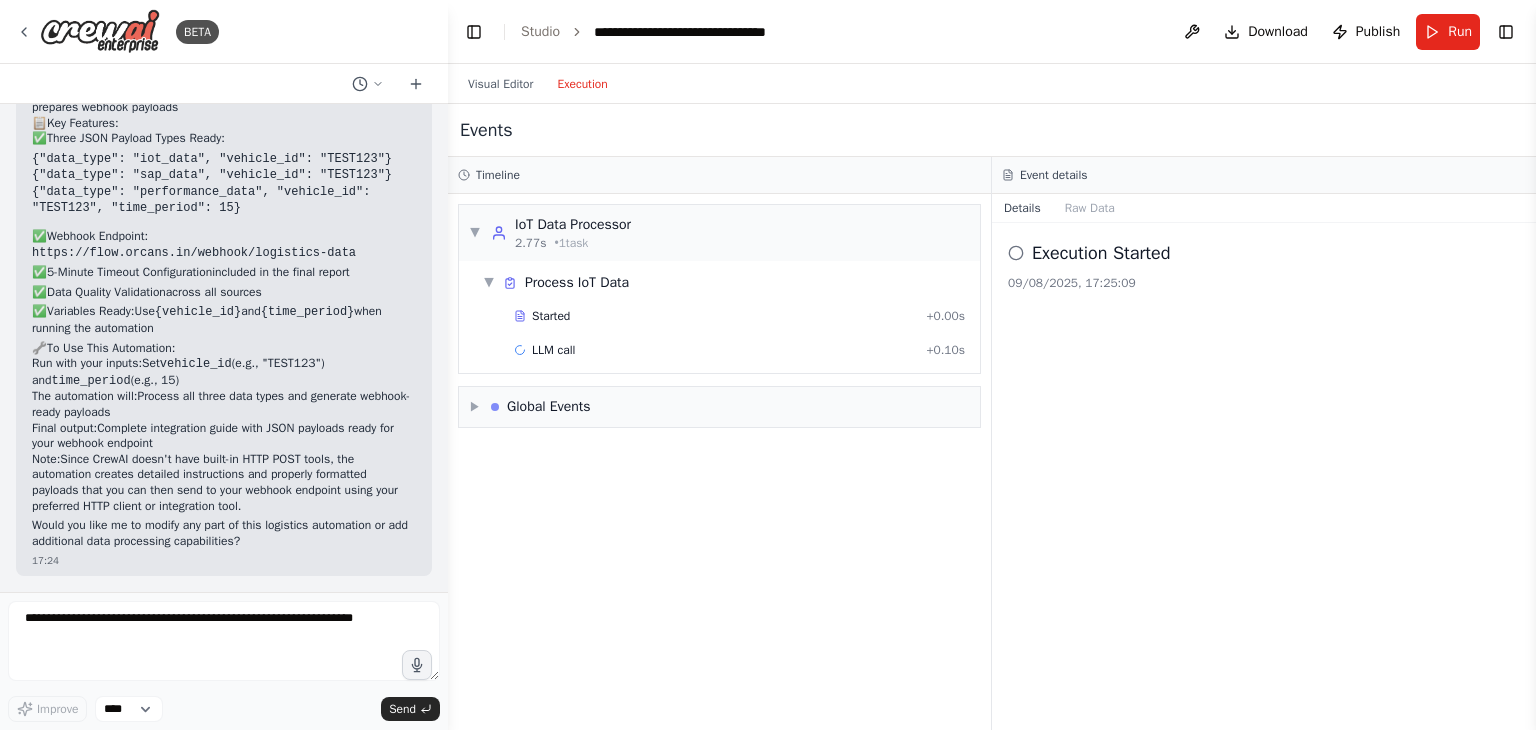 click on "Execution" at bounding box center [582, 84] 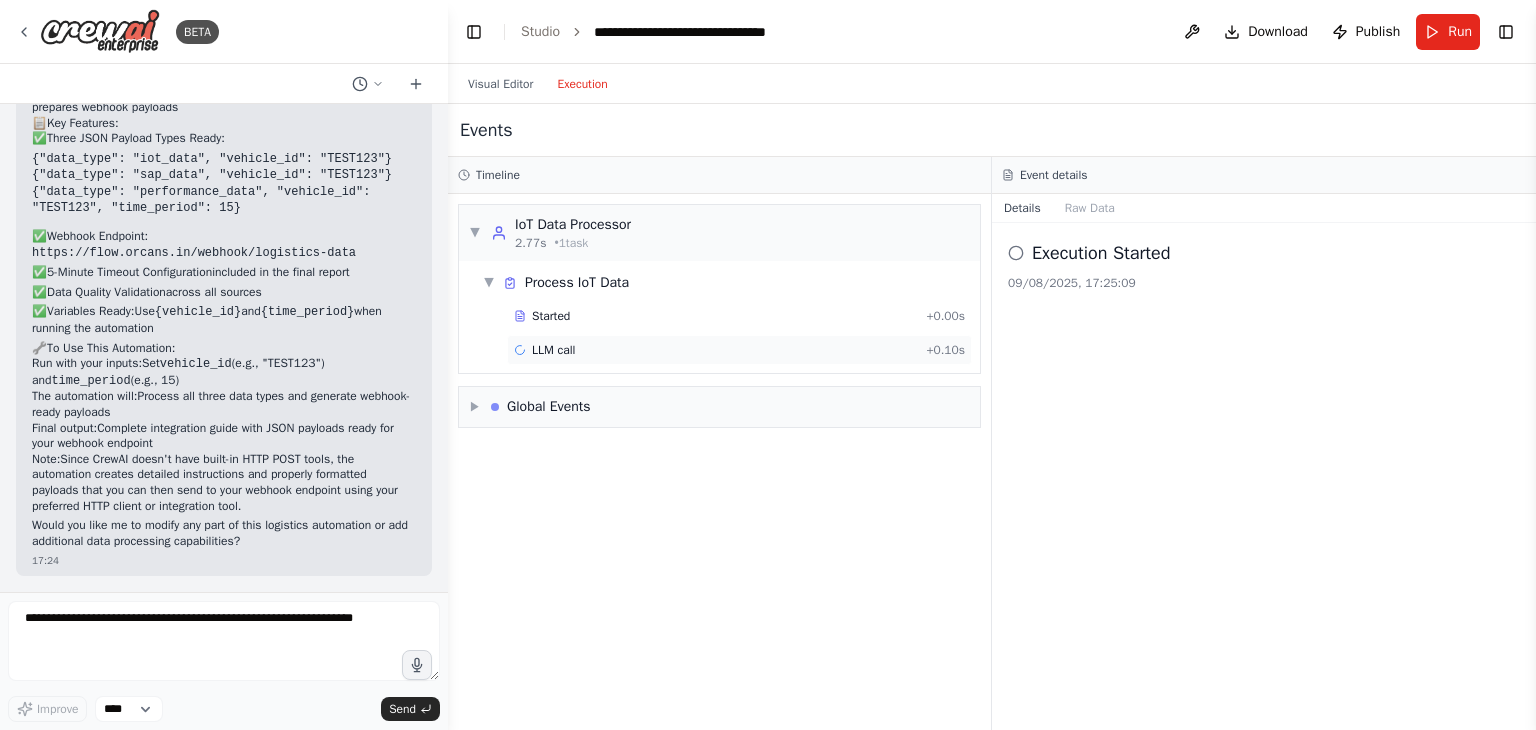 click on "LLM call + 0.10s" at bounding box center (739, 350) 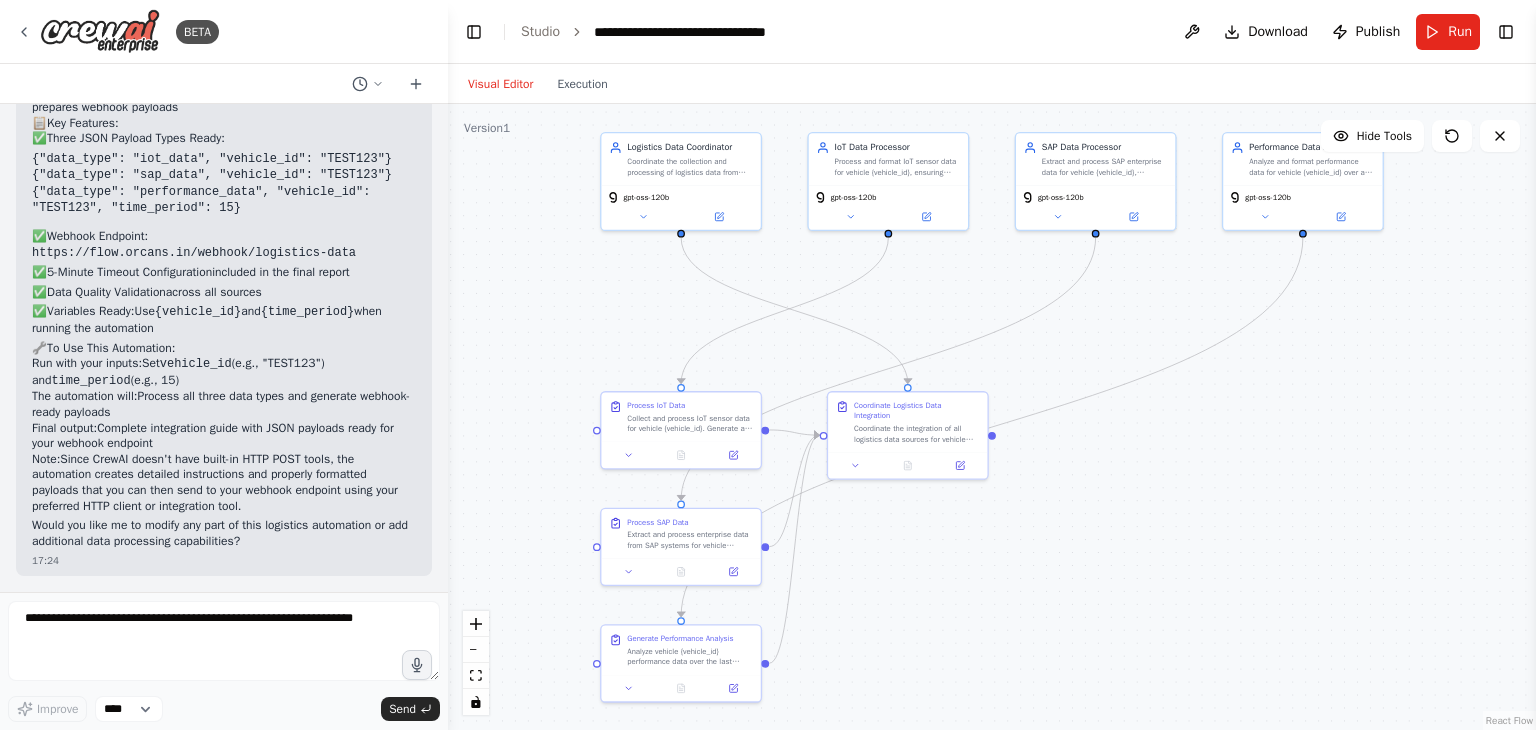 click on "Visual Editor" at bounding box center (500, 84) 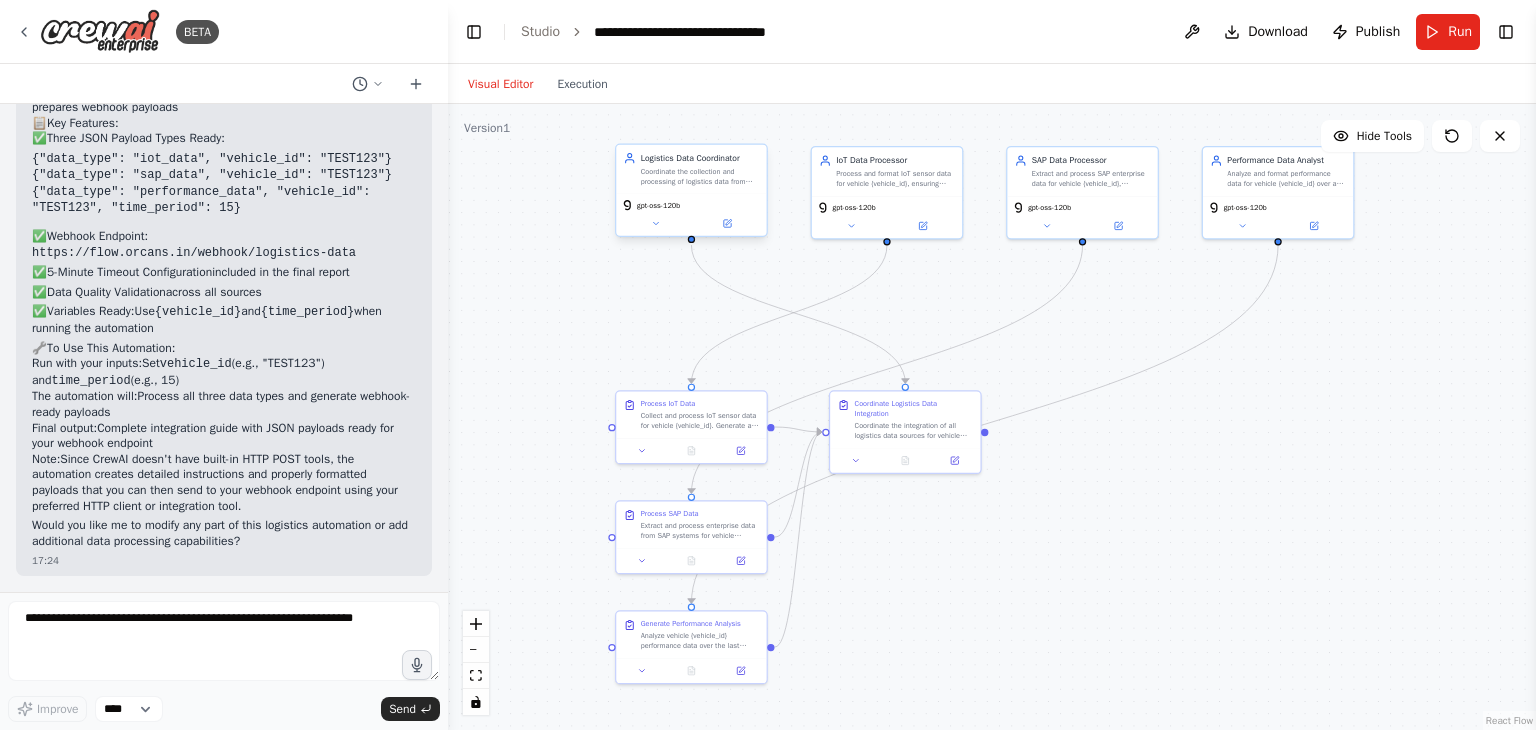 click on "Coordinate the collection and processing of logistics data from multiple sources including IoT data, SAP data, and performance data for vehicle {vehicle_id}" at bounding box center [700, 177] 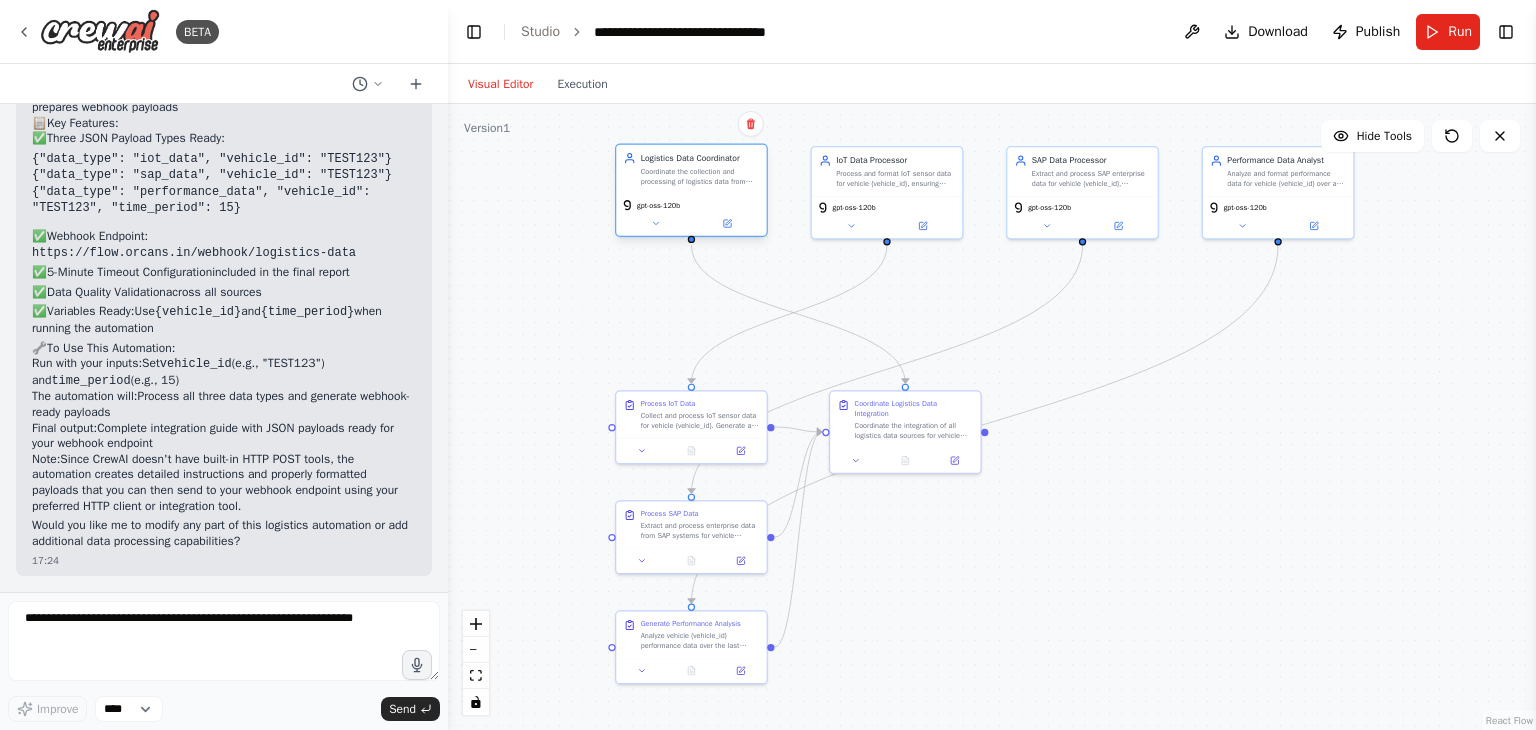 click on "Coordinate the collection and processing of logistics data from multiple sources including IoT data, SAP data, and performance data for vehicle {vehicle_id}" at bounding box center (700, 177) 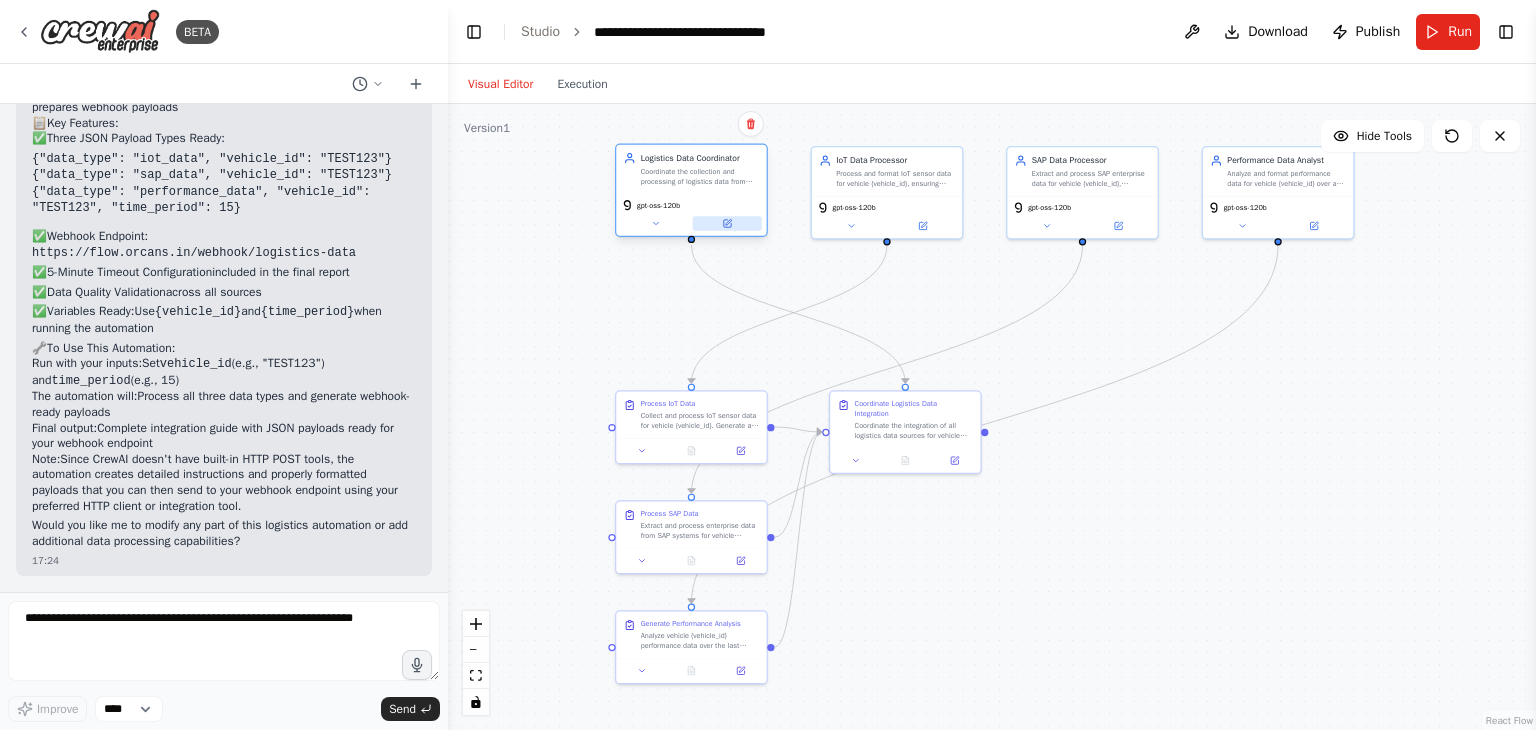 click at bounding box center [727, 223] 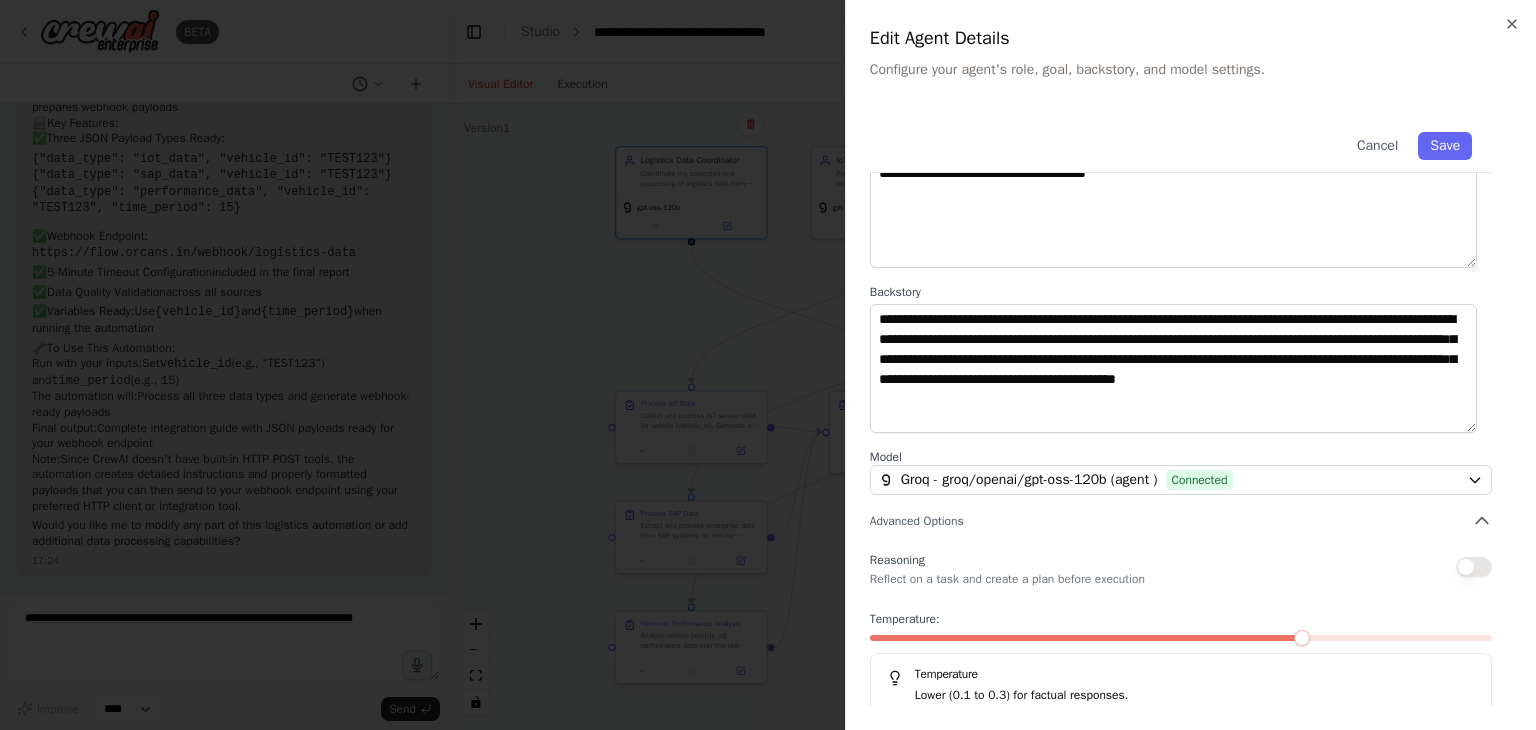 scroll, scrollTop: 174, scrollLeft: 0, axis: vertical 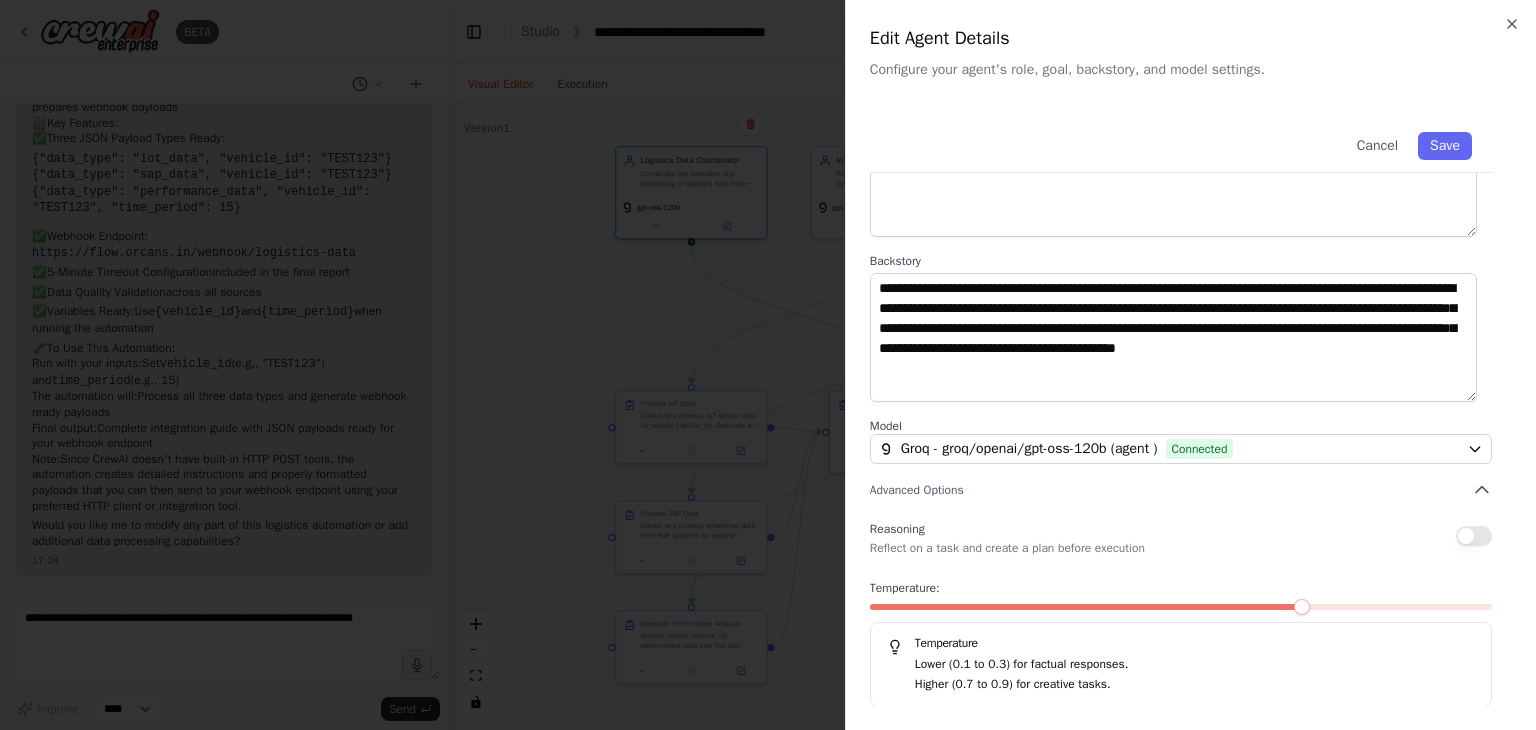 click at bounding box center (768, 365) 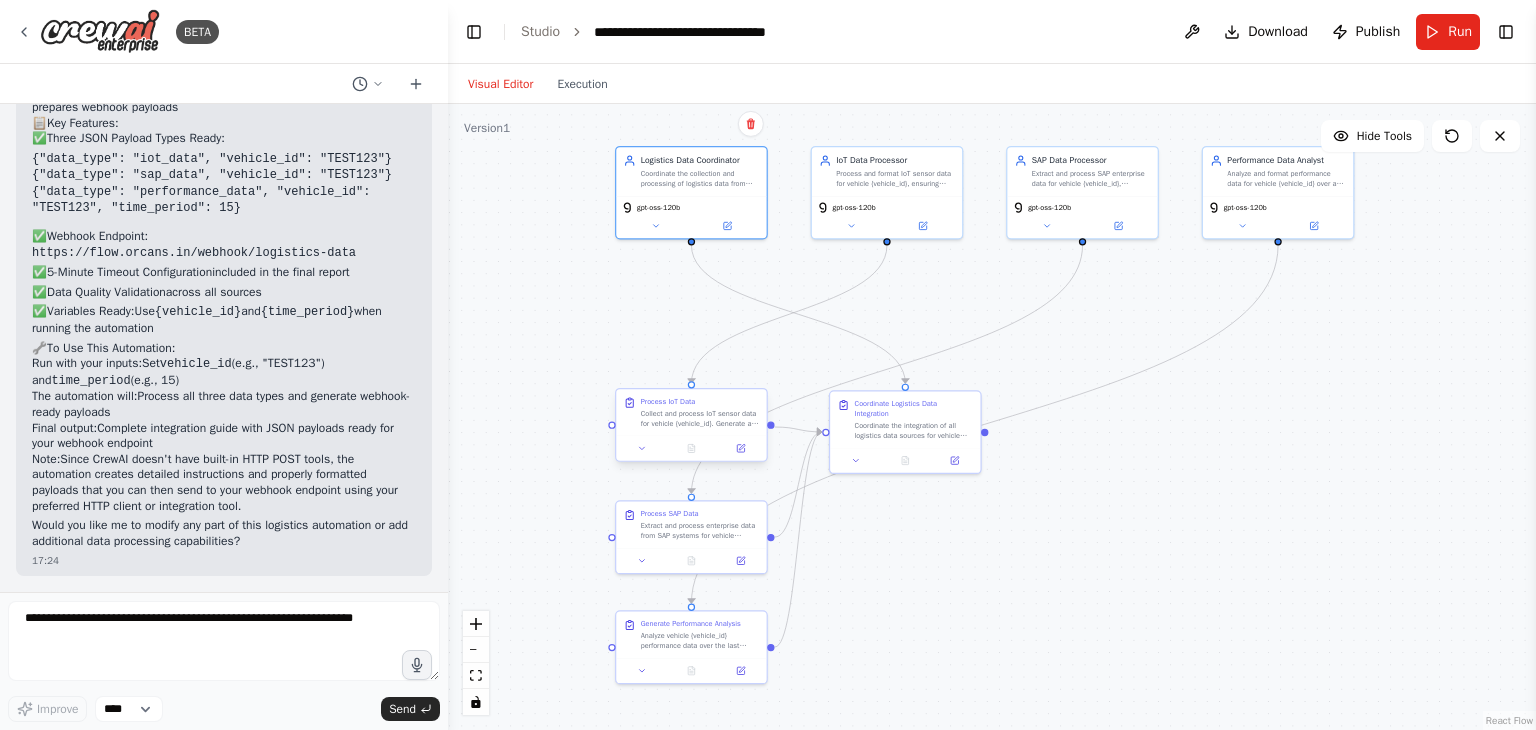 click on "Process IoT Data Collect and process IoT sensor data for vehicle {vehicle_id}. Generate a comprehensive logistics data report that includes:
- Vehicle location and GPS coordinates
- Engine diagnostics and health status
- Temperature and environmental readings
- Fuel consumption metrics
- Any alert conditions or anomalies
Format the output as a JSON structure ready for logistics webhook integration. The data should be validated and include timestamp information. Ensure all sensor readings are within expected parameters and flag any outliers." at bounding box center [700, 412] 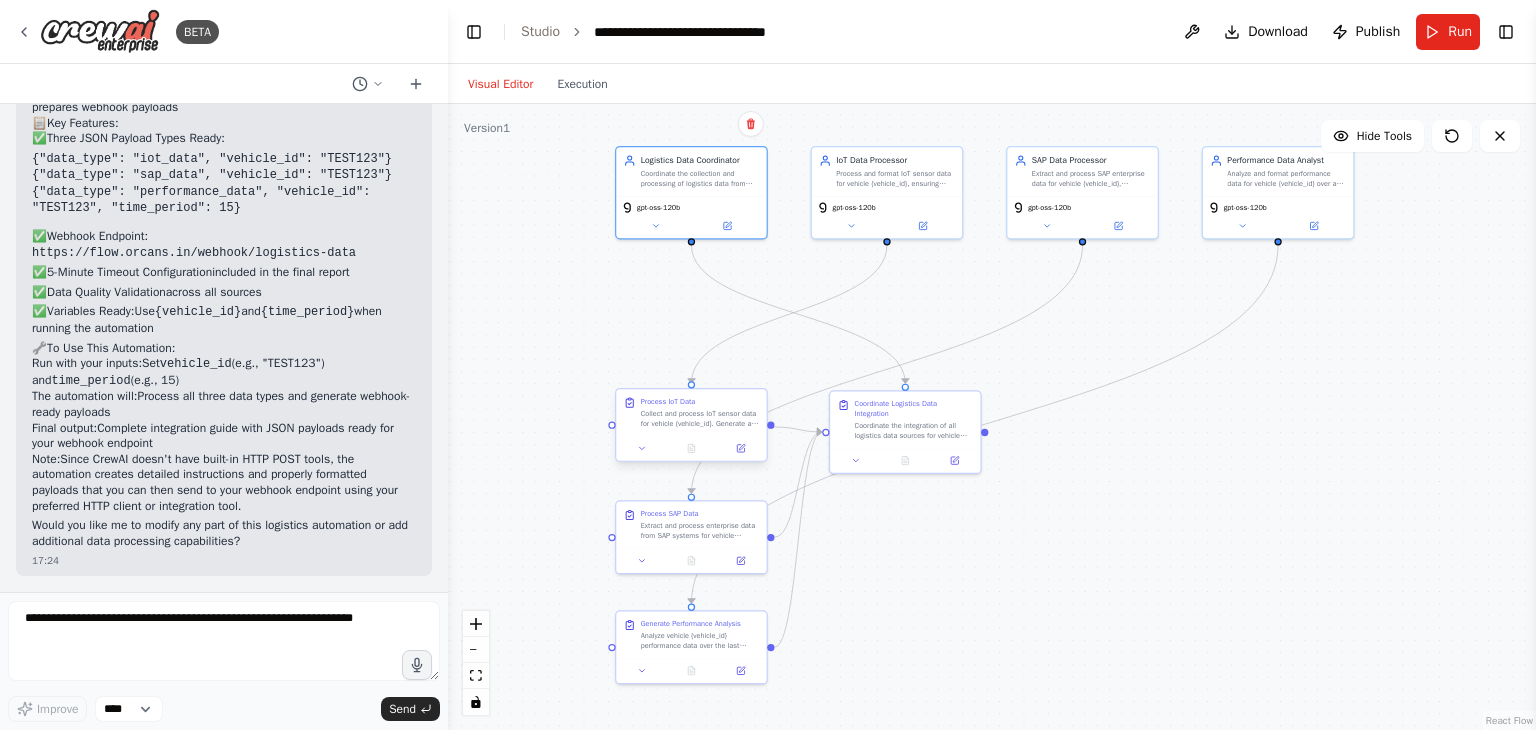 click on "Process IoT Data Collect and process IoT sensor data for vehicle {vehicle_id}. Generate a comprehensive logistics data report that includes:
- Vehicle location and GPS coordinates
- Engine diagnostics and health status
- Temperature and environmental readings
- Fuel consumption metrics
- Any alert conditions or anomalies
Format the output as a JSON structure ready for logistics webhook integration. The data should be validated and include timestamp information. Ensure all sensor readings are within expected parameters and flag any outliers." at bounding box center (700, 412) 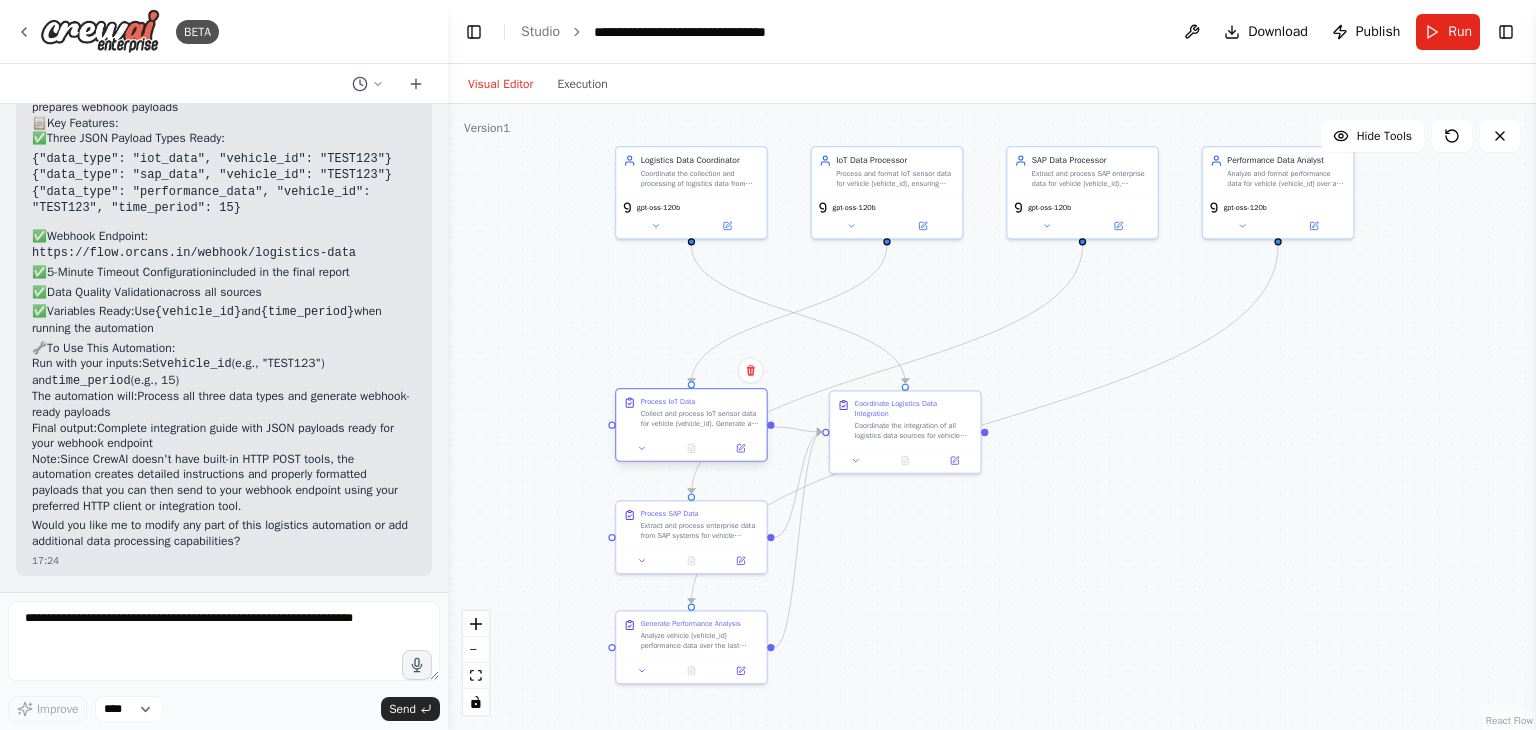 click on "Process IoT Data Collect and process IoT sensor data for vehicle {vehicle_id}. Generate a comprehensive logistics data report that includes:
- Vehicle location and GPS coordinates
- Engine diagnostics and health status
- Temperature and environmental readings
- Fuel consumption metrics
- Any alert conditions or anomalies
Format the output as a JSON structure ready for logistics webhook integration. The data should be validated and include timestamp information. Ensure all sensor readings are within expected parameters and flag any outliers." at bounding box center [691, 412] 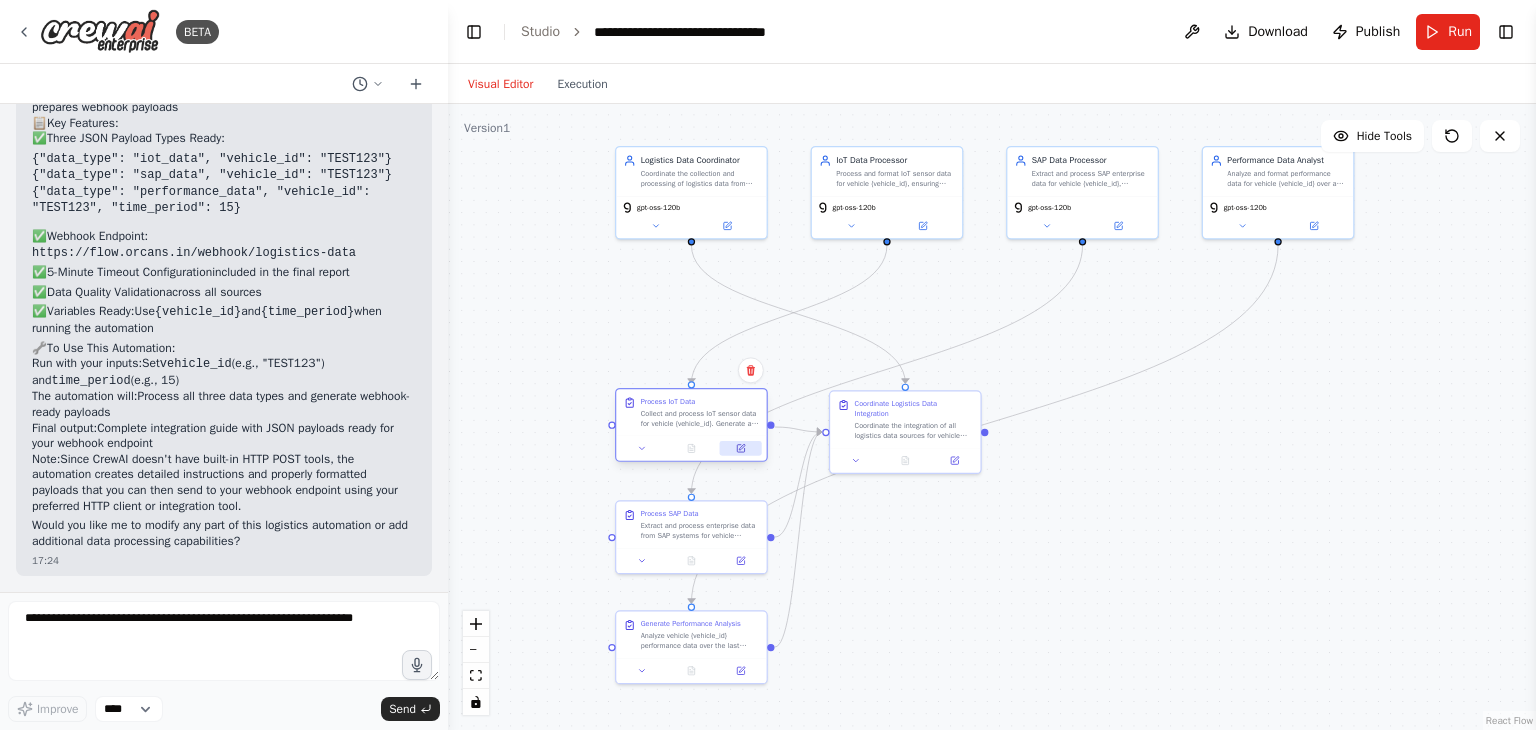 click 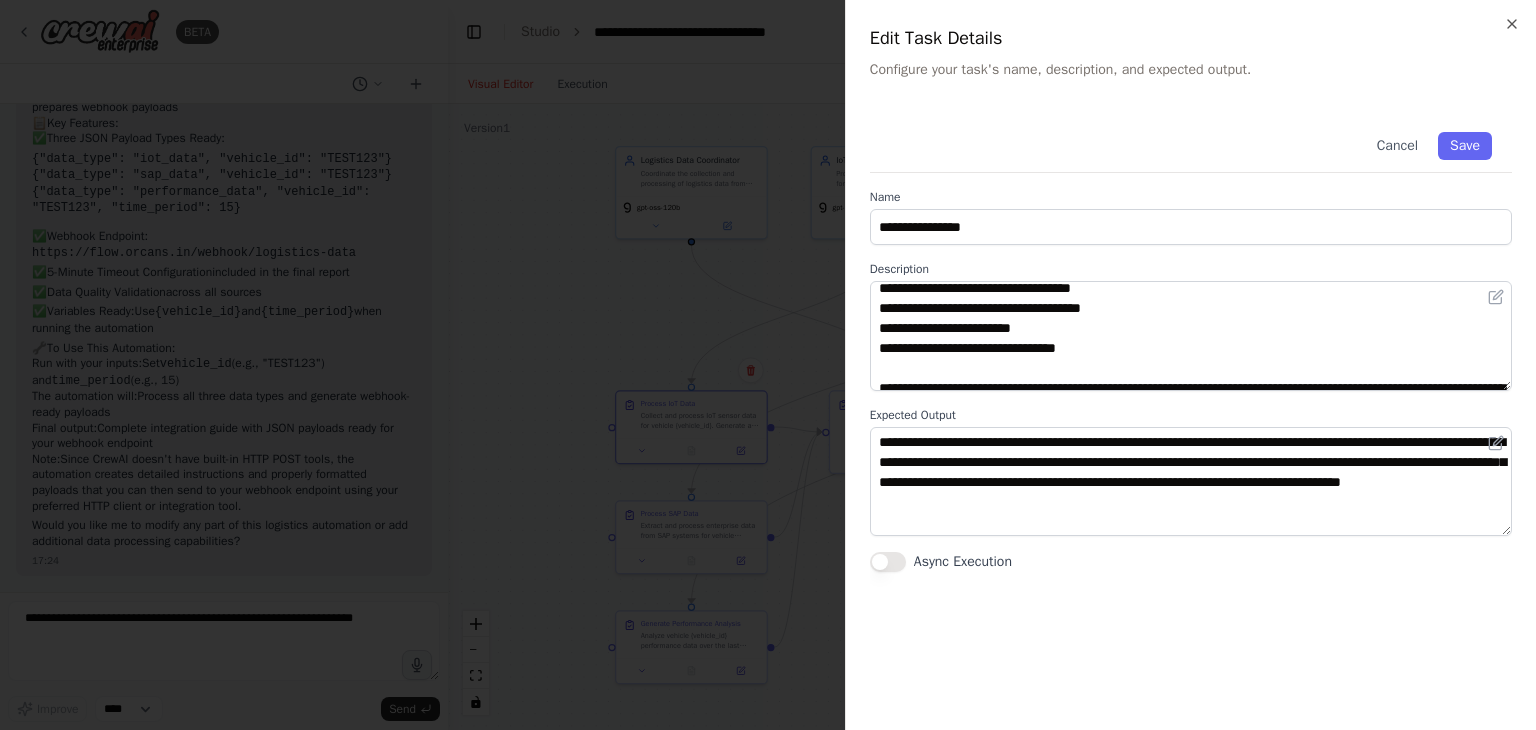 scroll, scrollTop: 120, scrollLeft: 0, axis: vertical 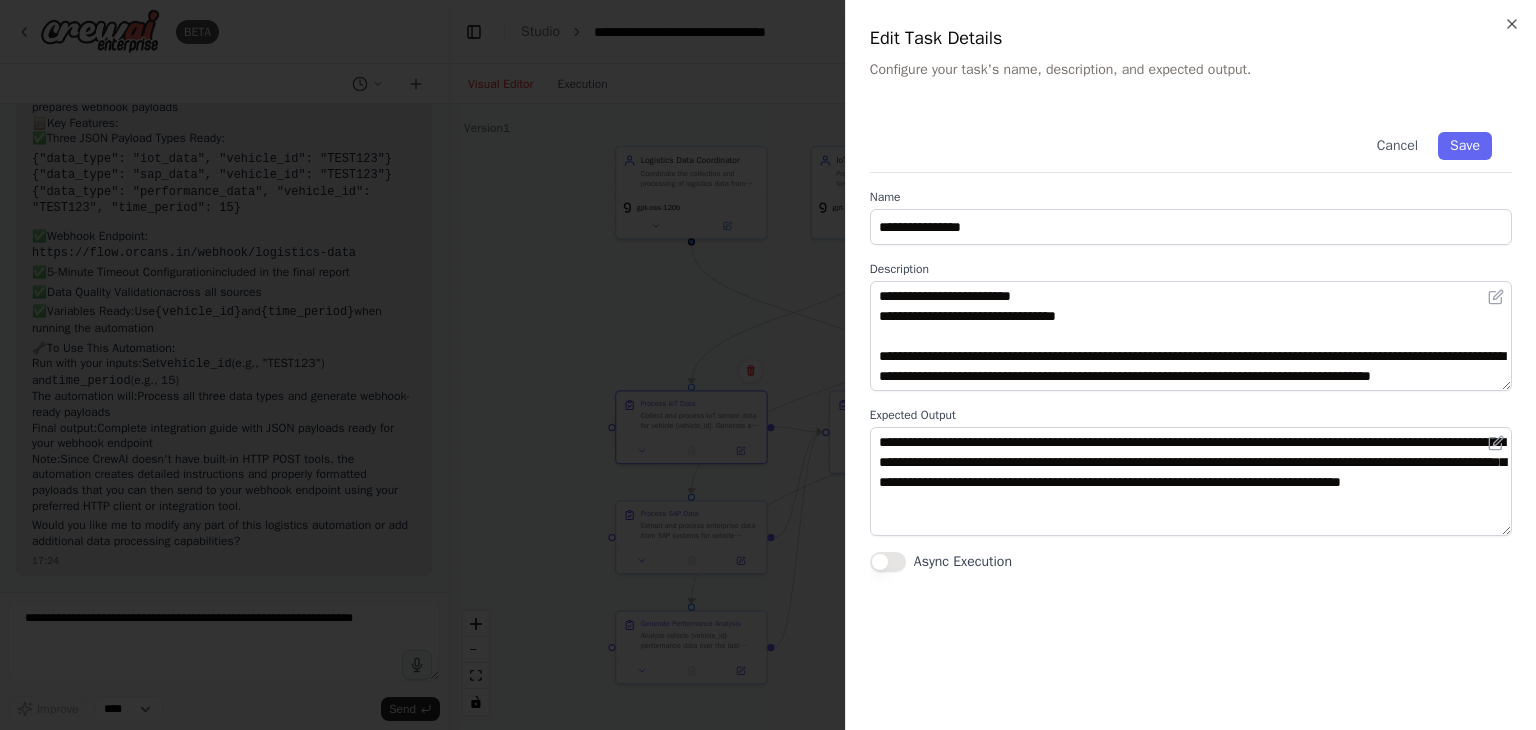 click at bounding box center (768, 365) 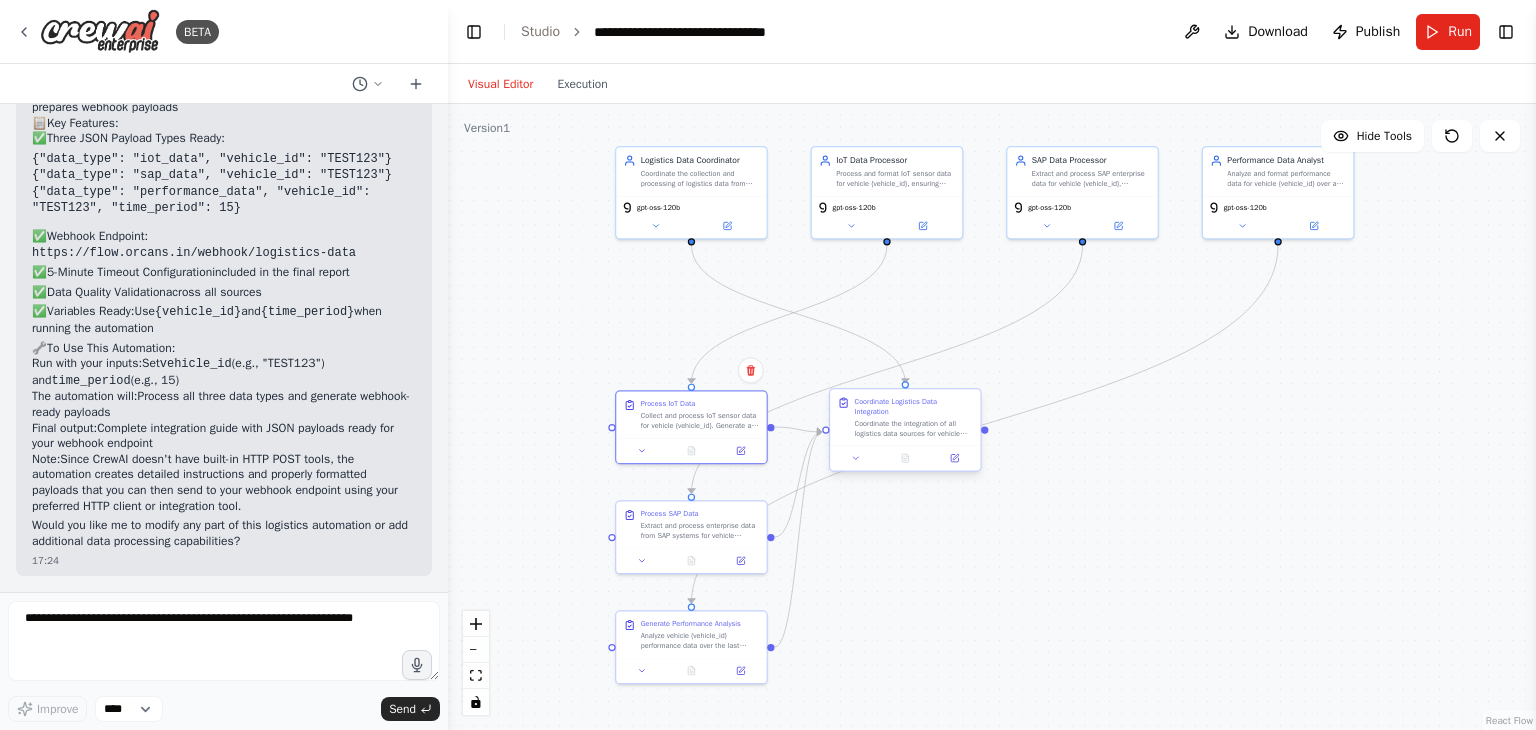 click on "Coordinate the integration of all logistics data sources for vehicle {vehicle_id}. This includes:
- Consolidating IoT sensor data, SAP enterprise data, and performance analytics
- Preparing data payloads for webhook transmission to https://flow.orcans.in/webhook/logistics-data
- Ensuring data quality and completeness across all sources
- Creating integration summary report
- Validating payload formats match expected JSON structures:
* Tool 1: {{"data_type": "iot_data", "vehicle_id": "{vehicle_id}"}}
* Tool 2: {{"data_type": "sap_data", "vehicle_id": "{vehicle_id}"}}
* Tool 3: {{"data_type": "performance_data", "vehicle_id": "{vehicle_id}", "time_period": {time_period}}}
- Implementing 5-minute timeout controls for data processing
Generate detailed instructions for webhook integration and data transmission protocols." at bounding box center (914, 428) 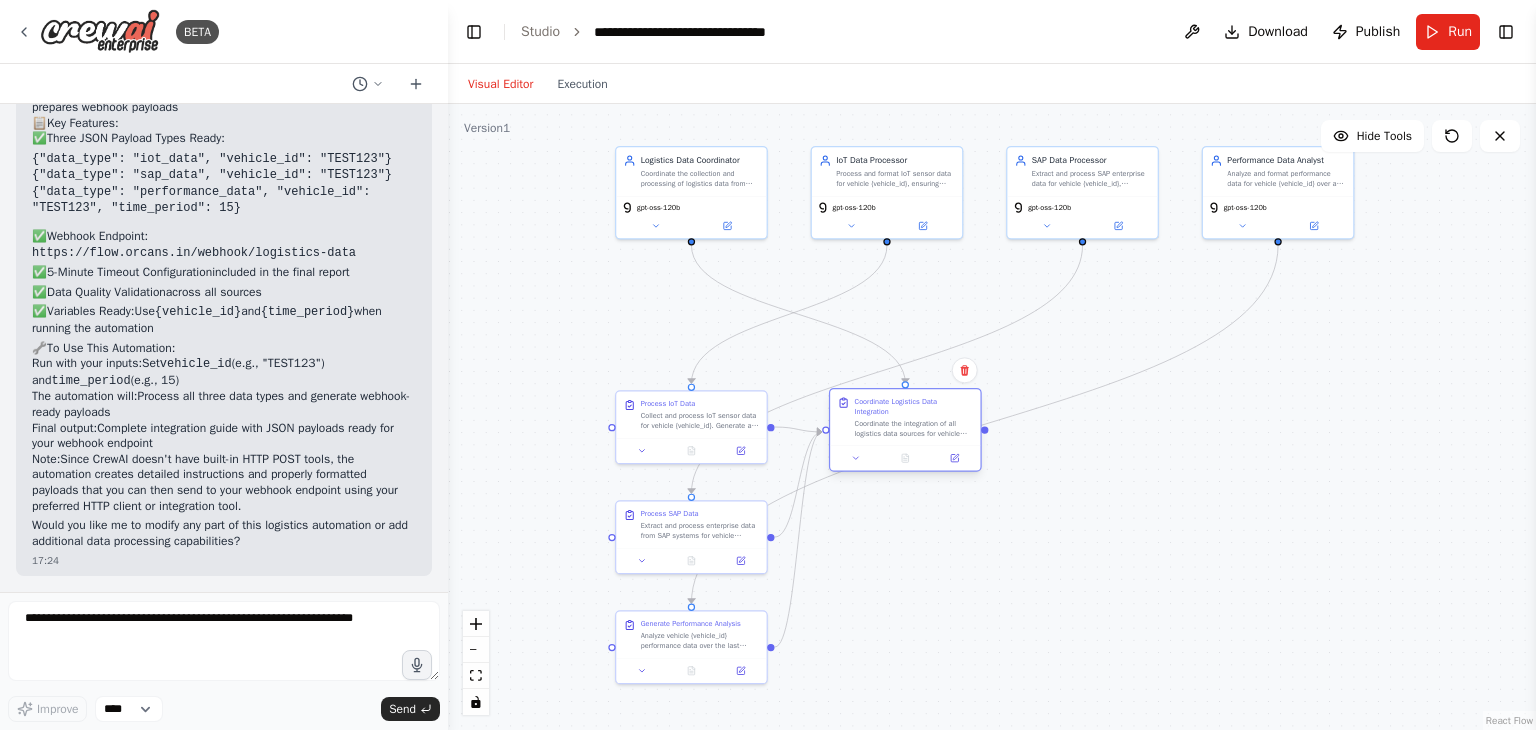 click on "Coordinate the integration of all logistics data sources for vehicle {vehicle_id}. This includes:
- Consolidating IoT sensor data, SAP enterprise data, and performance analytics
- Preparing data payloads for webhook transmission to https://flow.orcans.in/webhook/logistics-data
- Ensuring data quality and completeness across all sources
- Creating integration summary report
- Validating payload formats match expected JSON structures:
* Tool 1: {{"data_type": "iot_data", "vehicle_id": "{vehicle_id}"}}
* Tool 2: {{"data_type": "sap_data", "vehicle_id": "{vehicle_id}"}}
* Tool 3: {{"data_type": "performance_data", "vehicle_id": "{vehicle_id}", "time_period": {time_period}}}
- Implementing 5-minute timeout controls for data processing
Generate detailed instructions for webhook integration and data transmission protocols." at bounding box center [914, 428] 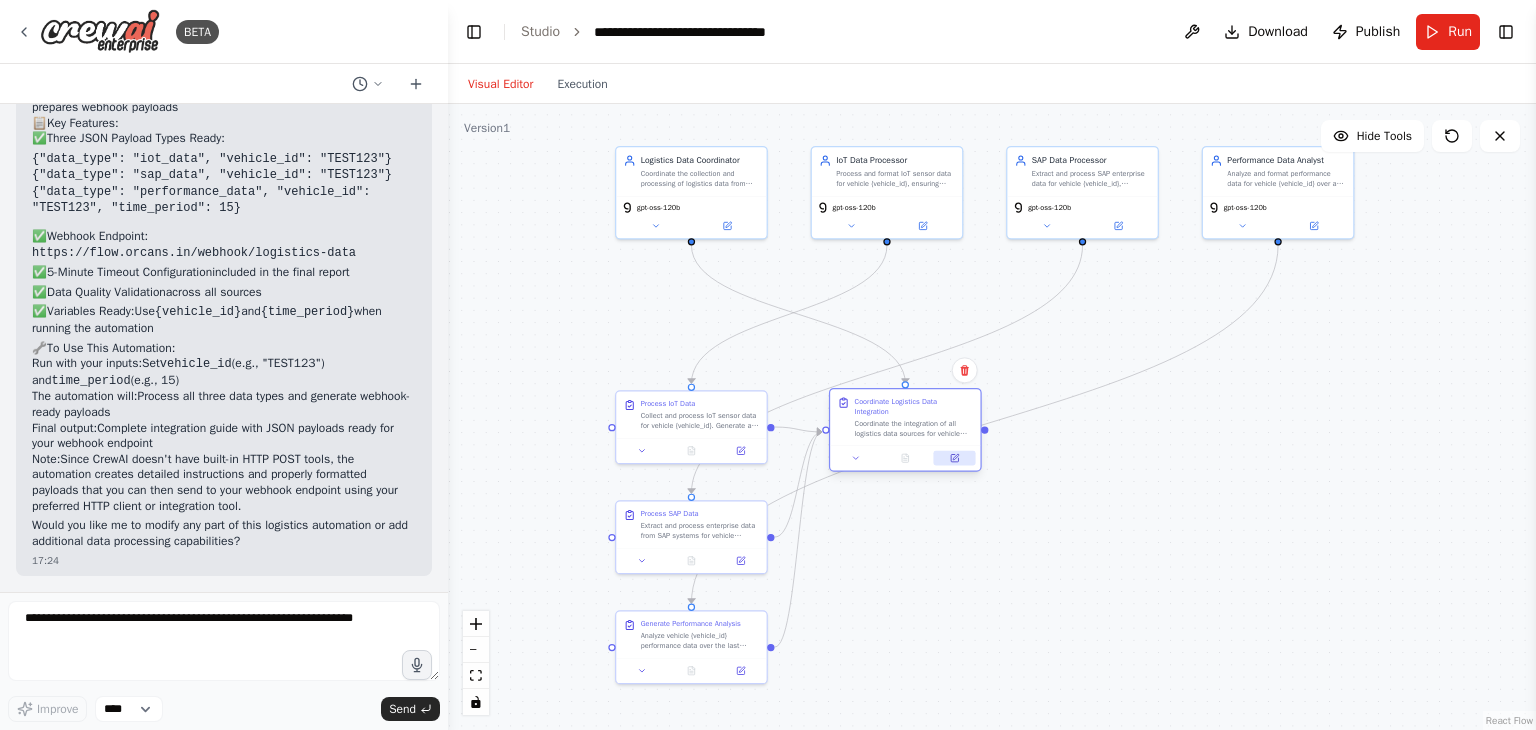 click at bounding box center (955, 458) 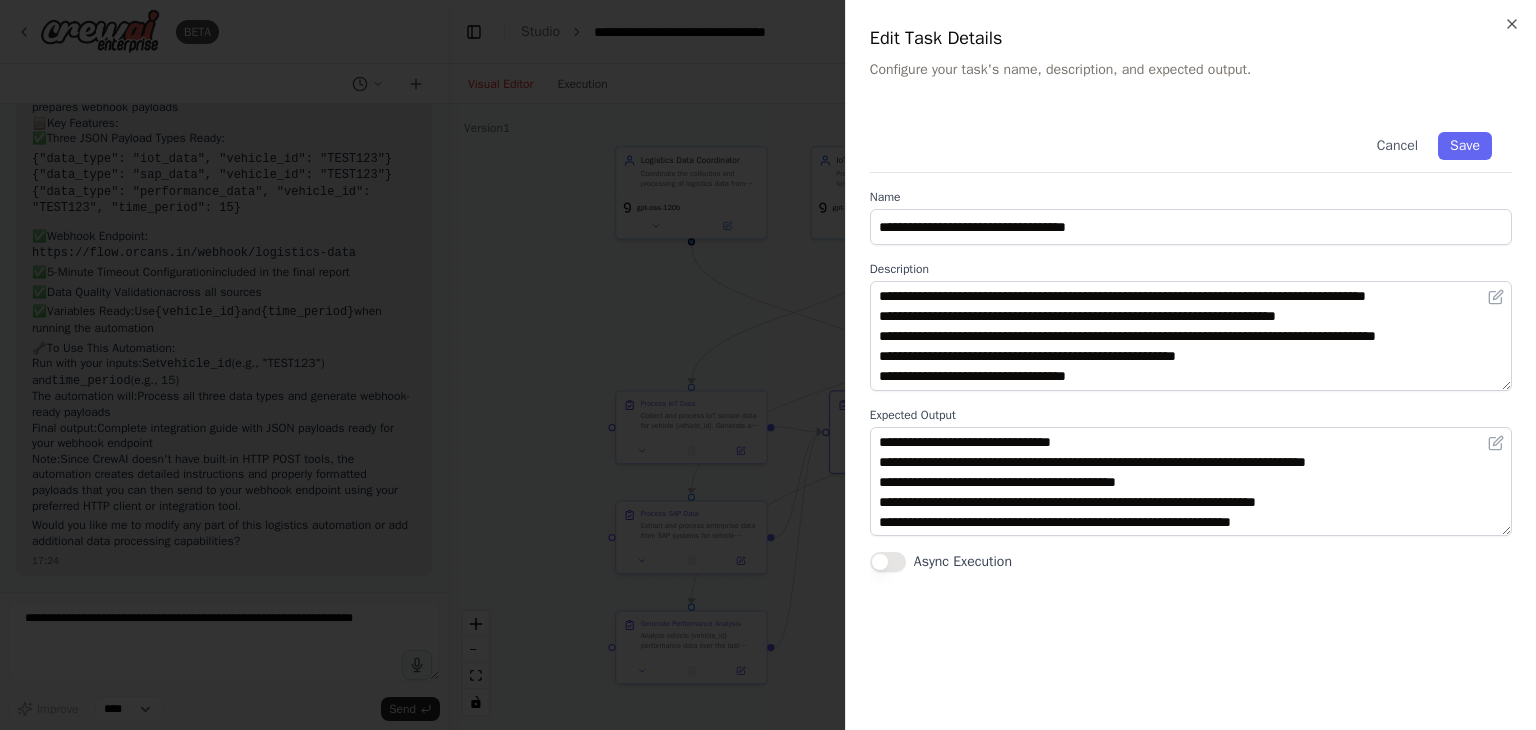 scroll, scrollTop: 0, scrollLeft: 0, axis: both 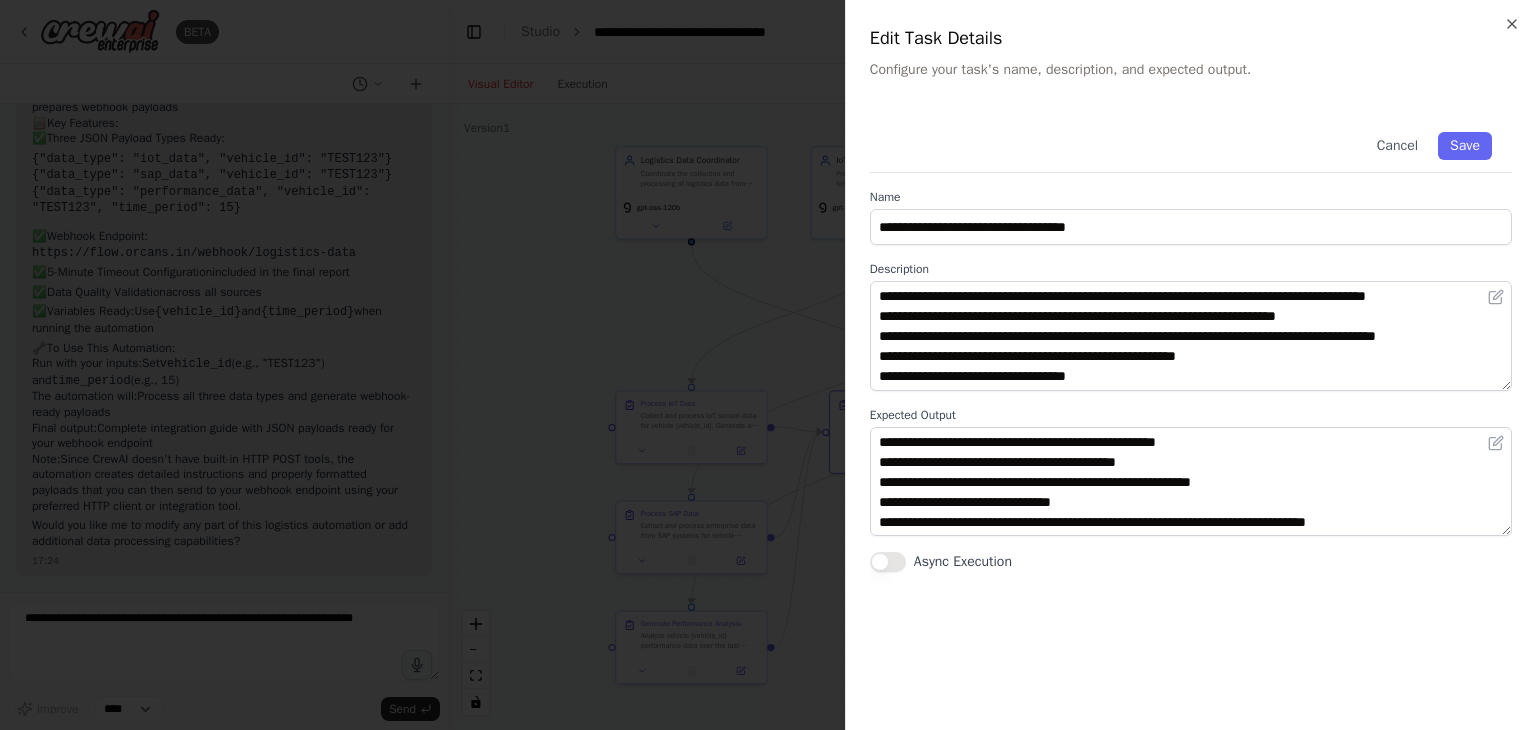 click on "**********" at bounding box center [1190, 365] 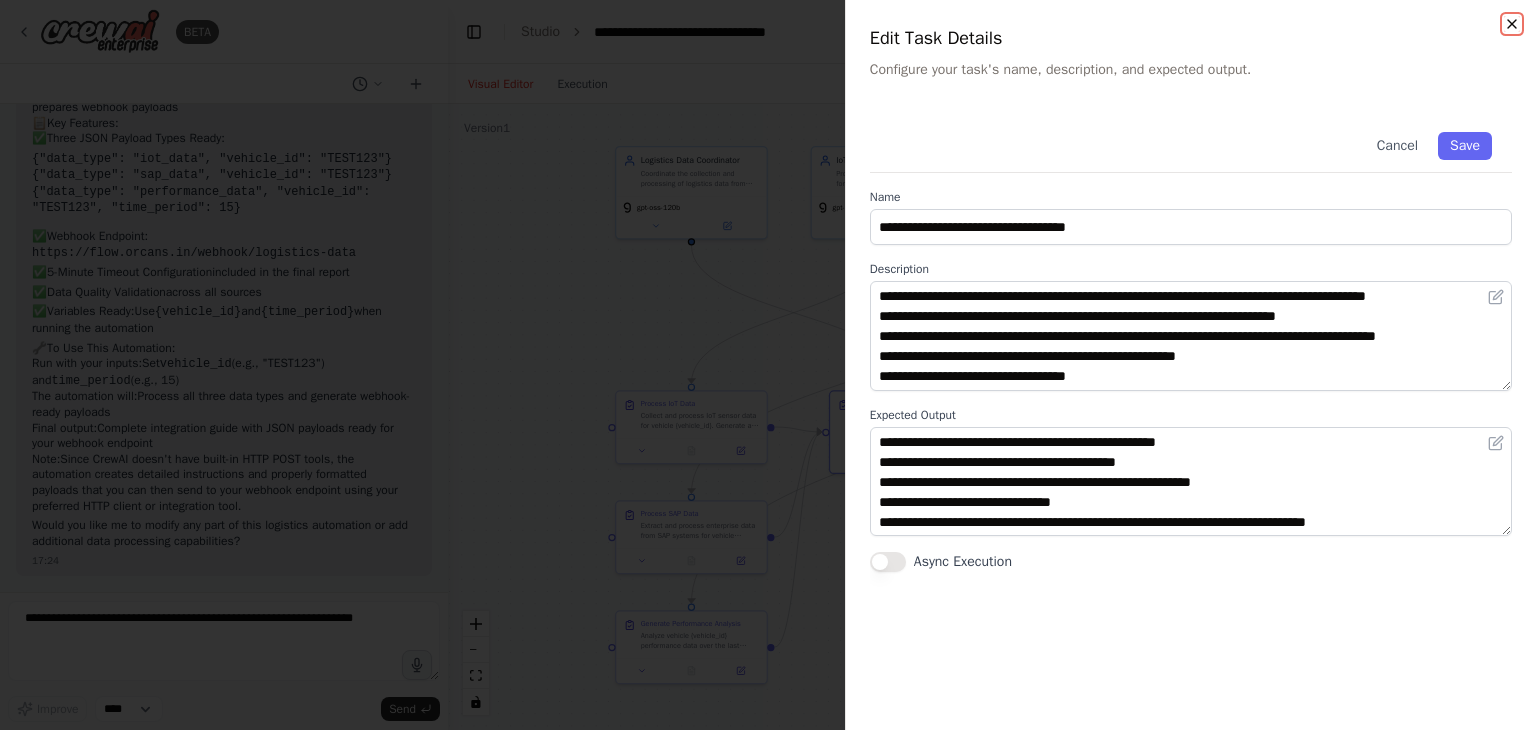 click 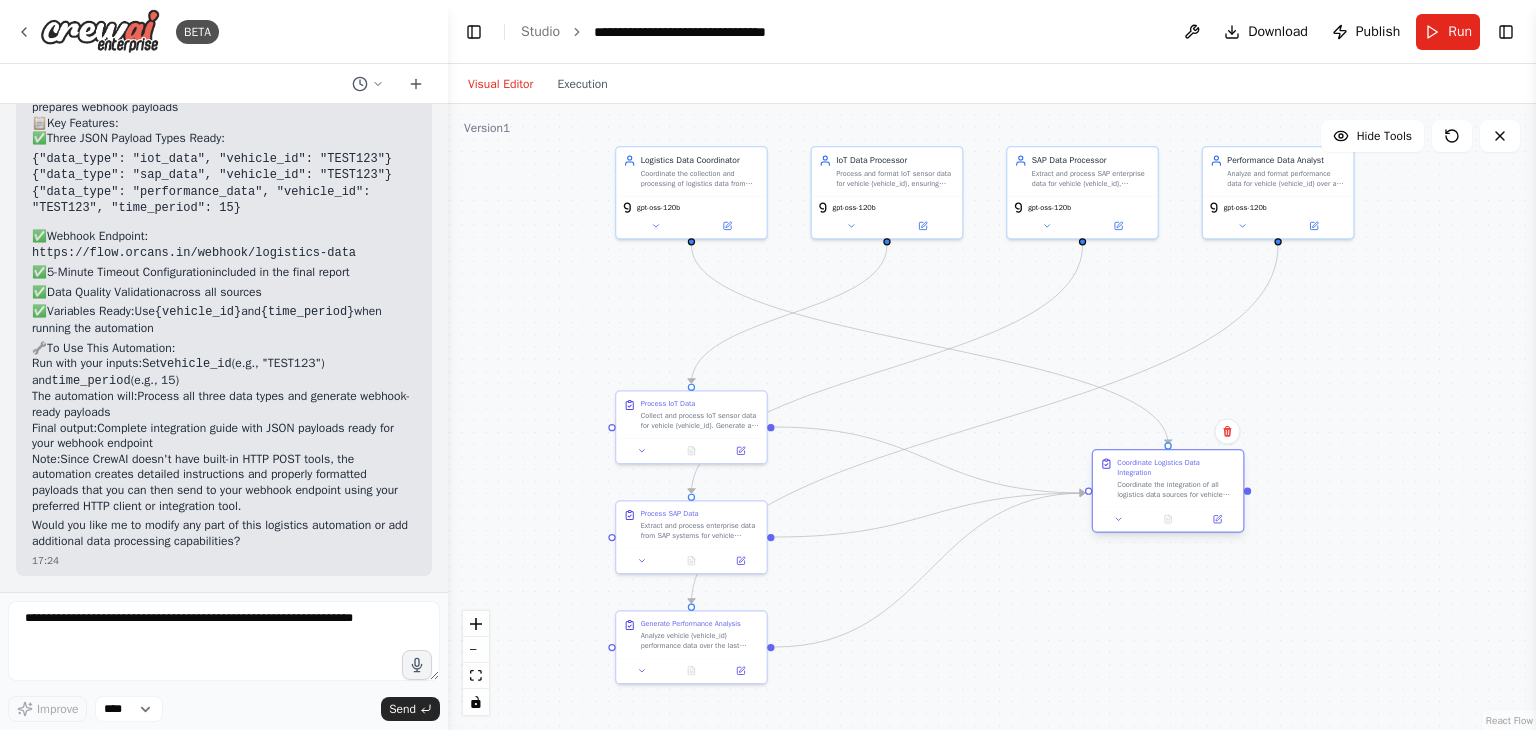 drag, startPoint x: 908, startPoint y: 429, endPoint x: 1176, endPoint y: 483, distance: 273.38617 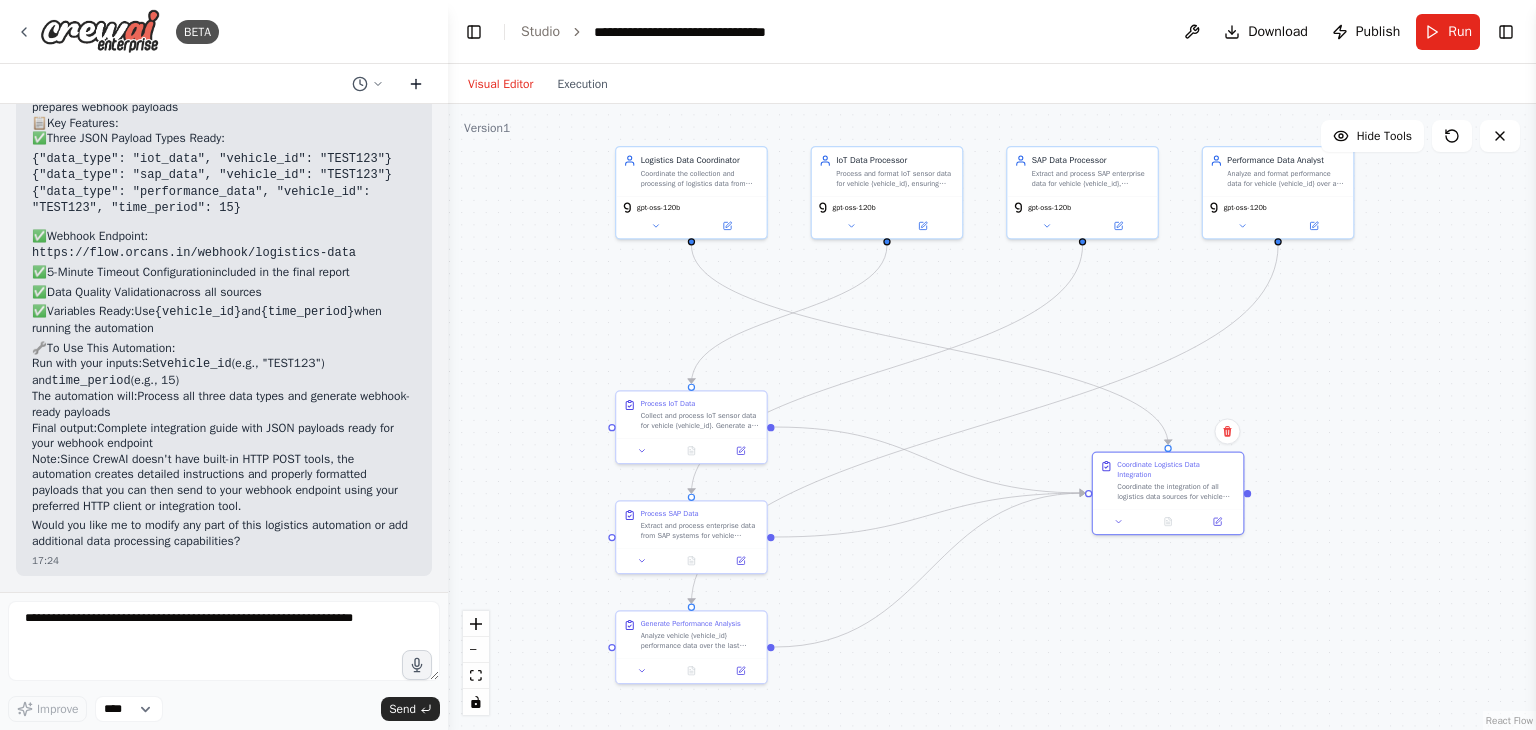 click at bounding box center [416, 84] 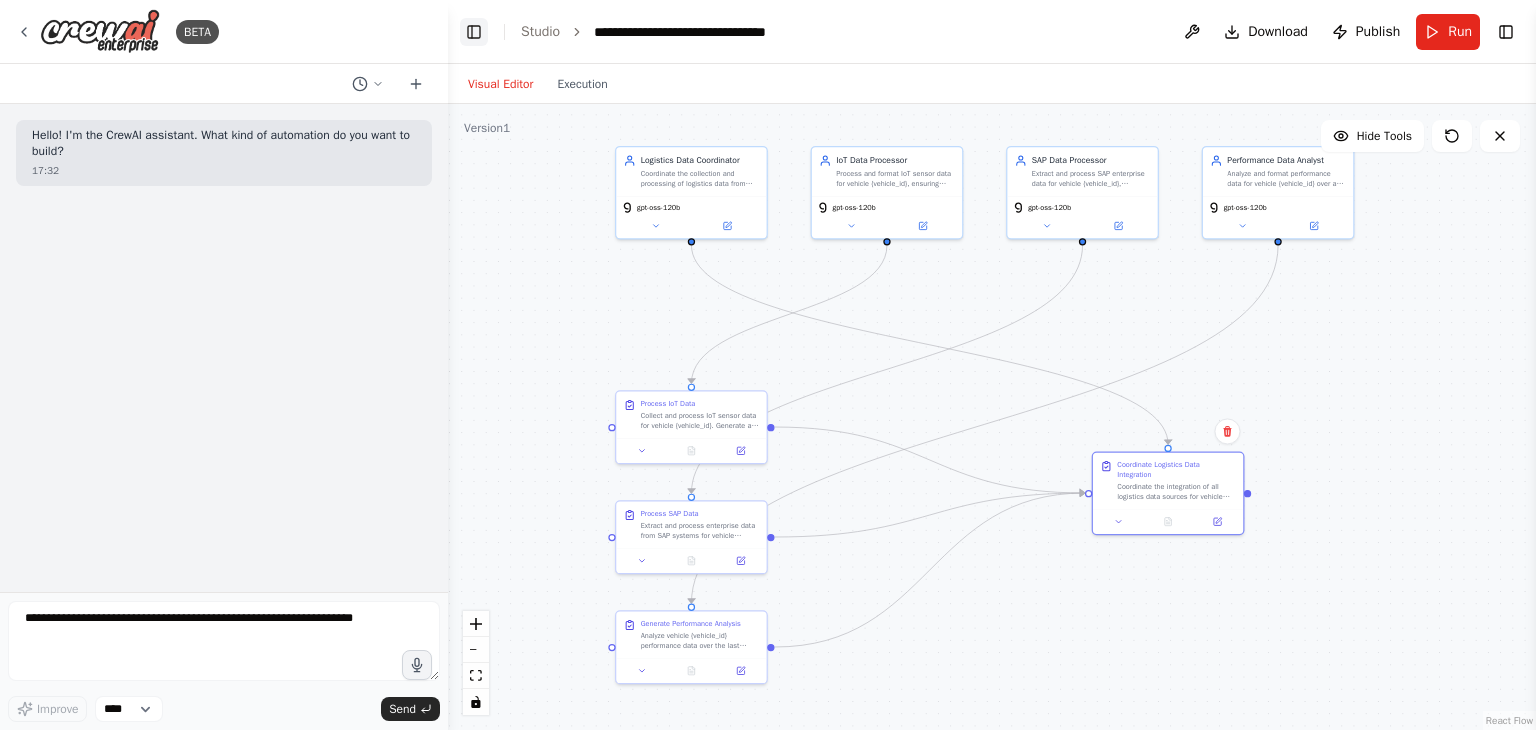 click on "Toggle Left Sidebar" at bounding box center (474, 32) 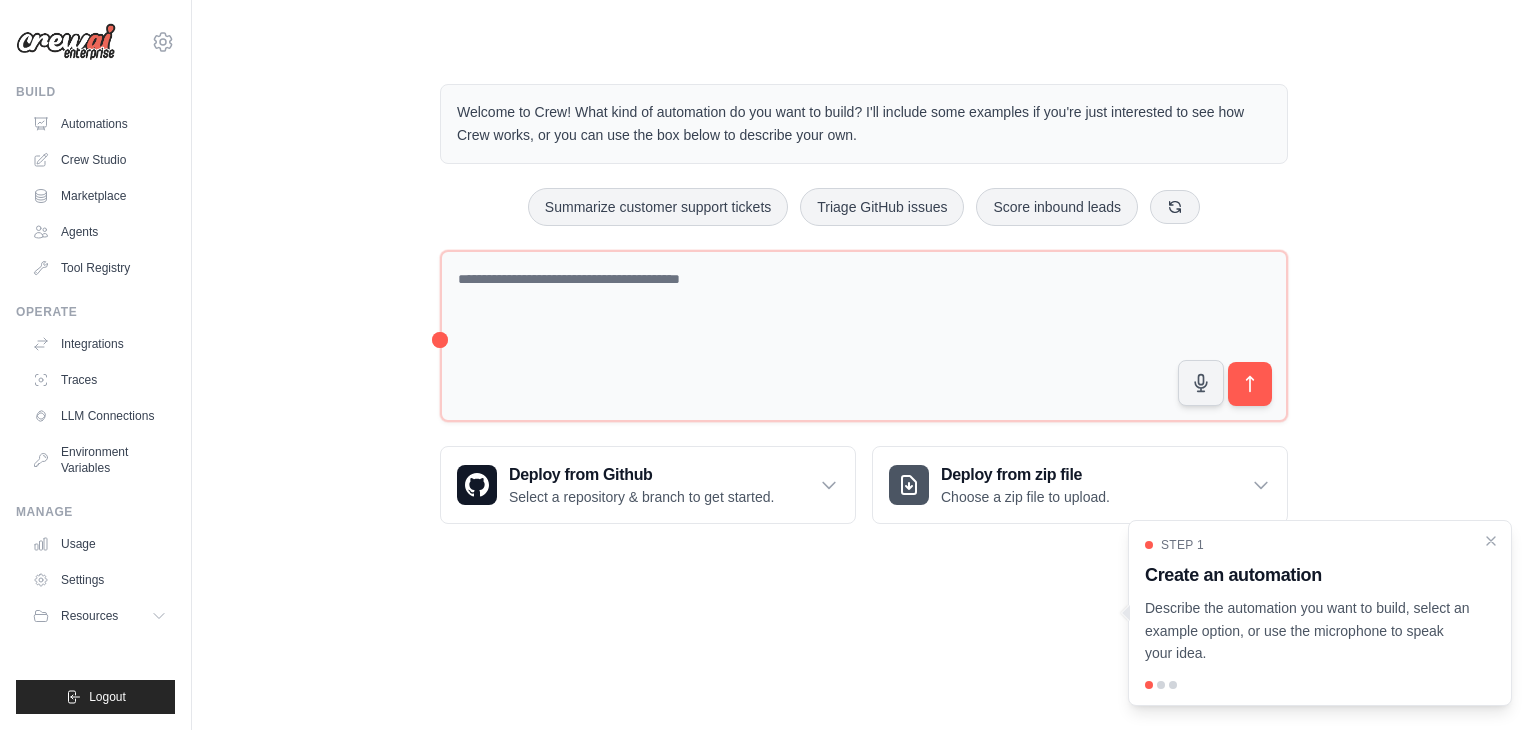 scroll, scrollTop: 0, scrollLeft: 0, axis: both 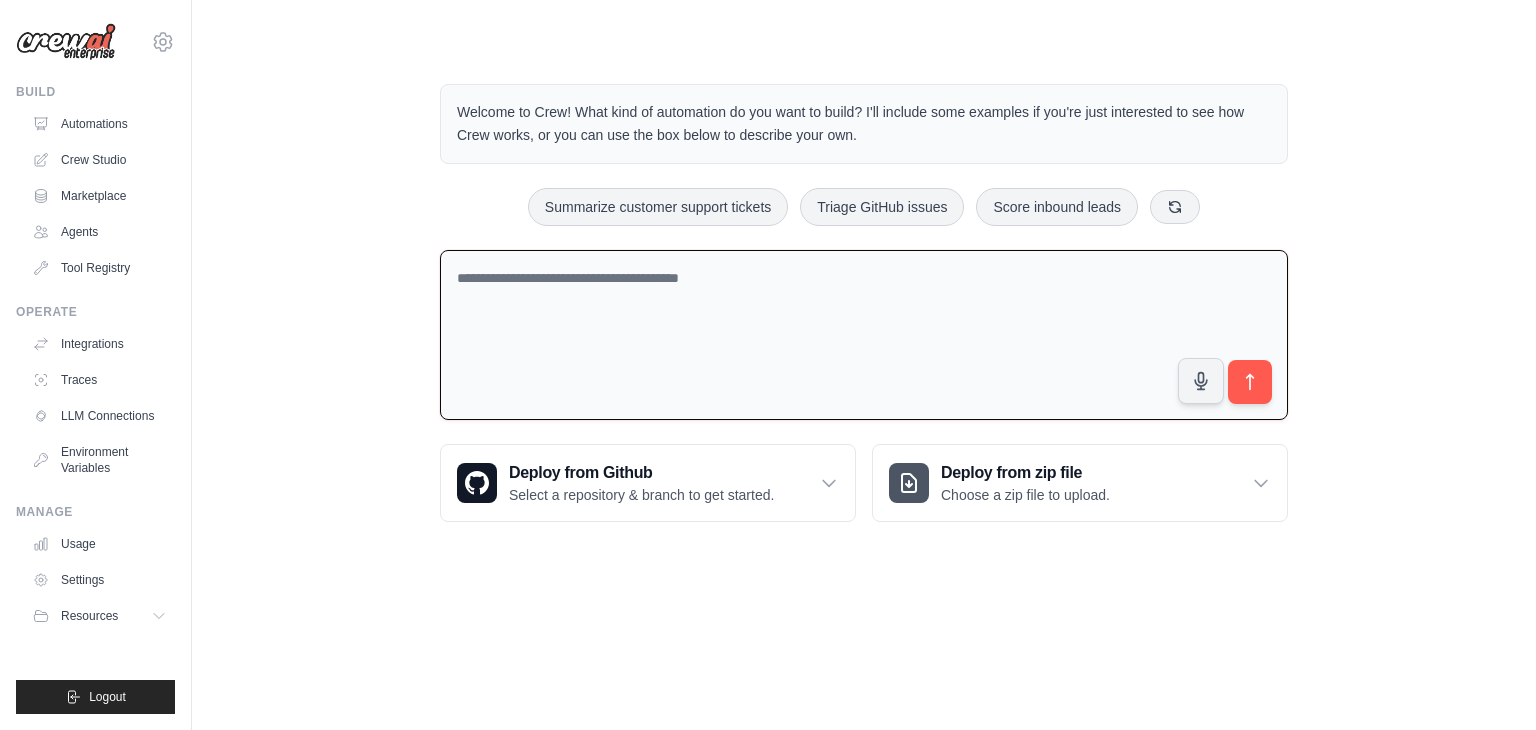 click at bounding box center (864, 335) 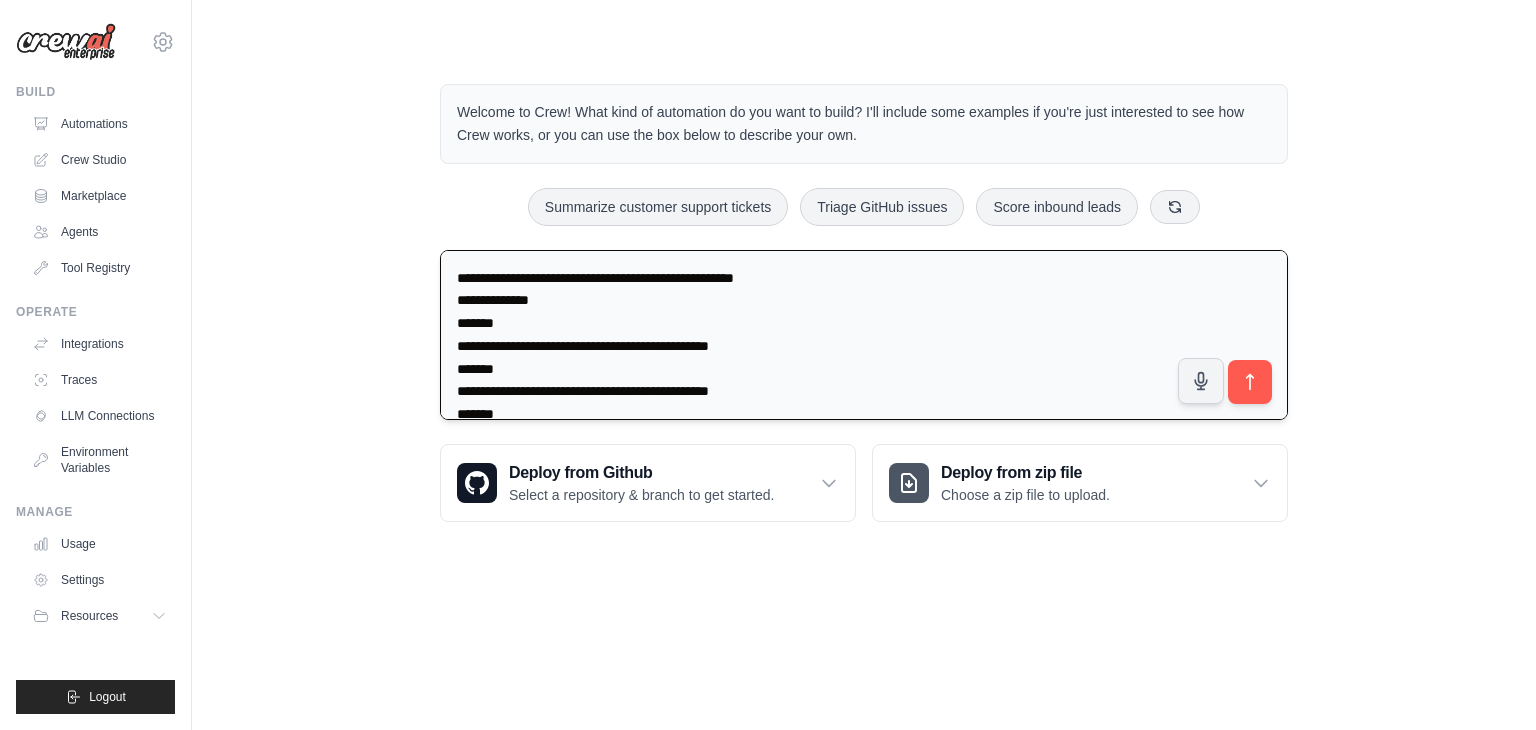 scroll, scrollTop: 49, scrollLeft: 0, axis: vertical 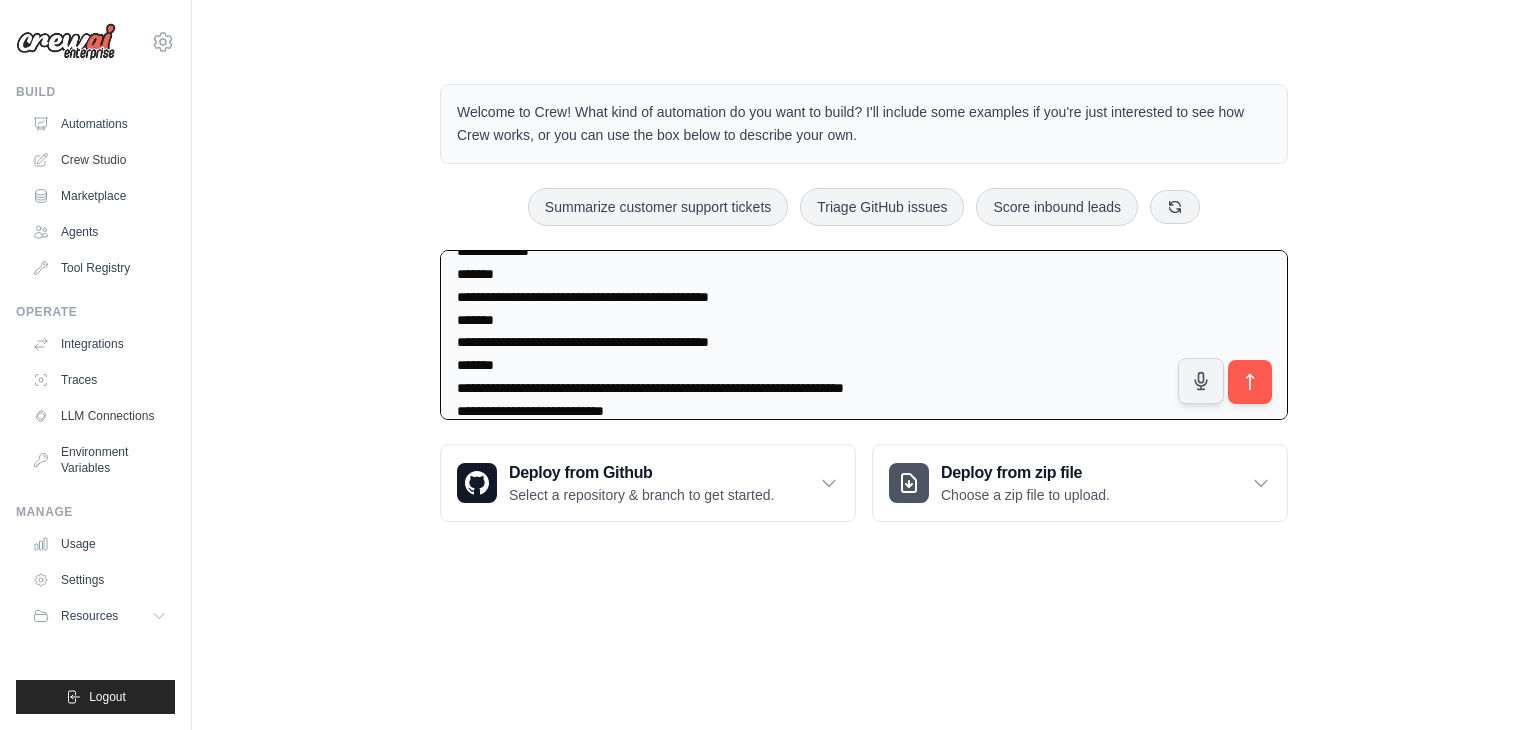 type on "**********" 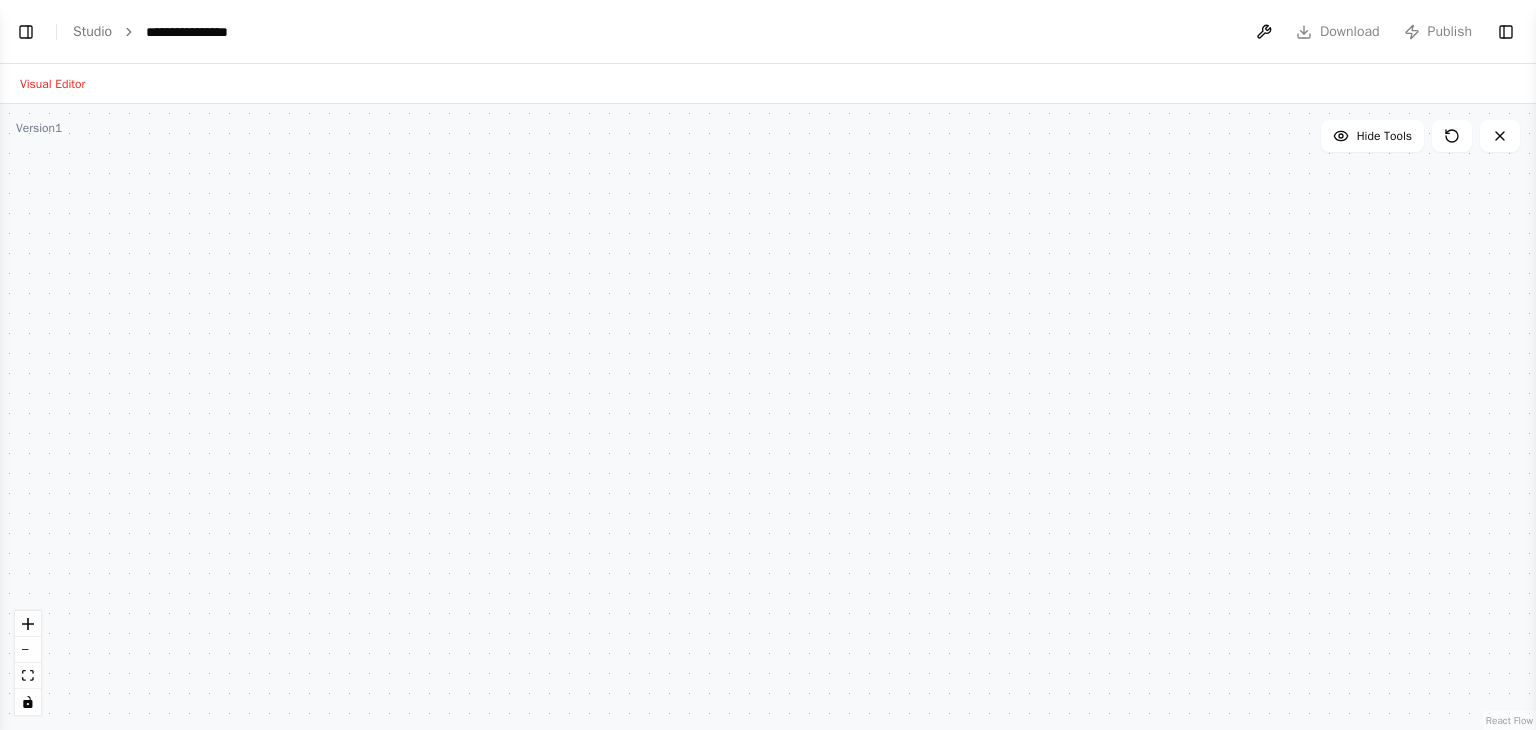 scroll, scrollTop: 0, scrollLeft: 0, axis: both 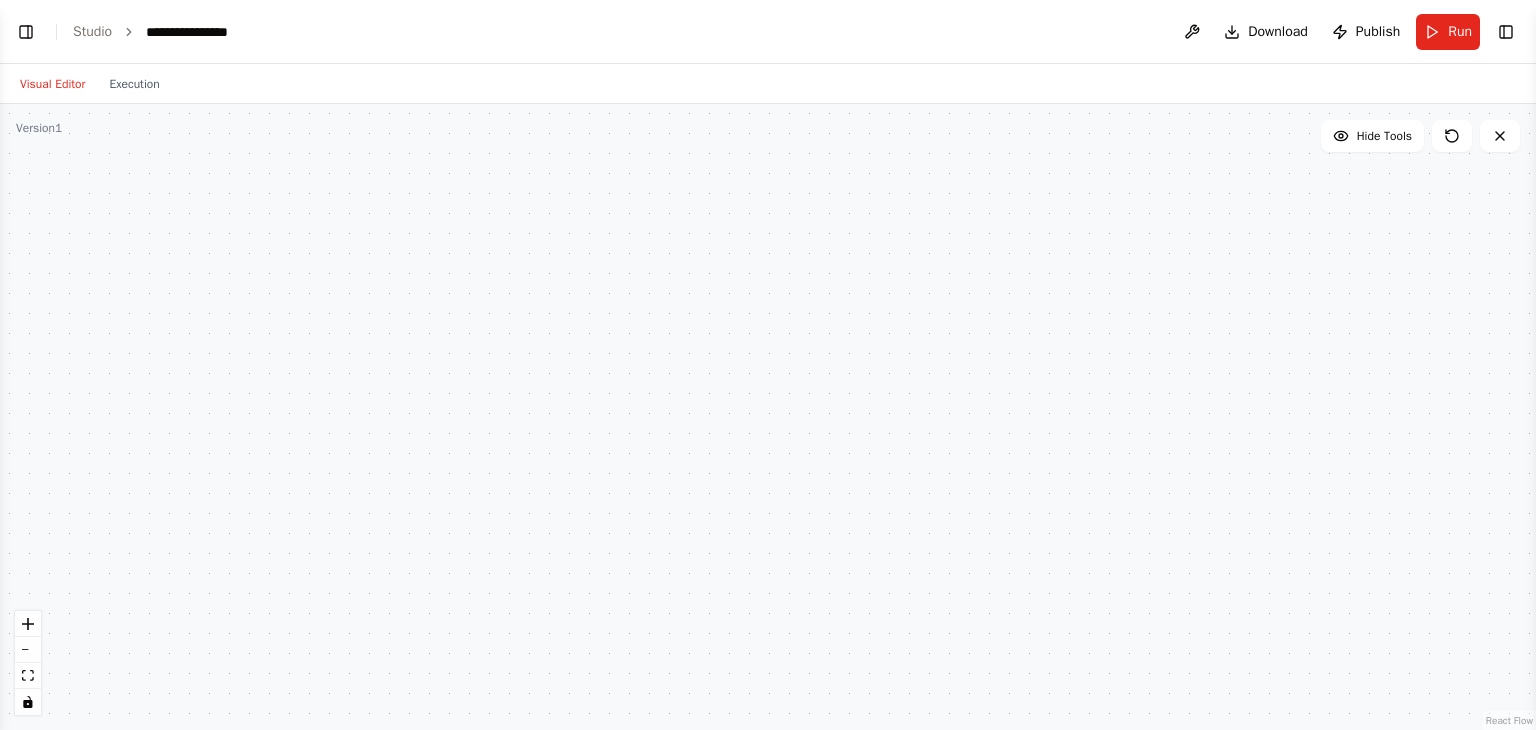 click on "**********" at bounding box center (768, 32) 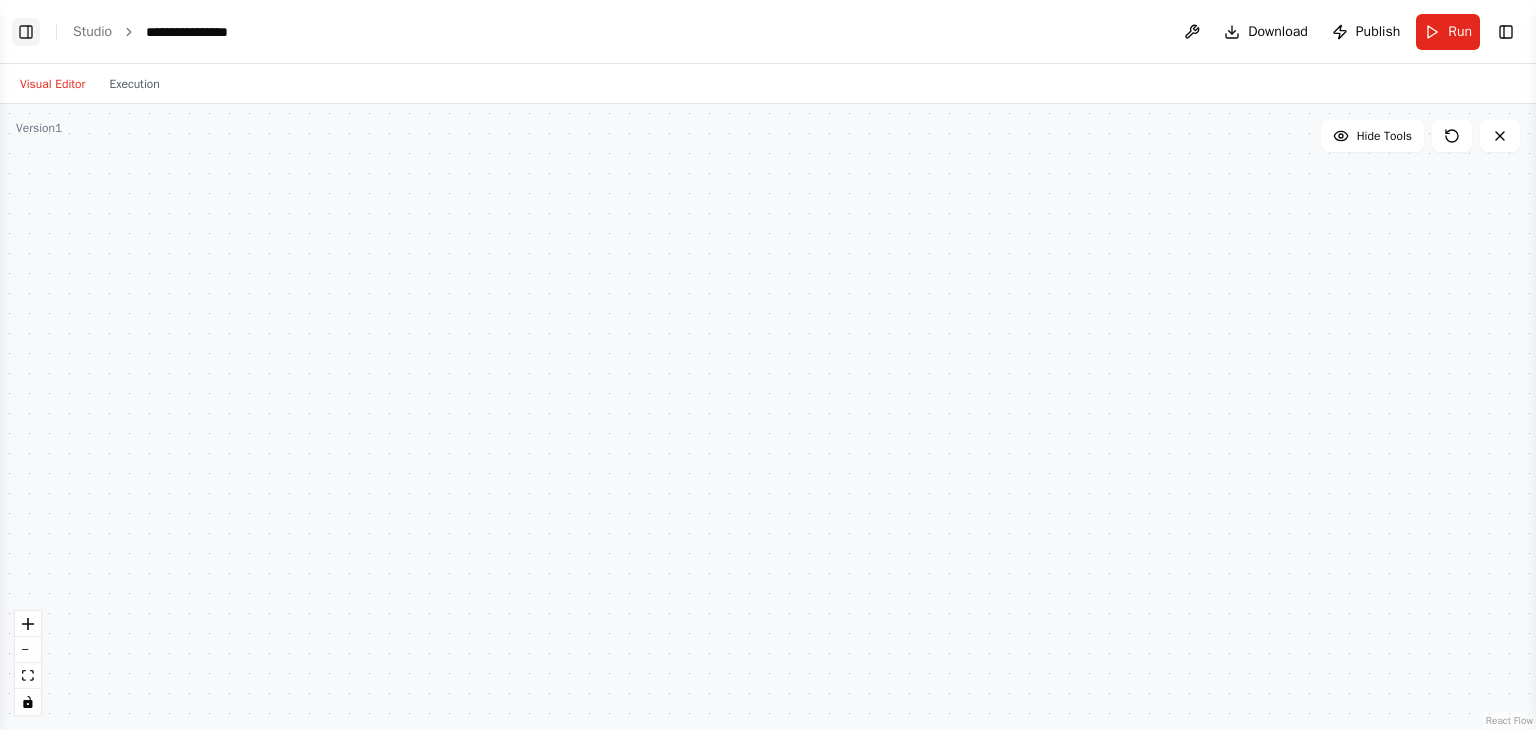 click on "Toggle Left Sidebar" at bounding box center [26, 32] 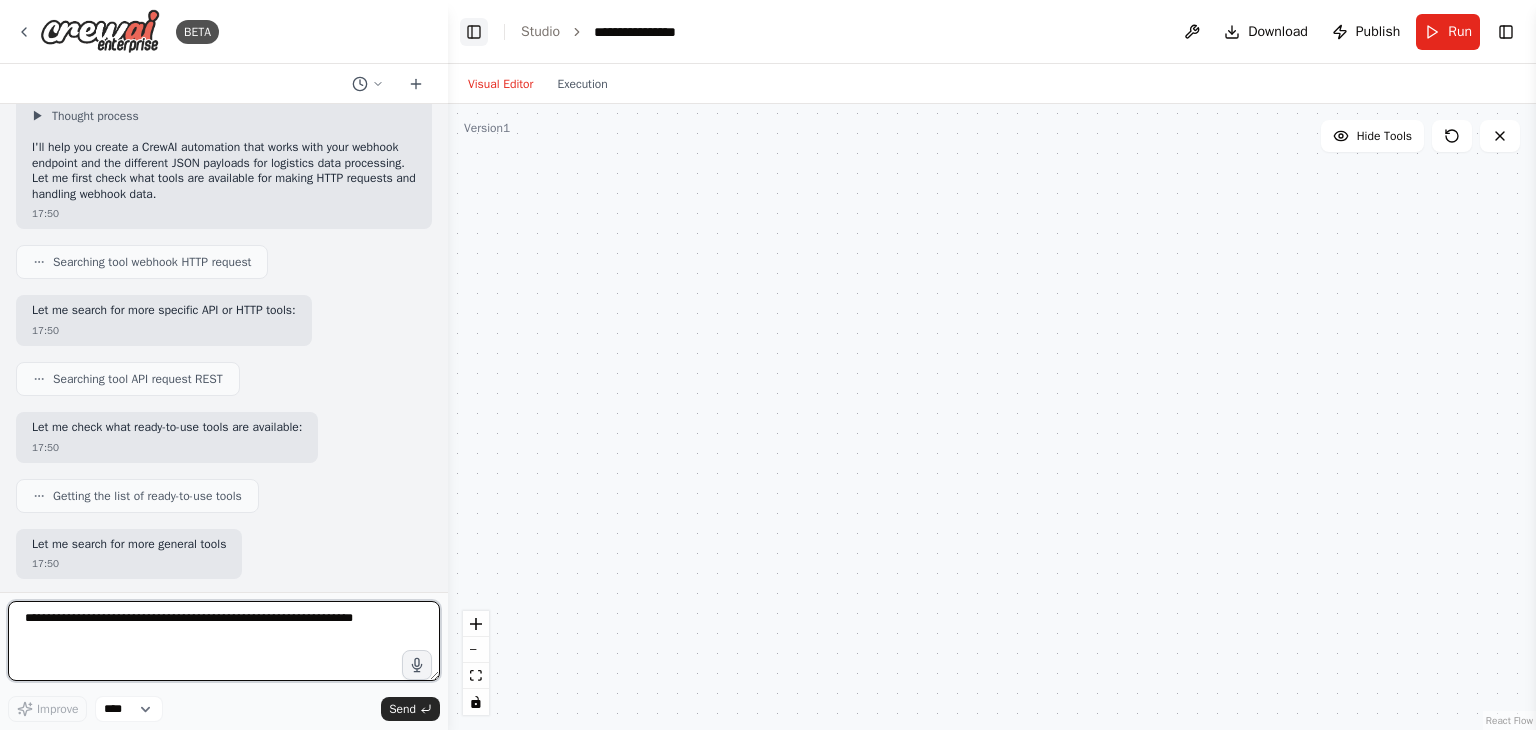 scroll, scrollTop: 168, scrollLeft: 0, axis: vertical 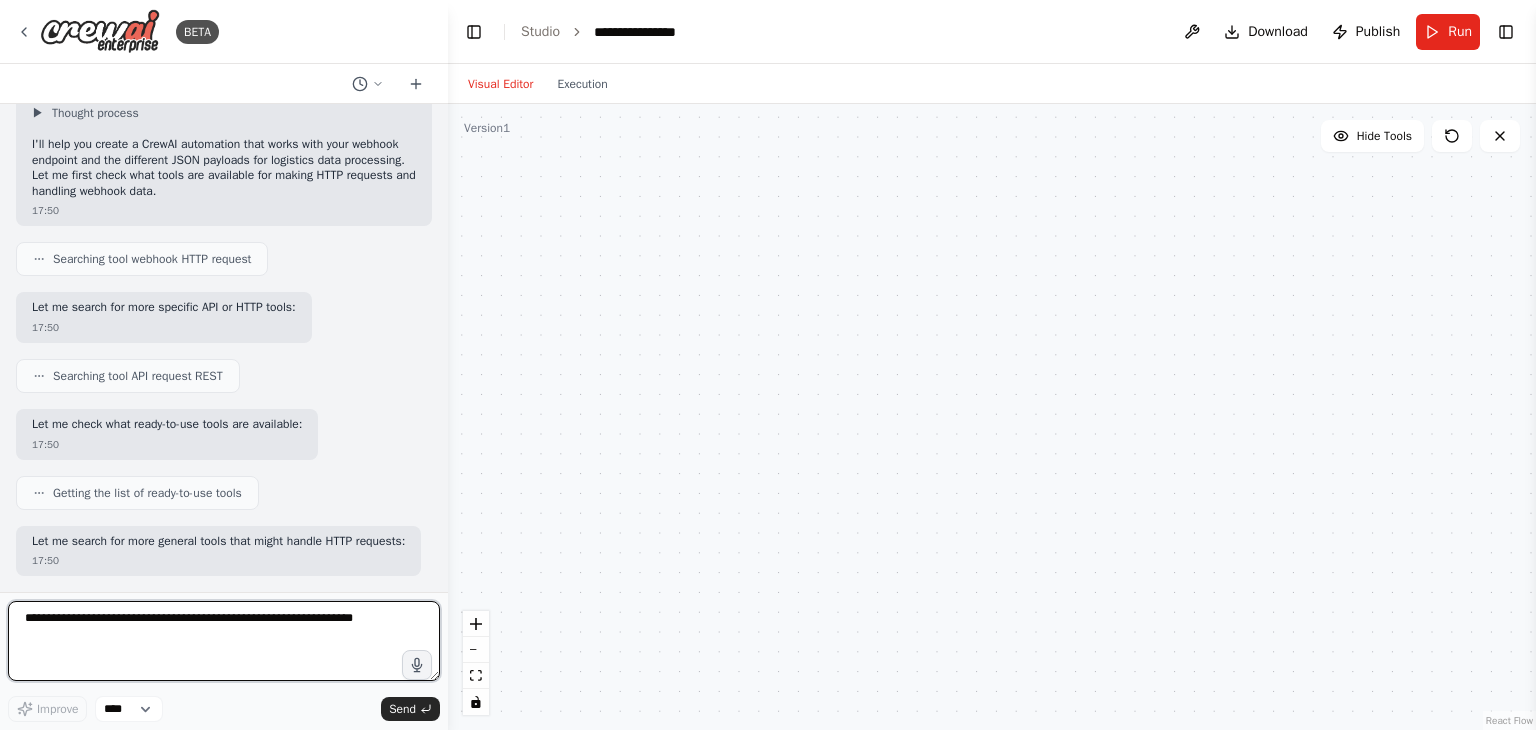 click at bounding box center (224, 641) 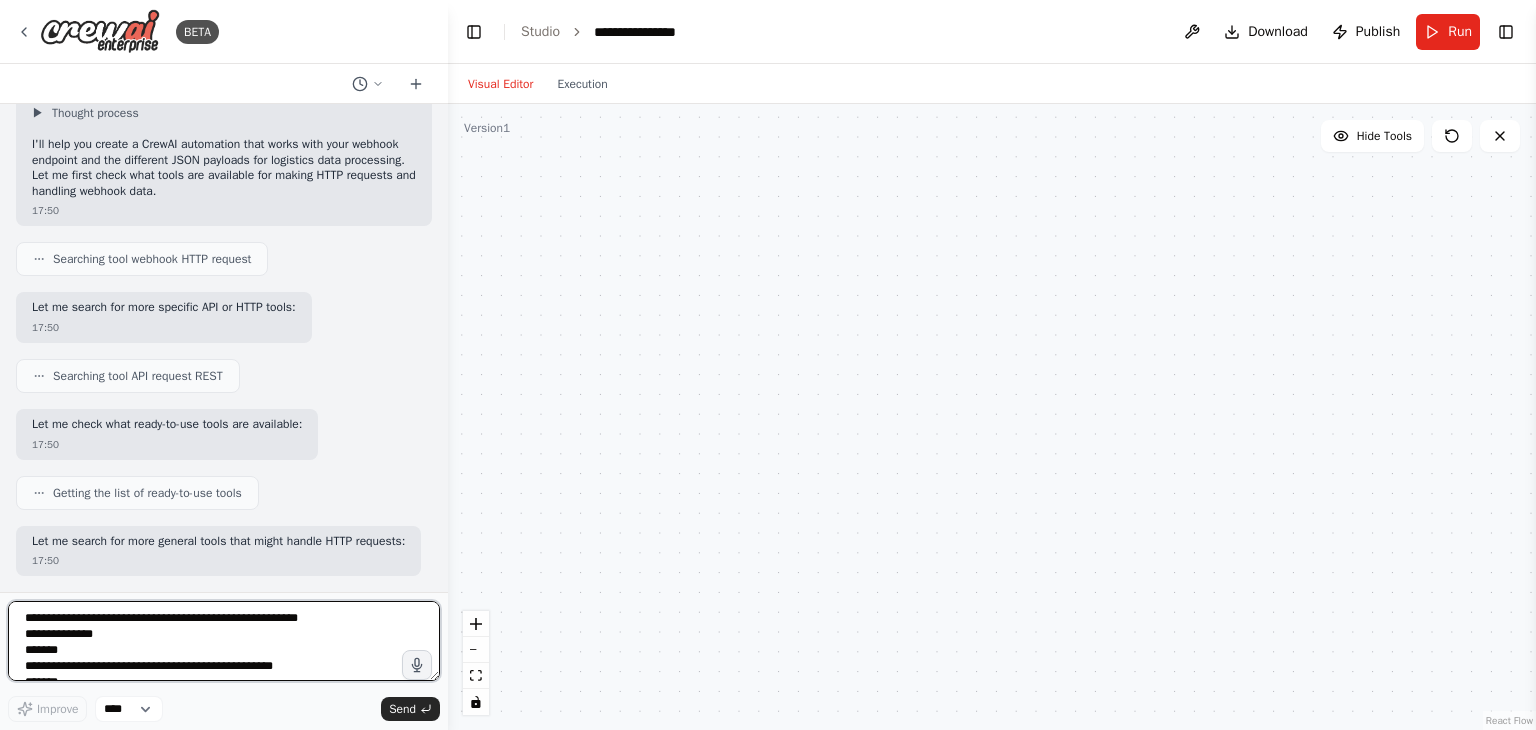 type on "**********" 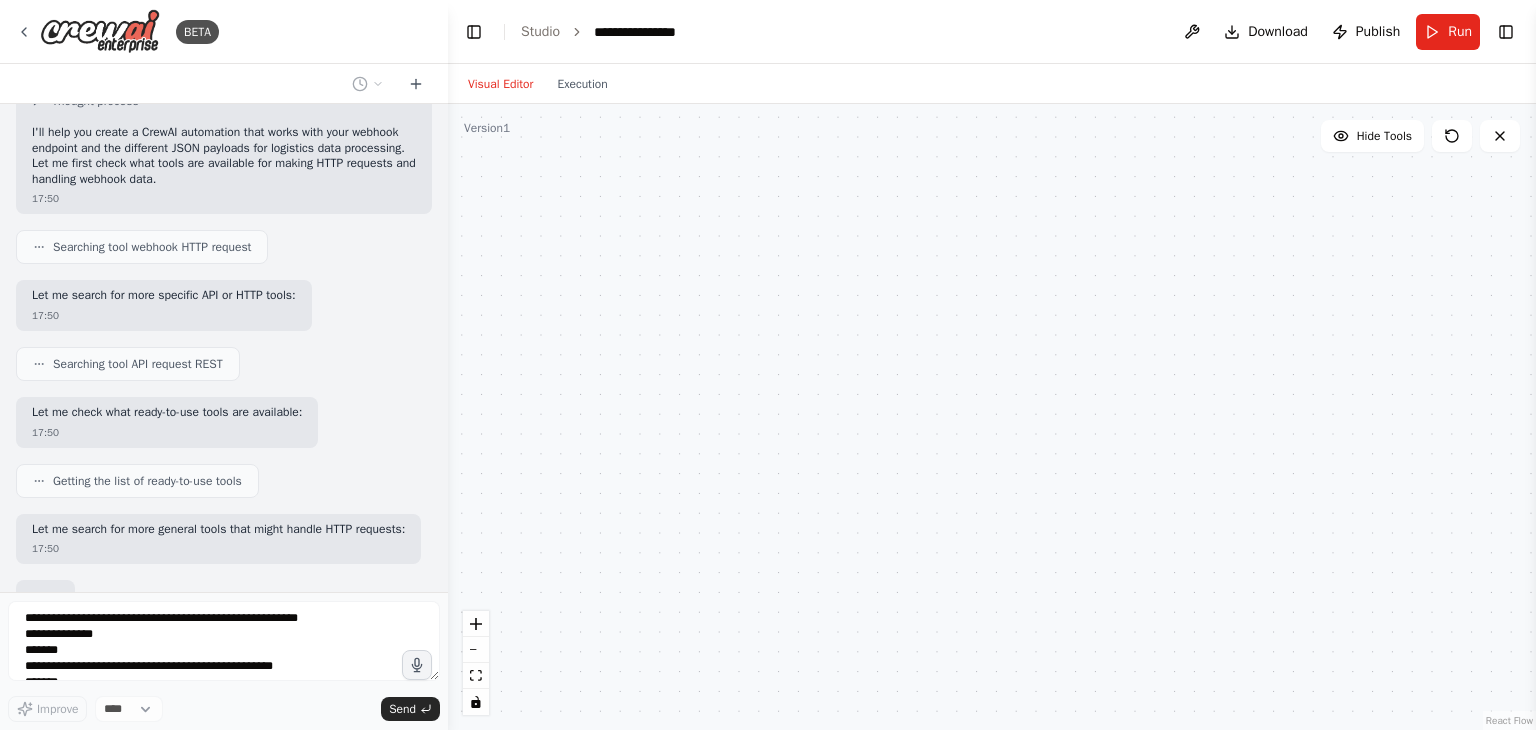 scroll, scrollTop: 89, scrollLeft: 0, axis: vertical 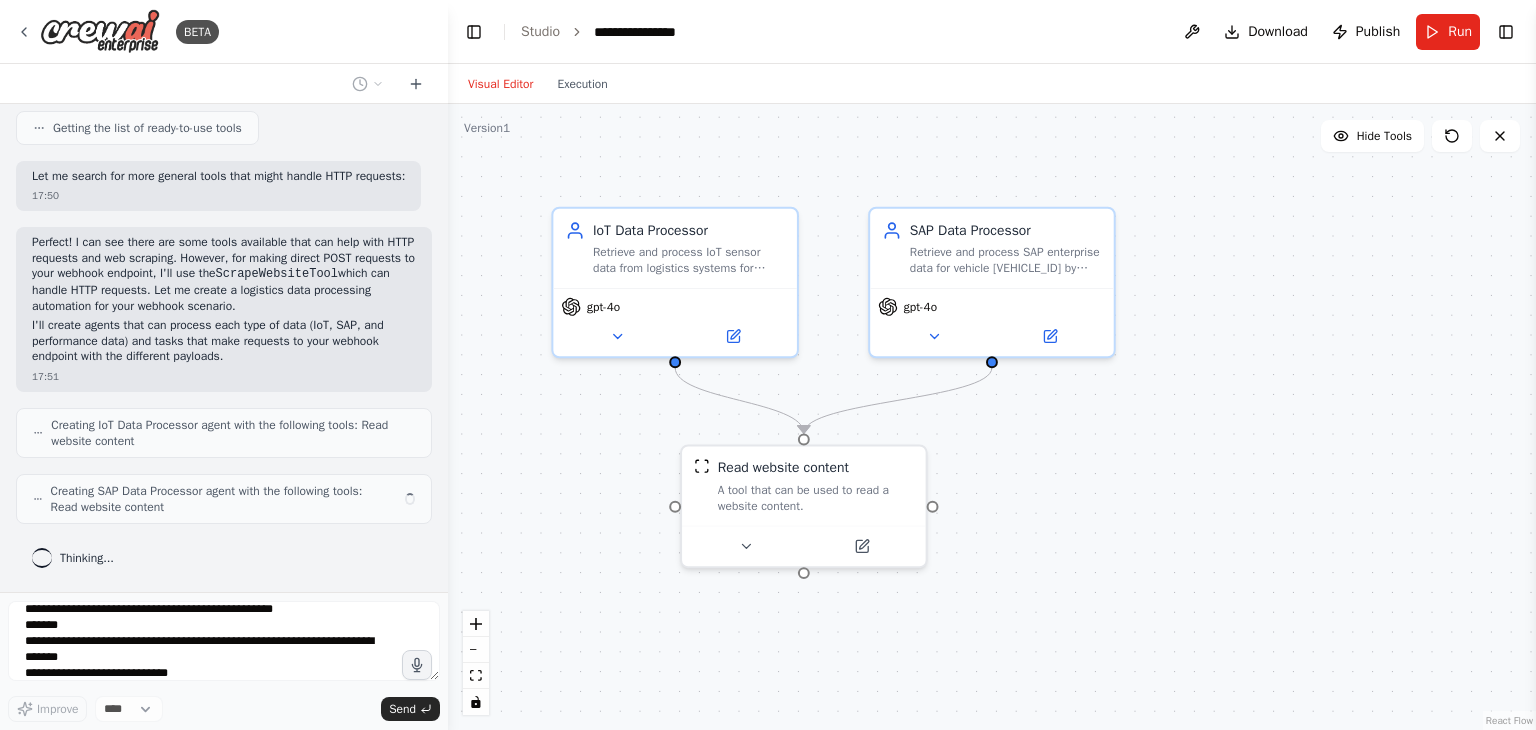 click on "**********" at bounding box center (224, 644) 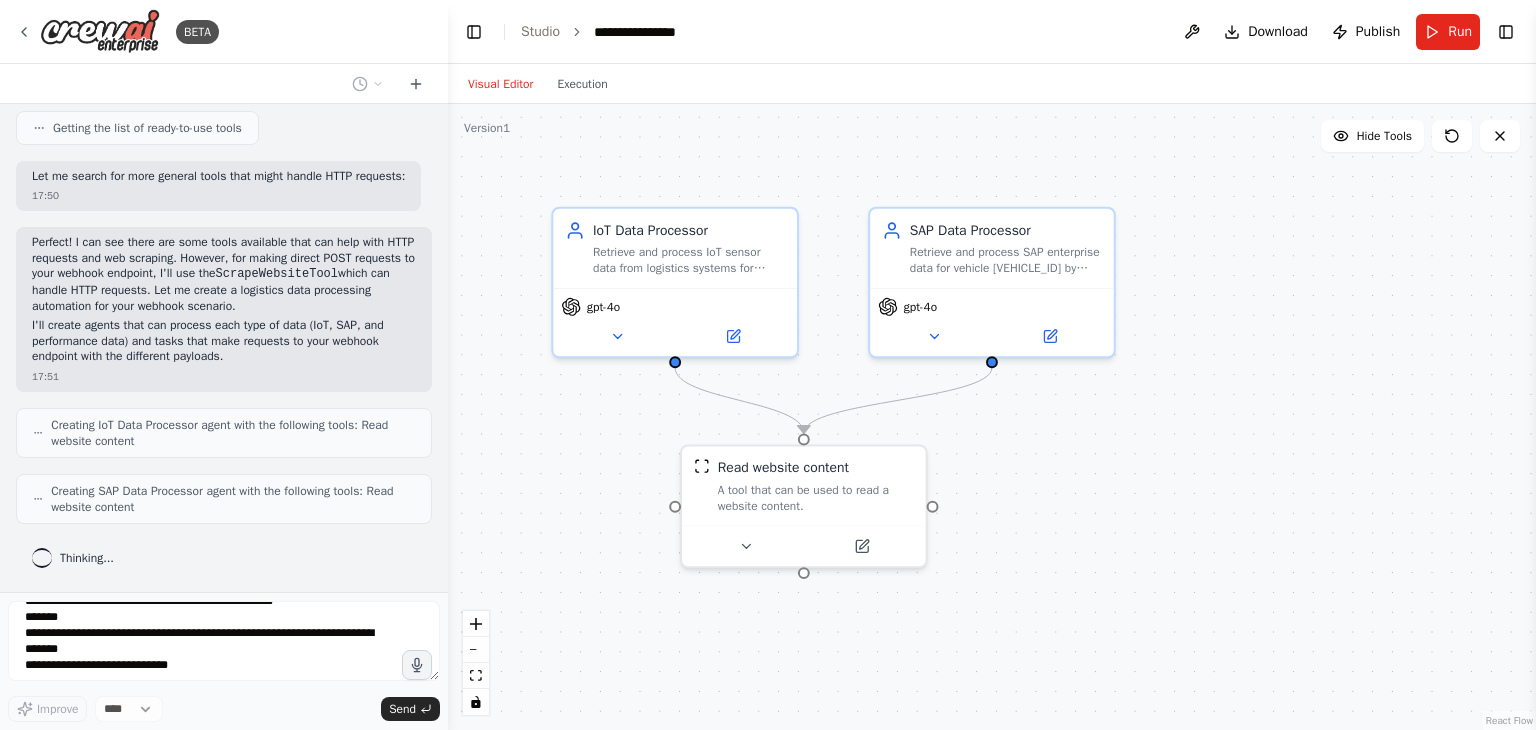 scroll, scrollTop: 0, scrollLeft: 0, axis: both 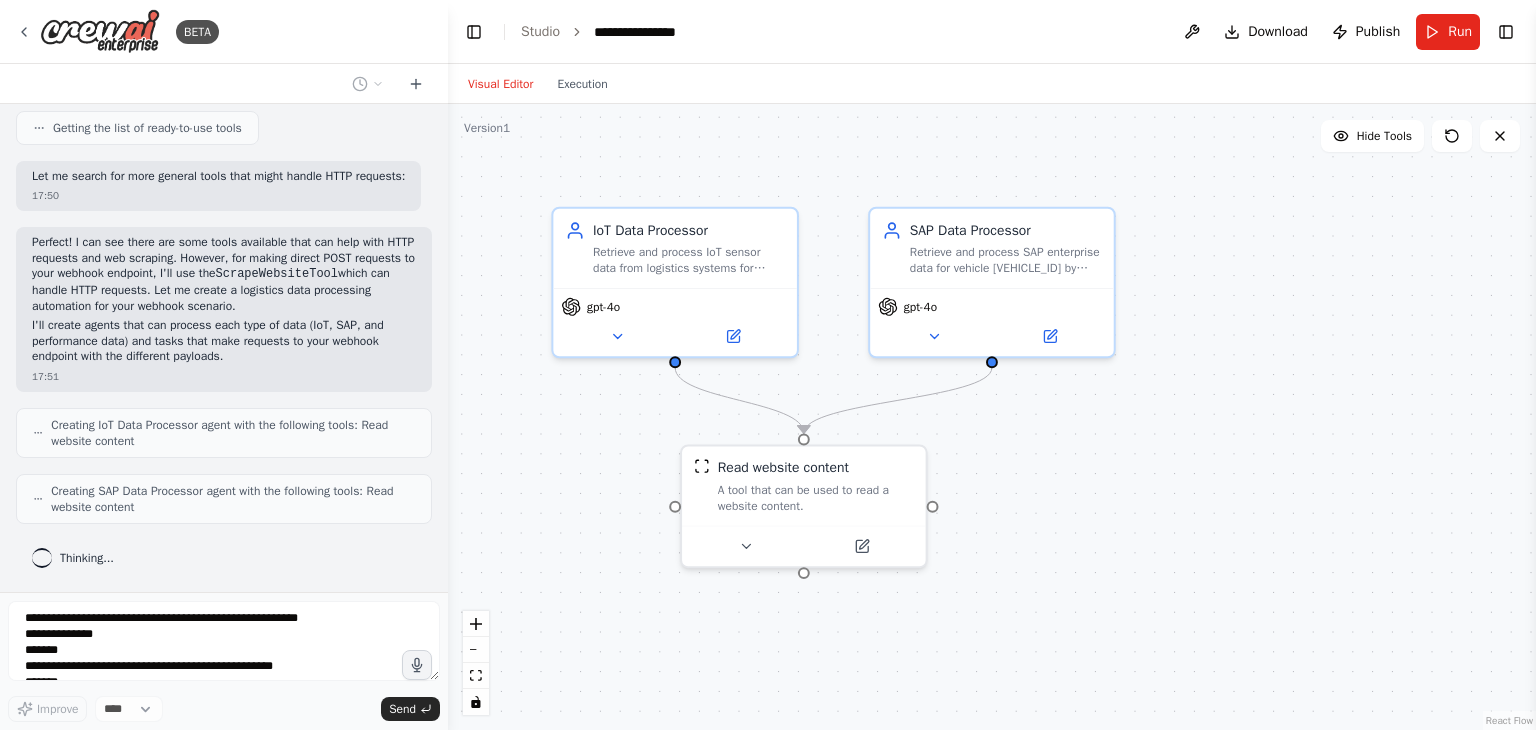 click on "BETA webhook - https://flow.orcans.in/webhook/logistics-data
json payload -
tool 1:
{"data_type": "iot_data", "vehicle_id": "TEST123"}
tool 2:
{"data_type": "sap_data", "vehicle_id": "TEST123"}
tool 3:
{"data_type": "performance_data", "vehicle_id": "TEST123", "time_period": 15}
keep the timeout to 5 minutes 17:50 ▶ Thought process I'll help you create a CrewAI automation that works with your webhook endpoint and the different JSON payloads for logistics data processing. Let me first check what tools are available for making HTTP requests and handling webhook data. 17:50 Searching tool webhook HTTP request Let me search for more specific API or HTTP tools: 17:50 Searching tool API request REST Let me check what ready-to-use tools are available: 17:50 Getting the list of ready-to-use tools Let me search for more general tools that might handle HTTP requests: 17:50 ScrapeWebsiteTool  which can handle HTTP requests. Let me create a logistics data processing automation for your webhook scenario.
17:51 Improve" at bounding box center [224, 365] 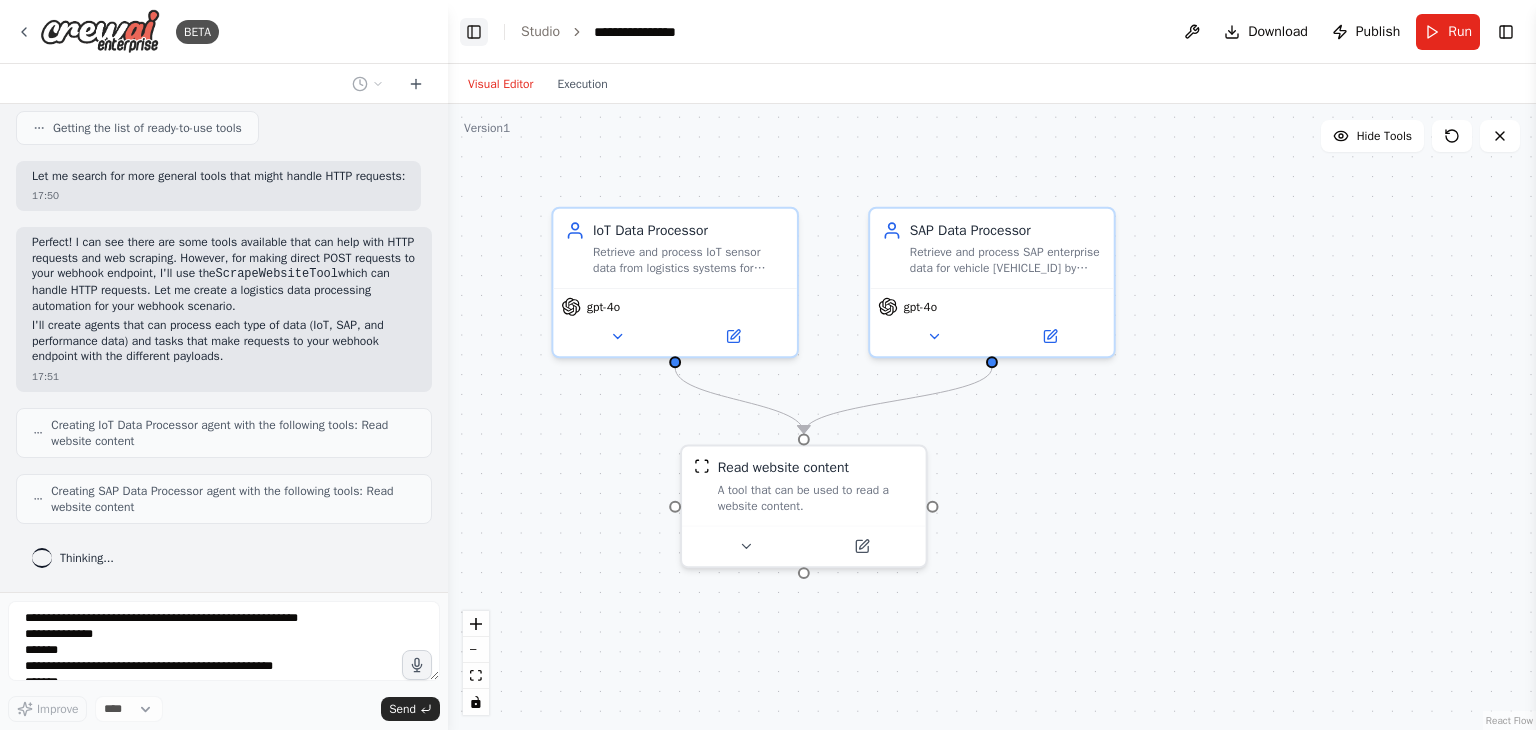 click on "Toggle Left Sidebar" at bounding box center (474, 32) 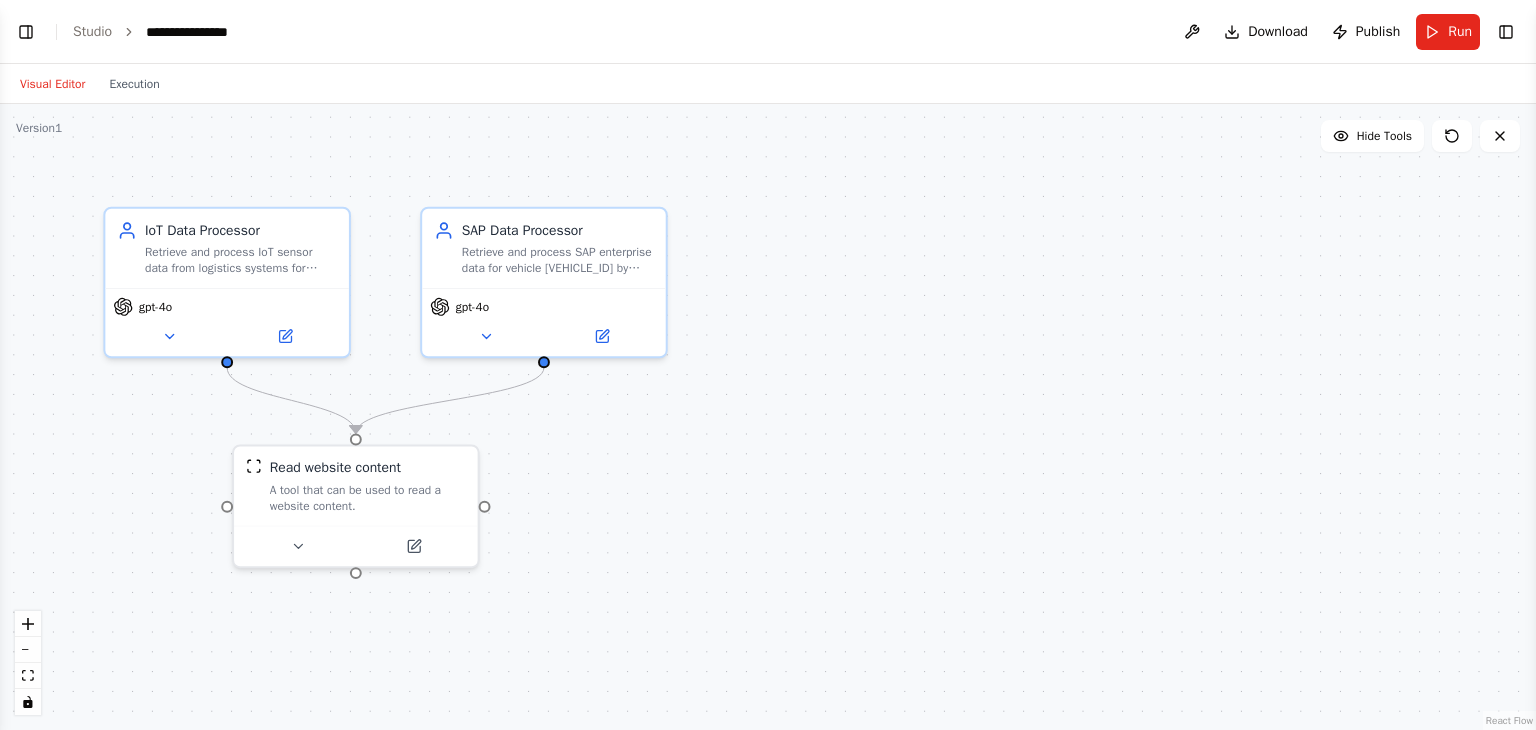 click on "**********" at bounding box center [768, 32] 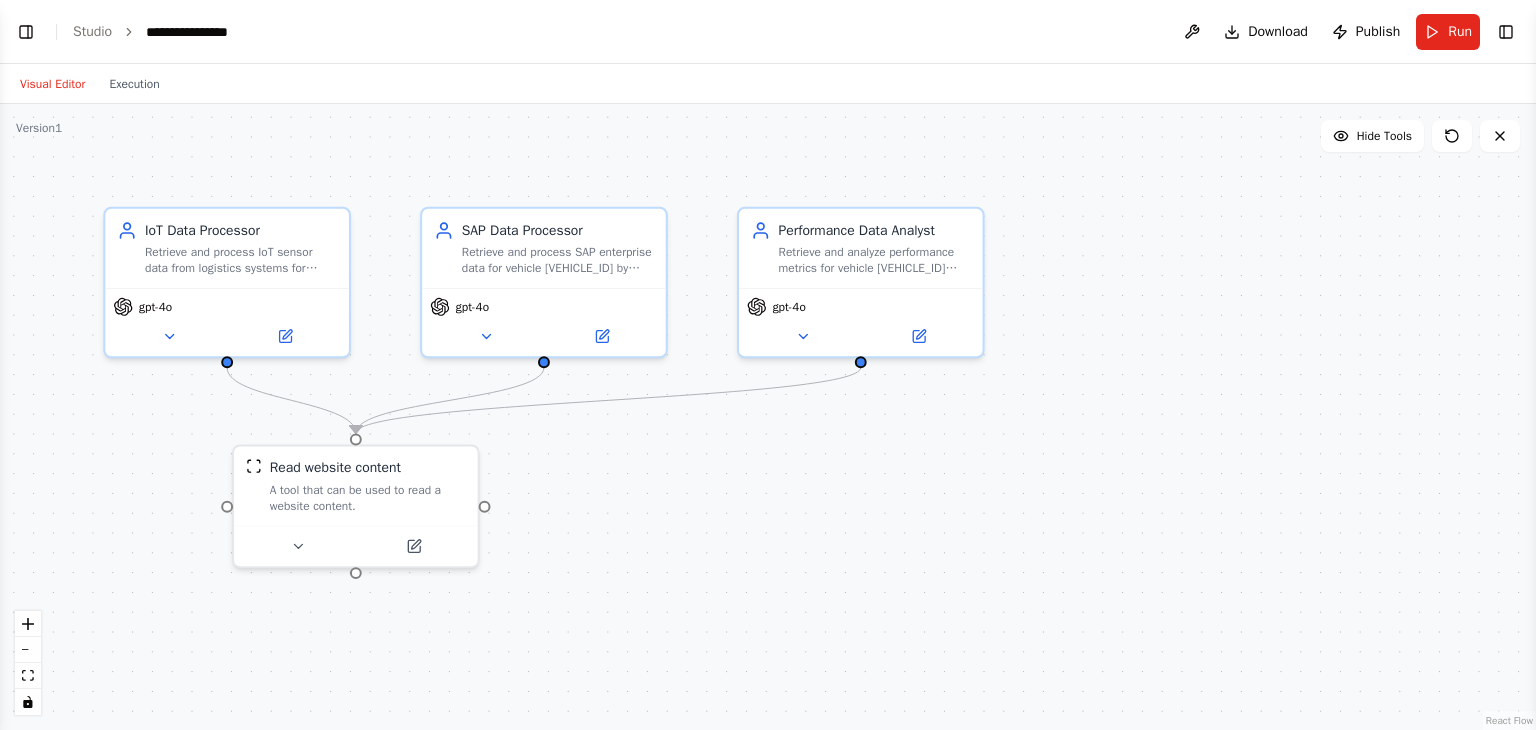 scroll, scrollTop: 648, scrollLeft: 0, axis: vertical 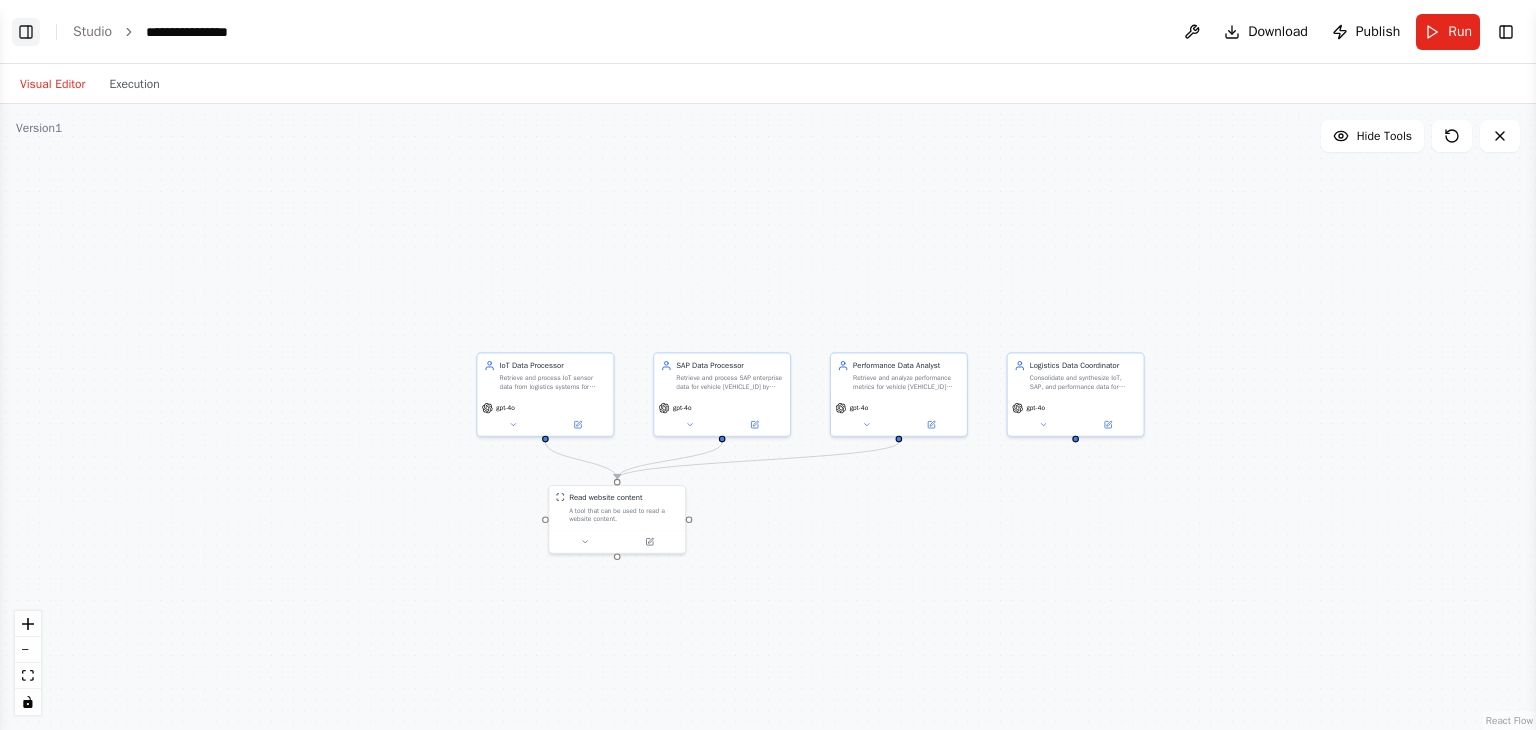 click on "Toggle Left Sidebar" at bounding box center [26, 32] 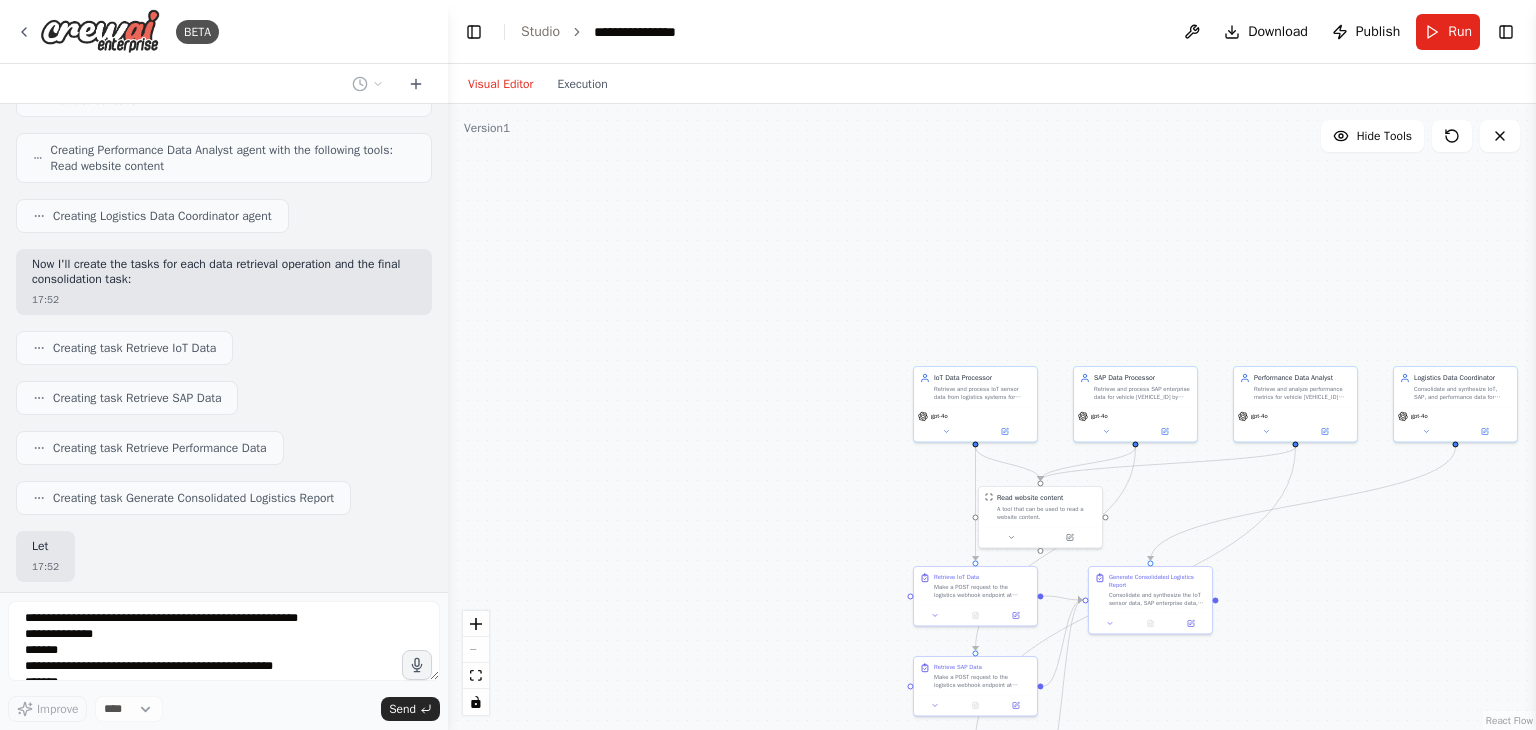 scroll, scrollTop: 1044, scrollLeft: 0, axis: vertical 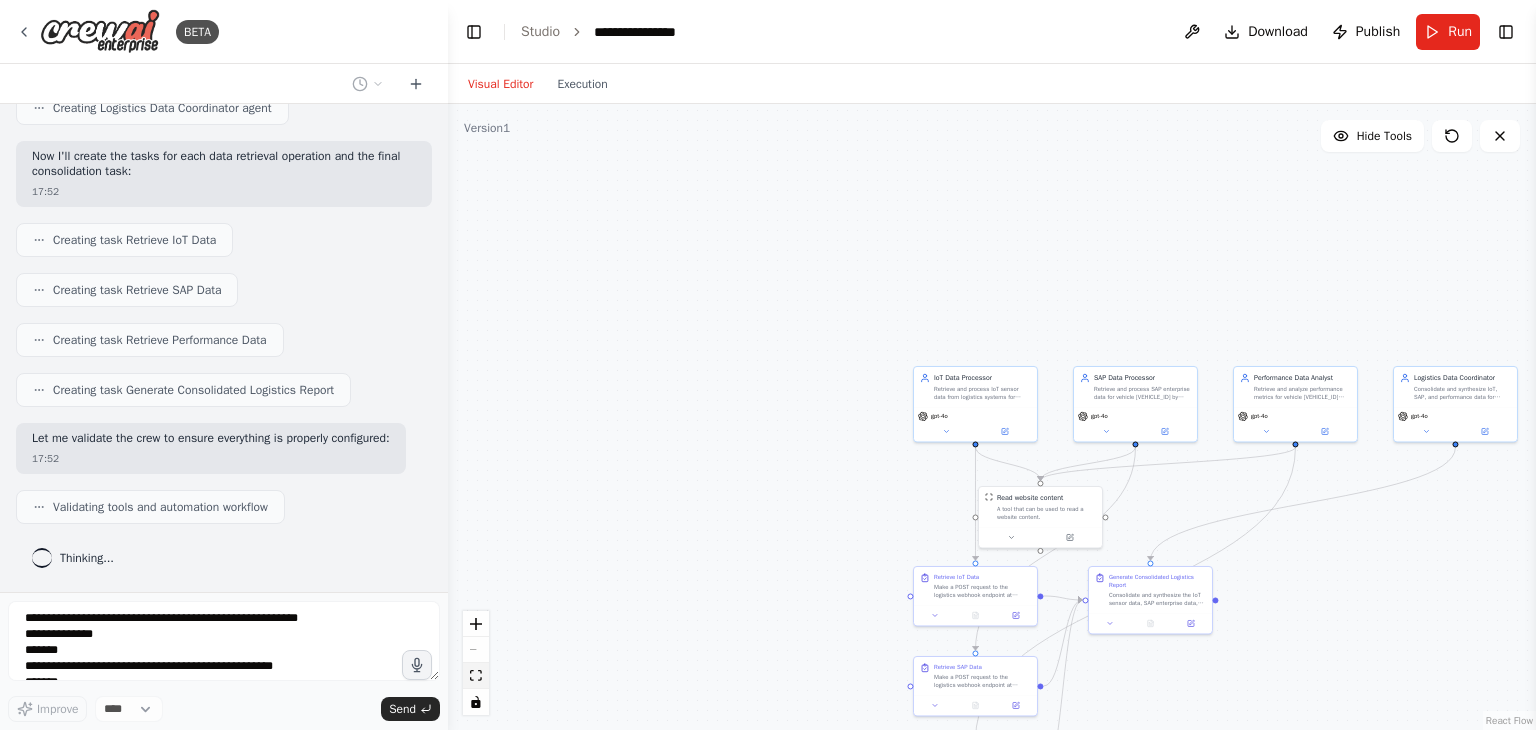 click at bounding box center (476, 676) 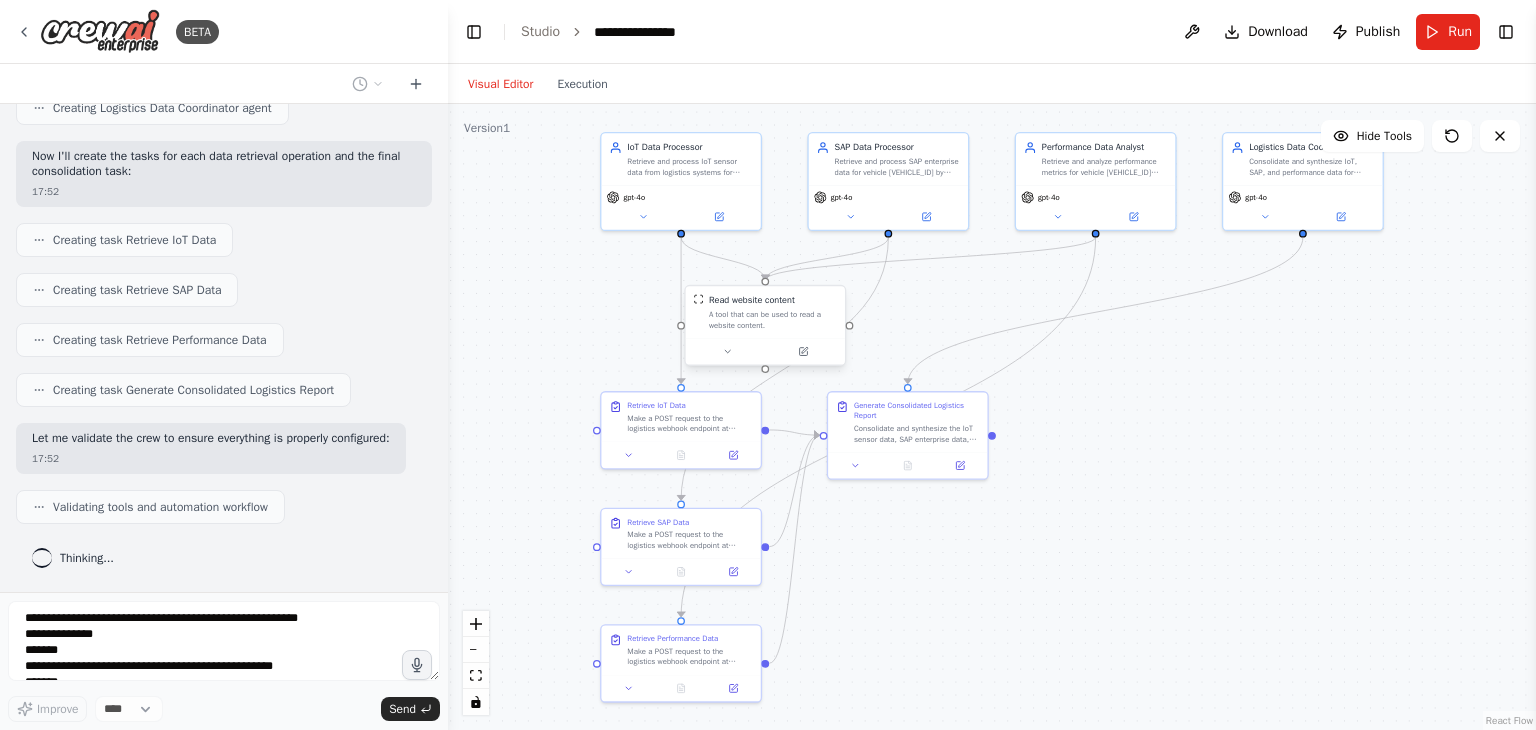 scroll, scrollTop: 1160, scrollLeft: 0, axis: vertical 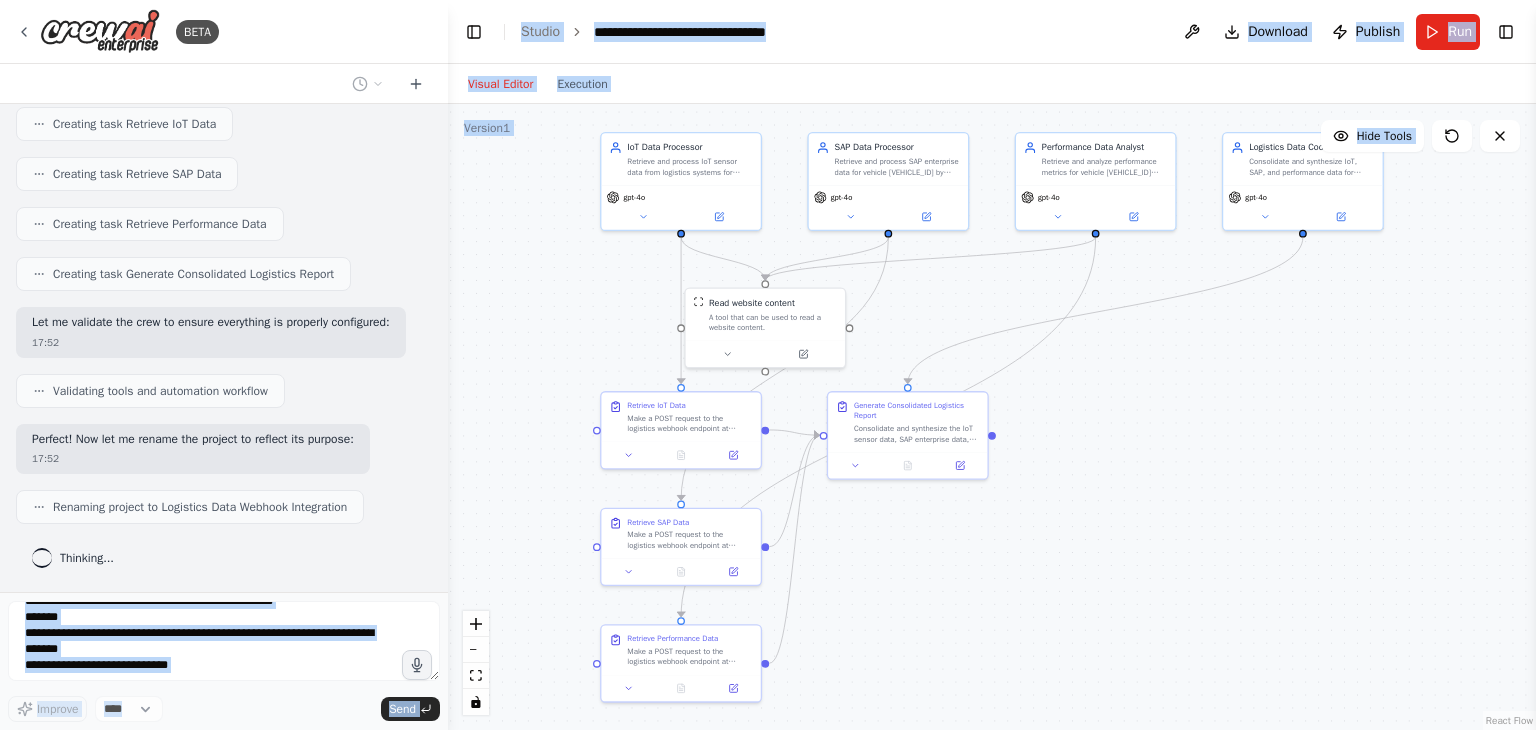 drag, startPoint x: 352, startPoint y: 561, endPoint x: 250, endPoint y: 733, distance: 199.97 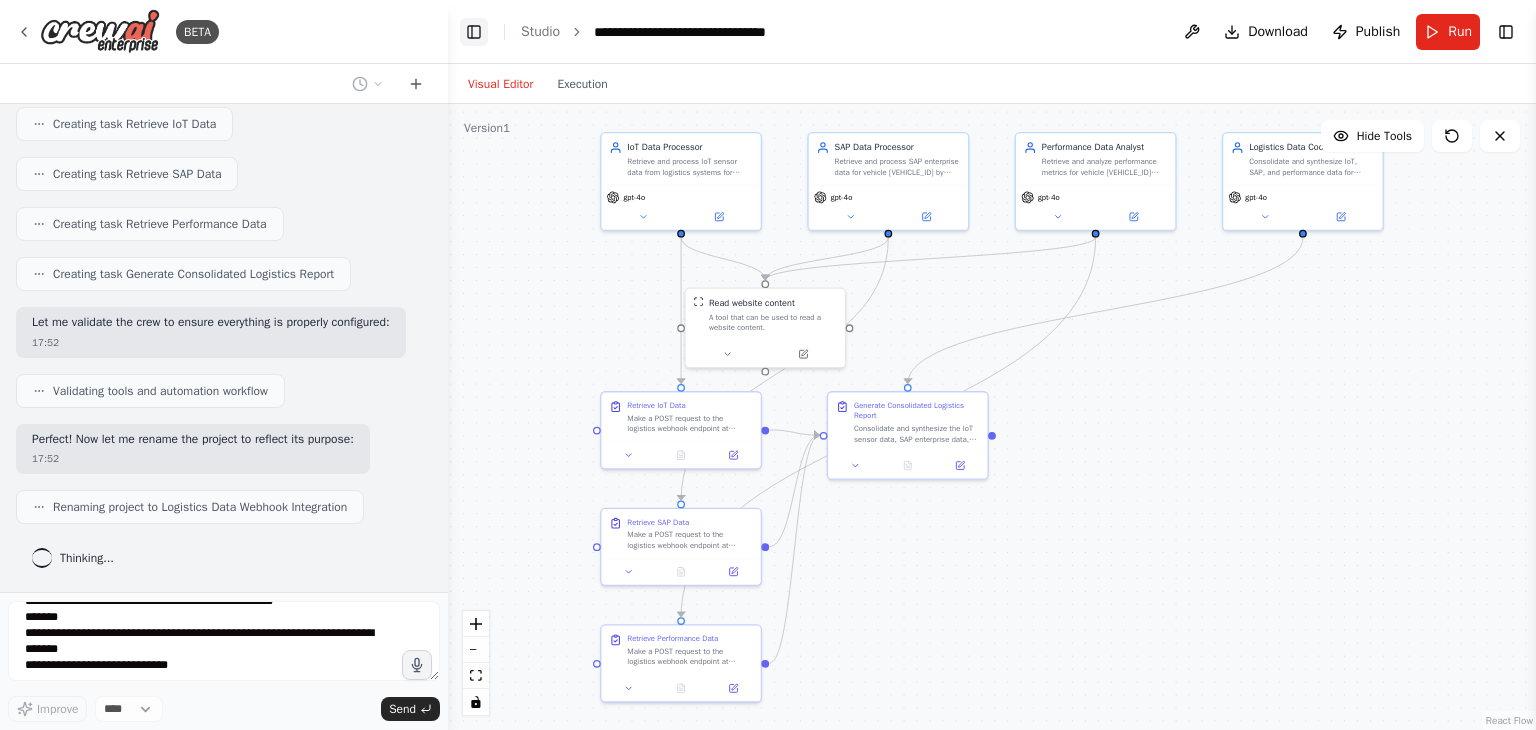 click on "Toggle Left Sidebar" at bounding box center (474, 32) 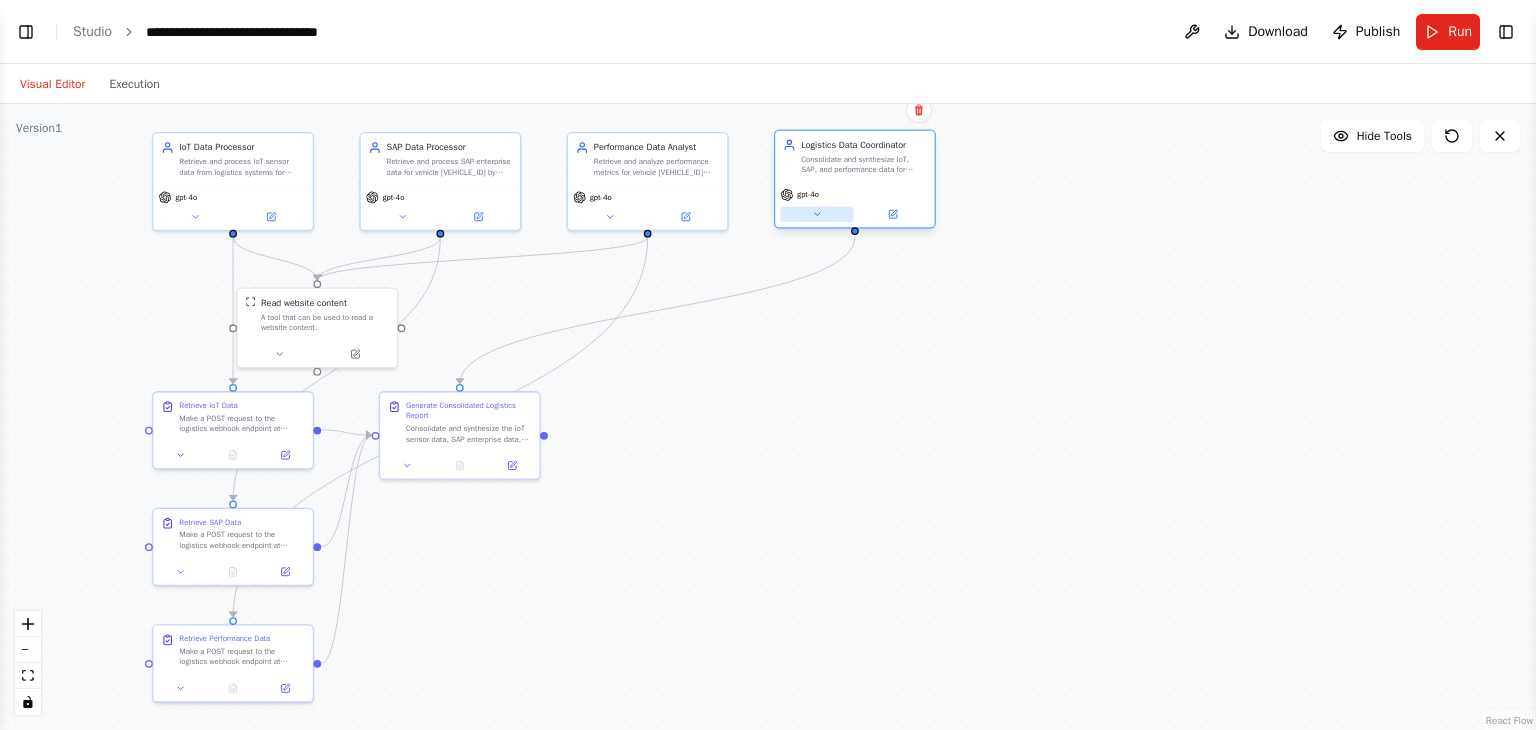 click at bounding box center [816, 214] 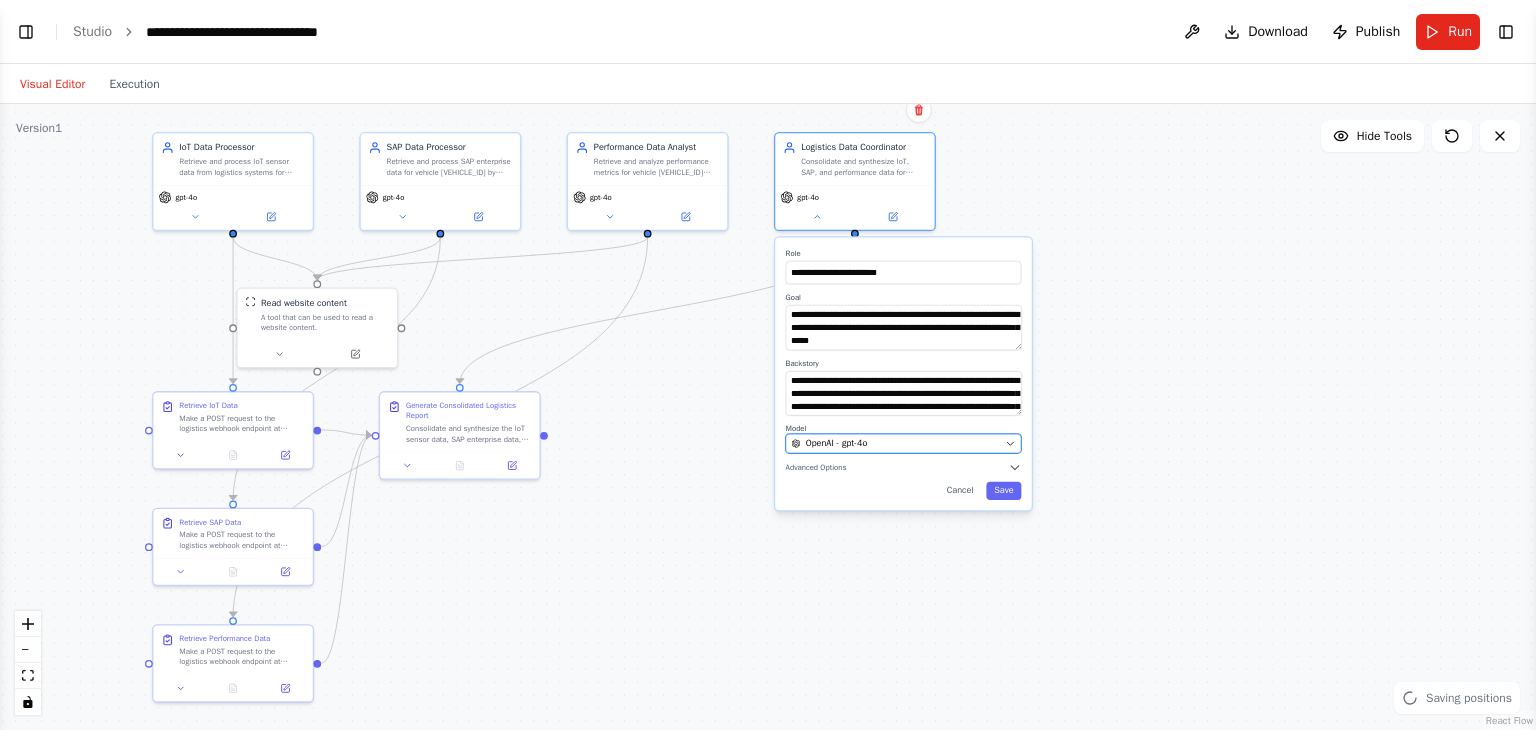 scroll, scrollTop: 1929, scrollLeft: 0, axis: vertical 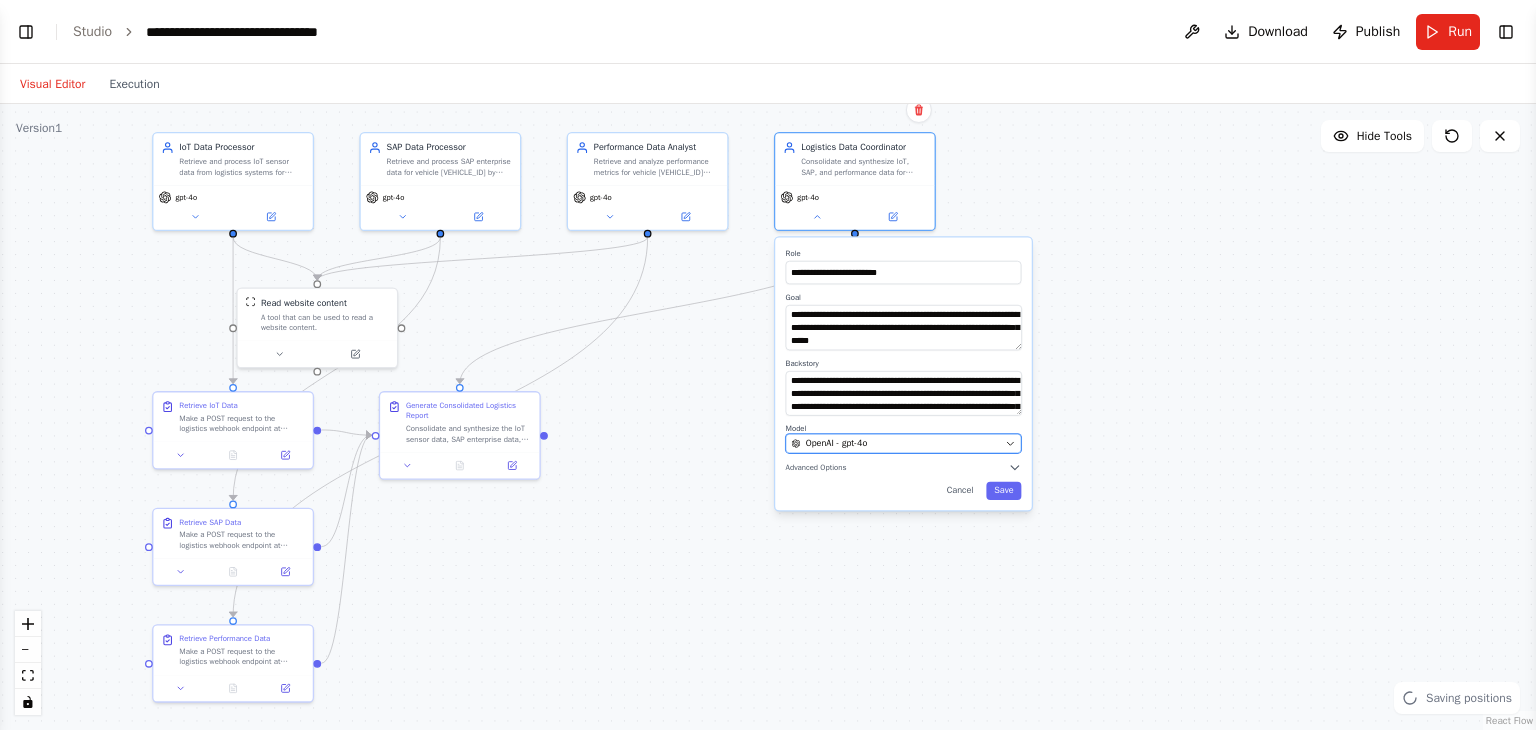 click on "OpenAI - gpt-4o" at bounding box center [904, 443] 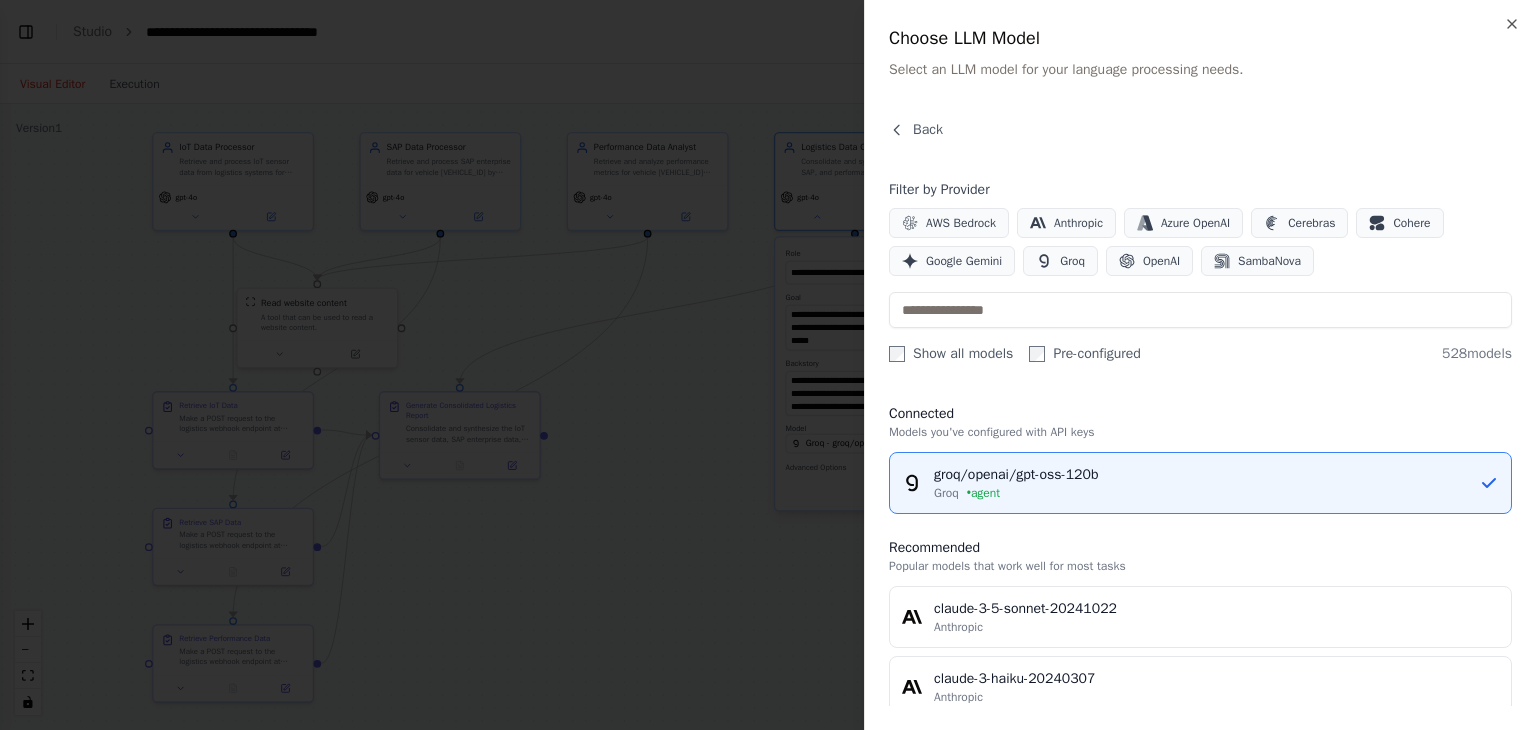 click at bounding box center (768, 365) 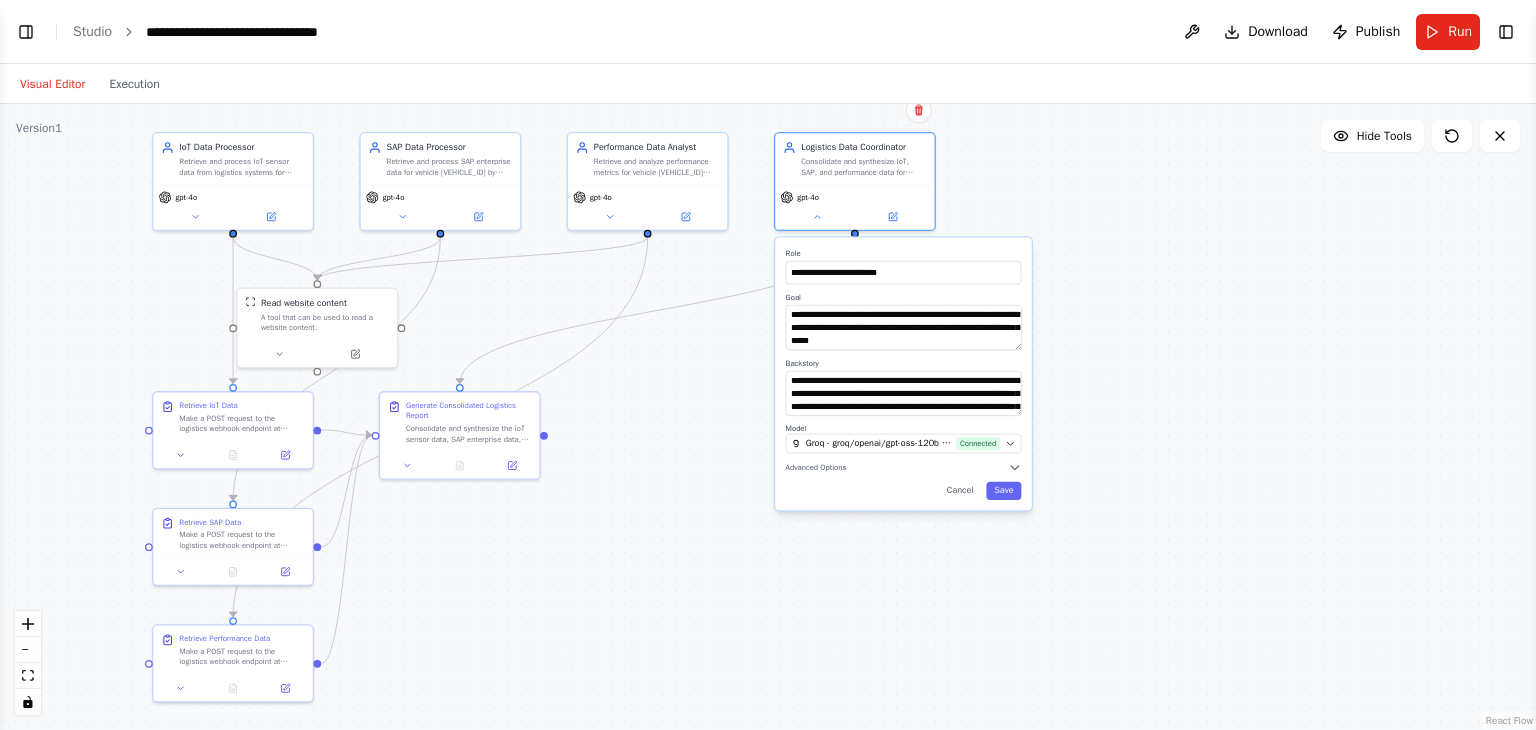 scroll, scrollTop: 1945, scrollLeft: 0, axis: vertical 